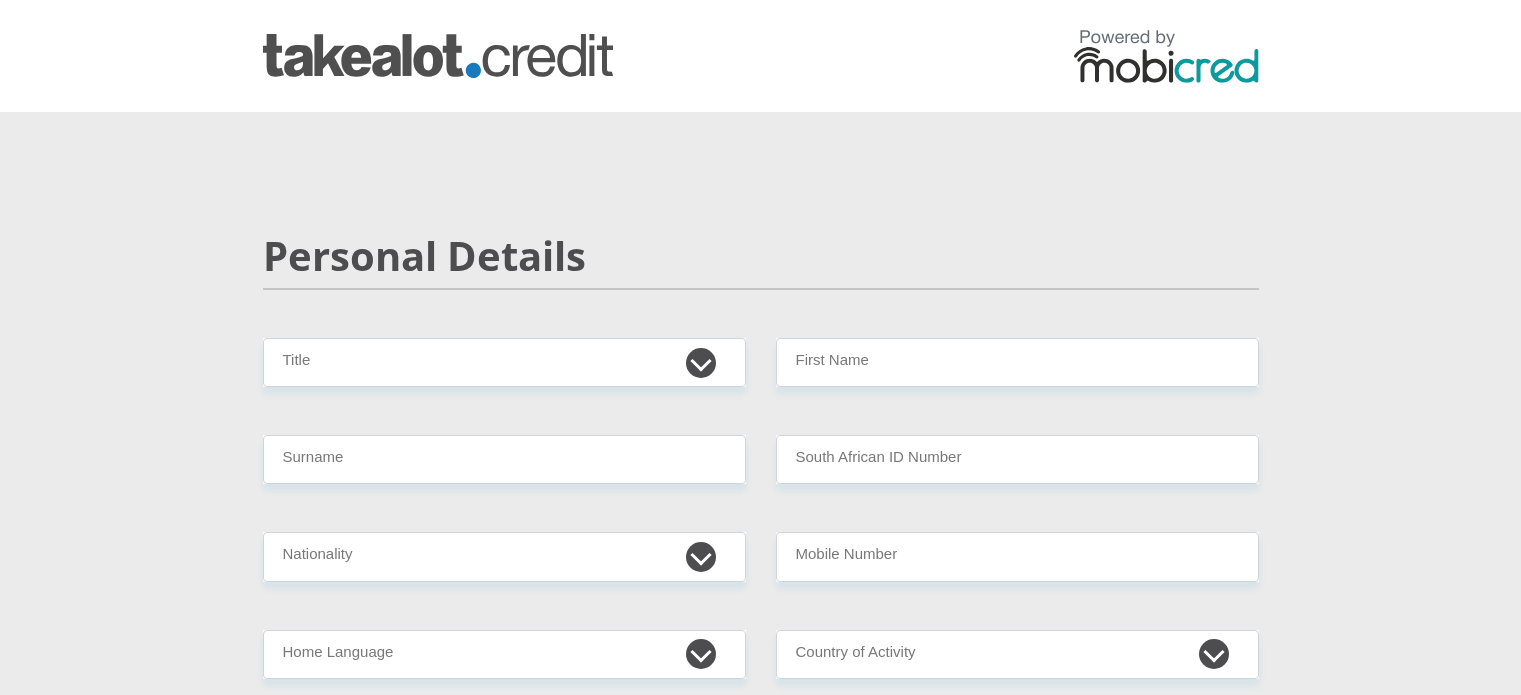 scroll, scrollTop: 0, scrollLeft: 0, axis: both 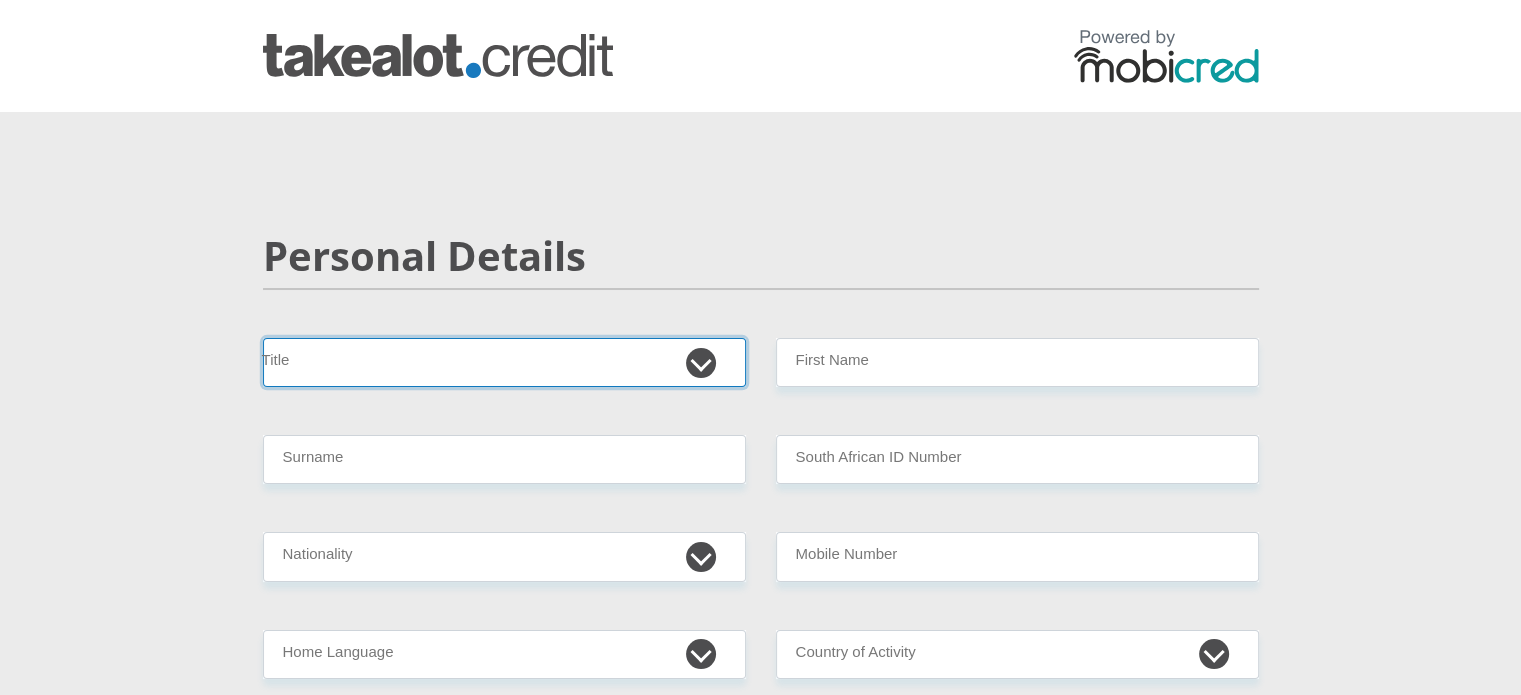 click on "Mr
Ms
Mrs
Dr
Other" at bounding box center (504, 362) 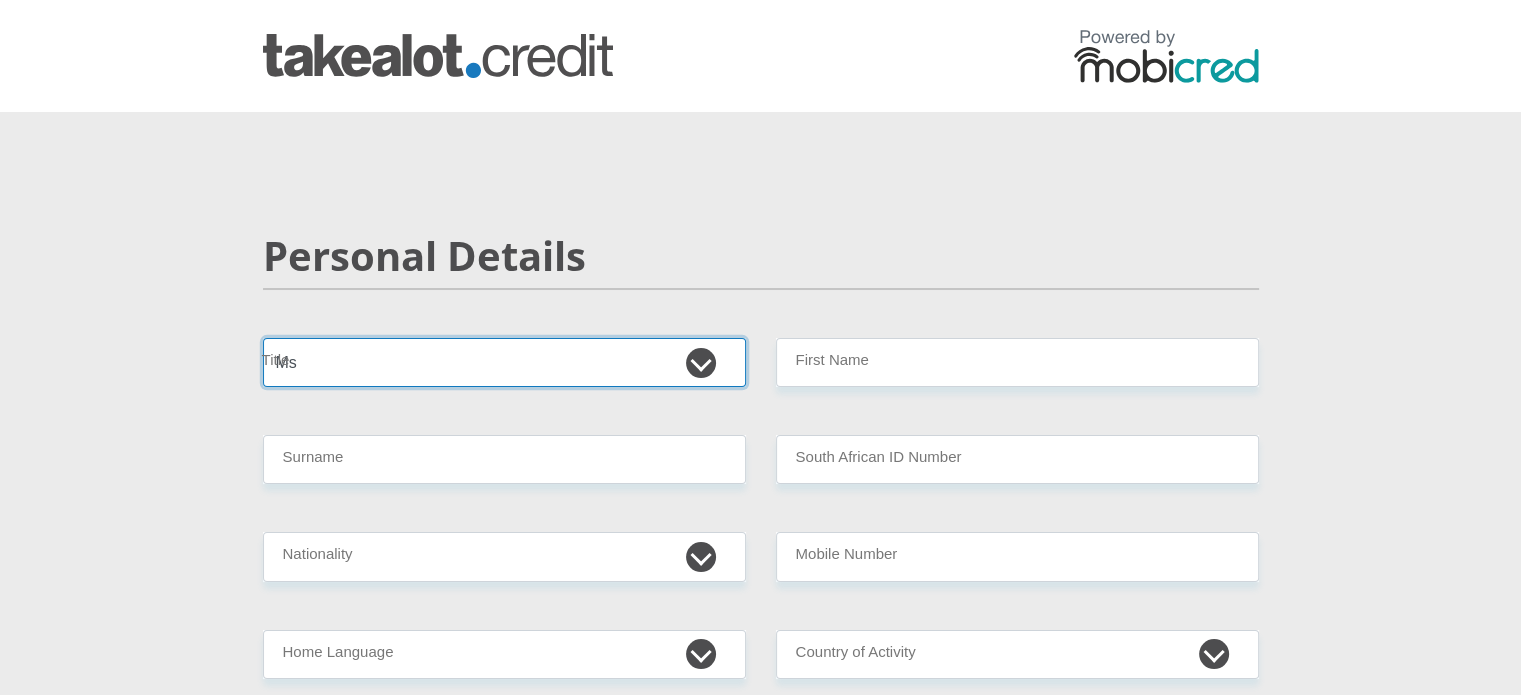 click on "Mr
Ms
Mrs
Dr
Other" at bounding box center [504, 362] 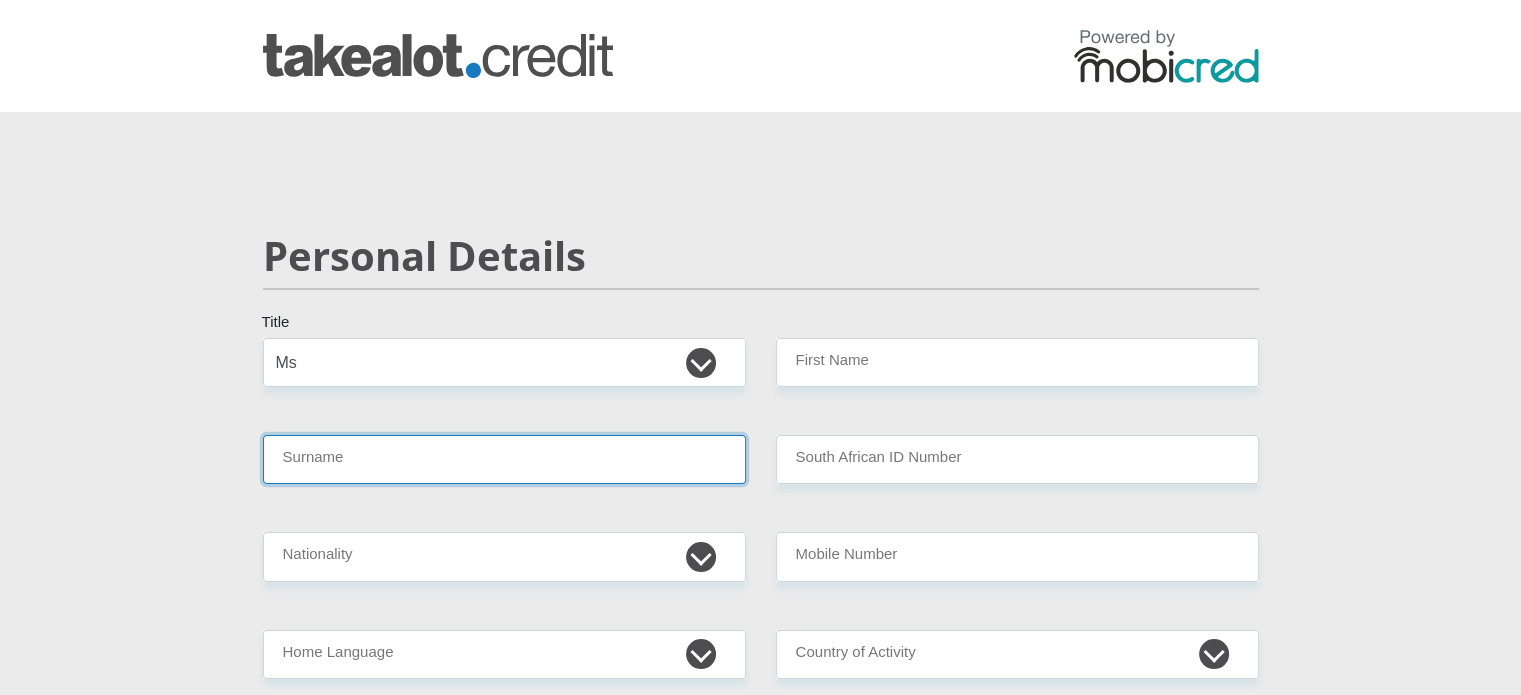 click on "Surname" at bounding box center (504, 459) 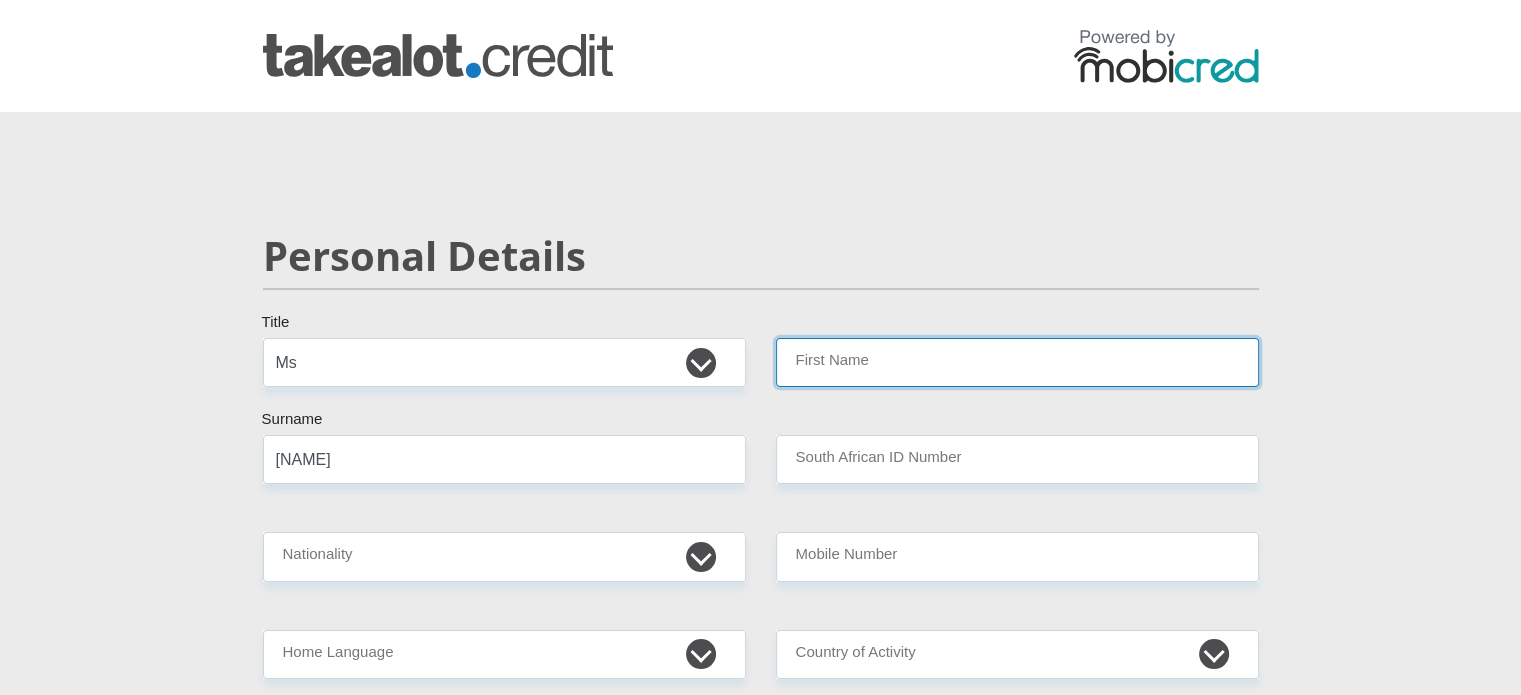 type on "[NAME]" 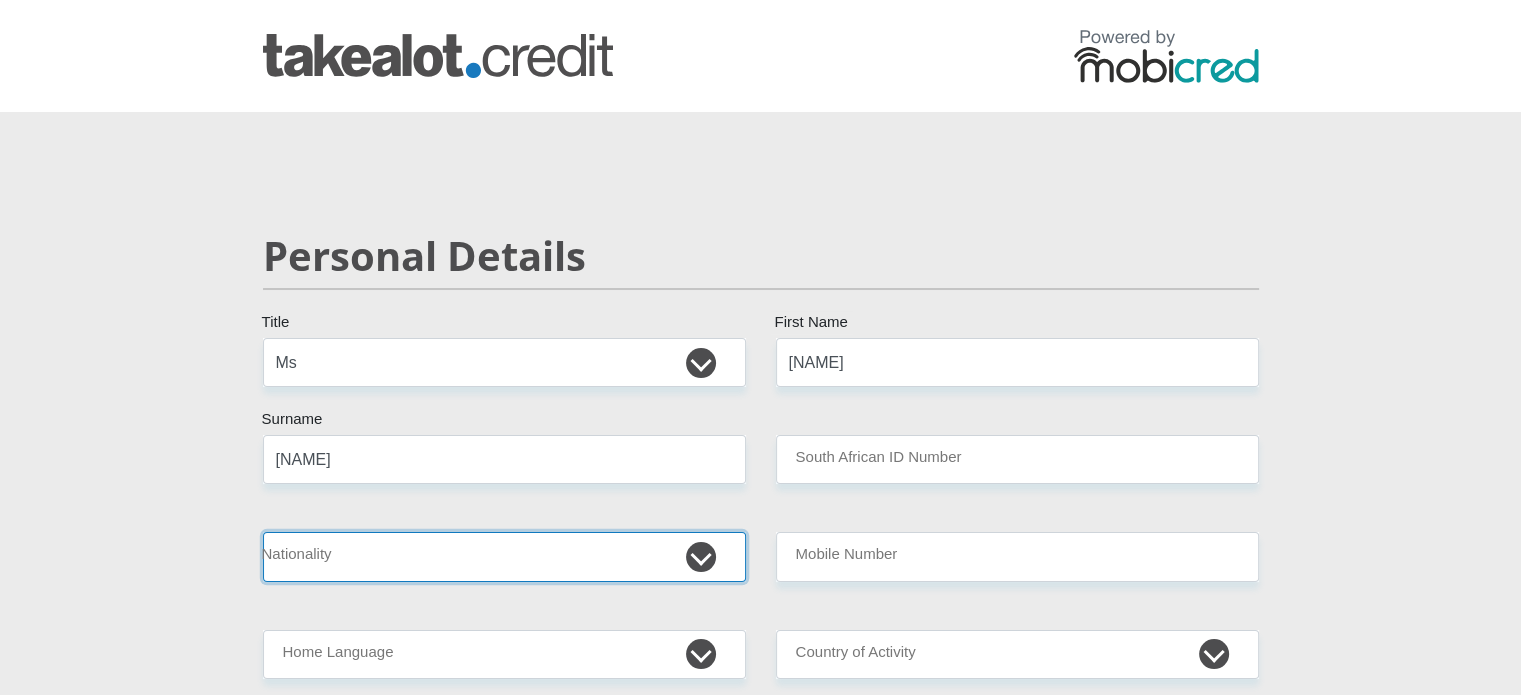 select on "ZAF" 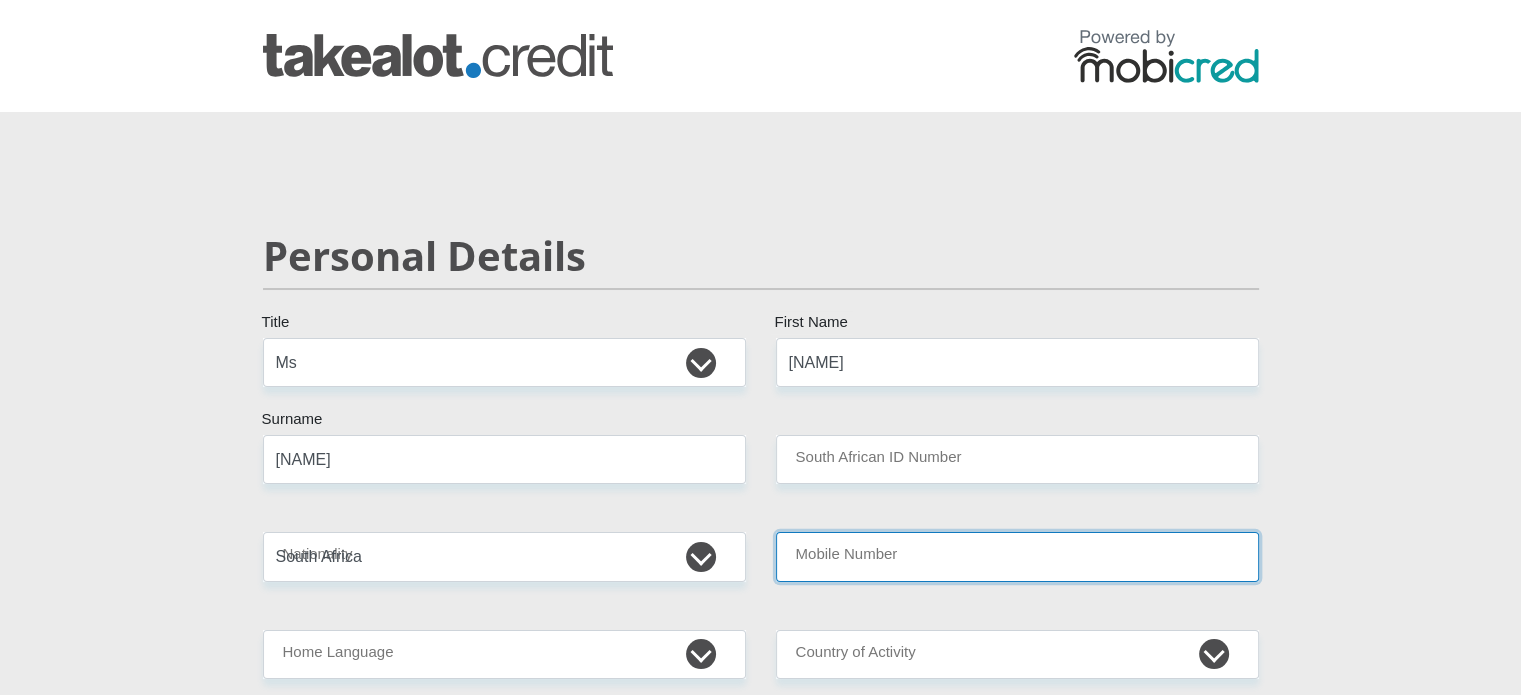 type on "[ID_NUMBER]" 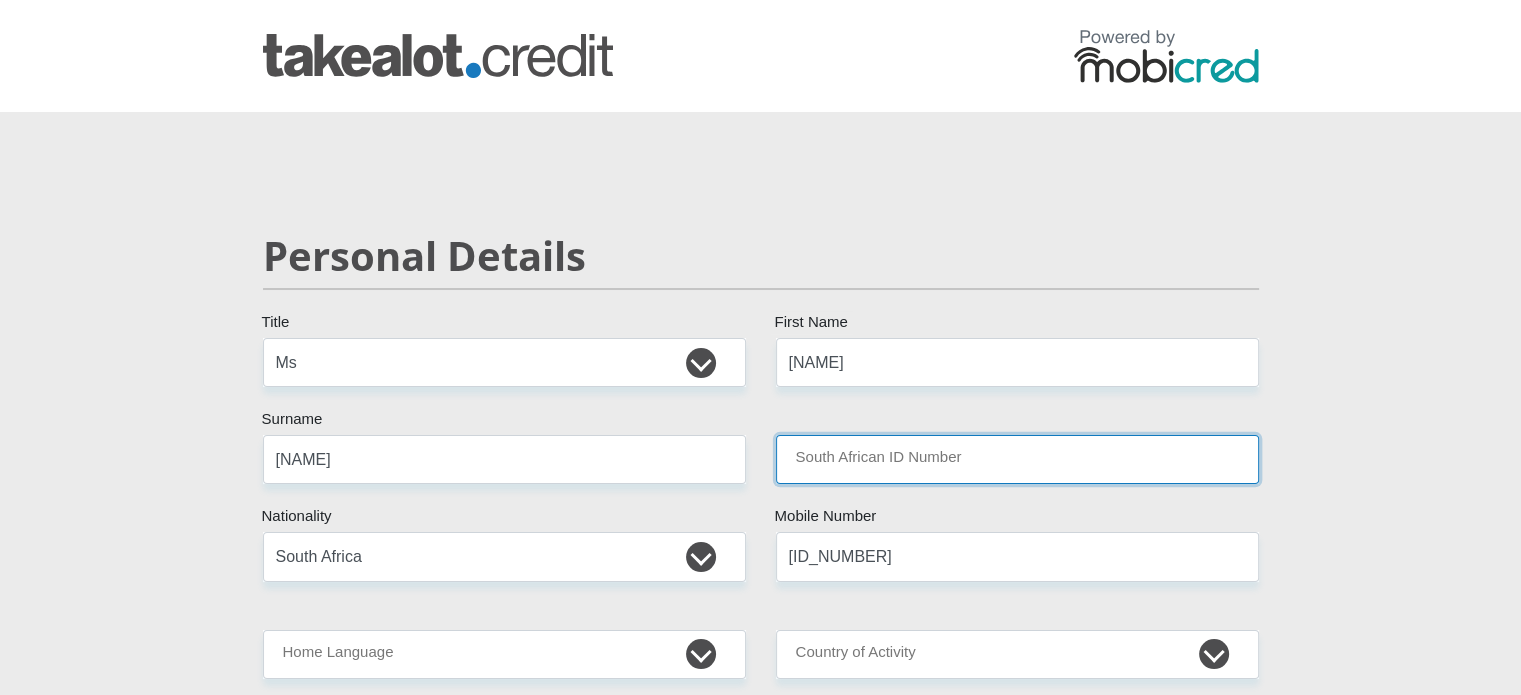 click on "South African ID Number" at bounding box center (1017, 459) 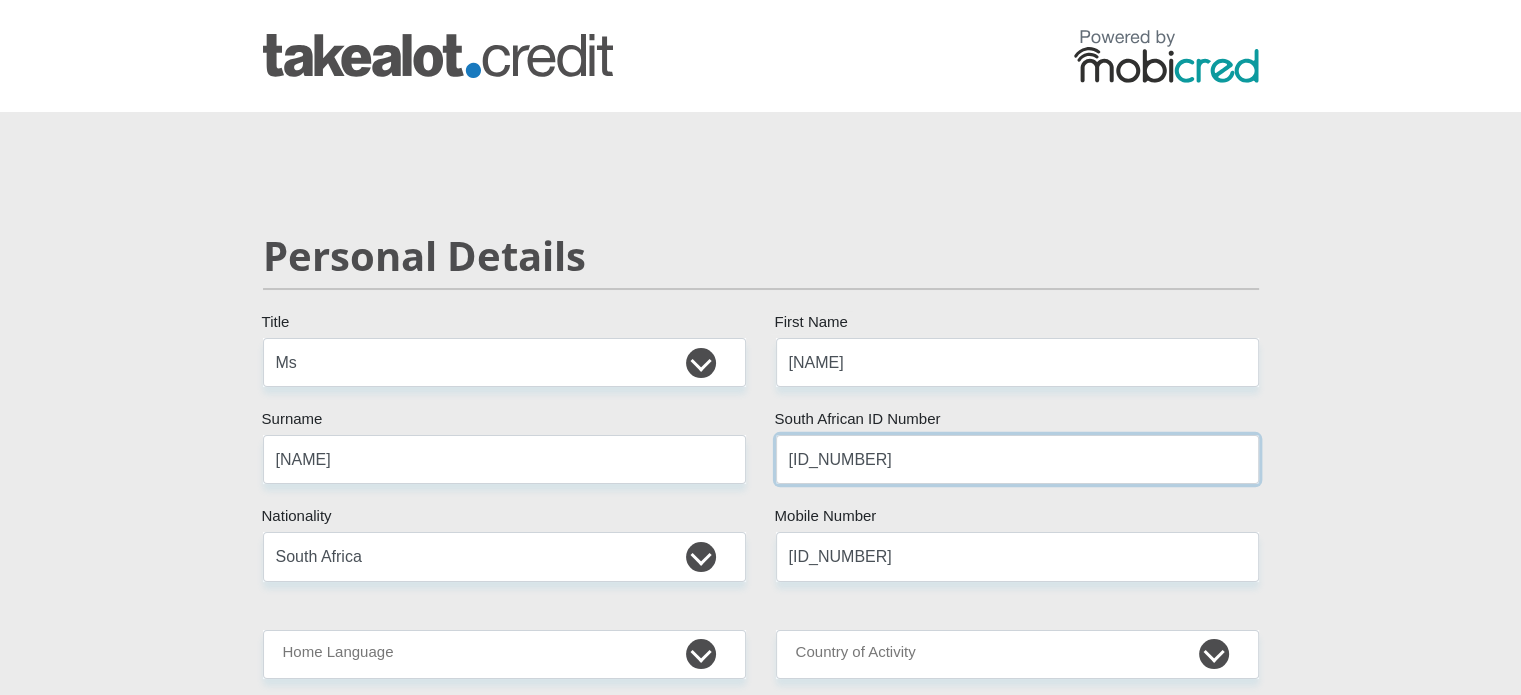 scroll, scrollTop: 400, scrollLeft: 0, axis: vertical 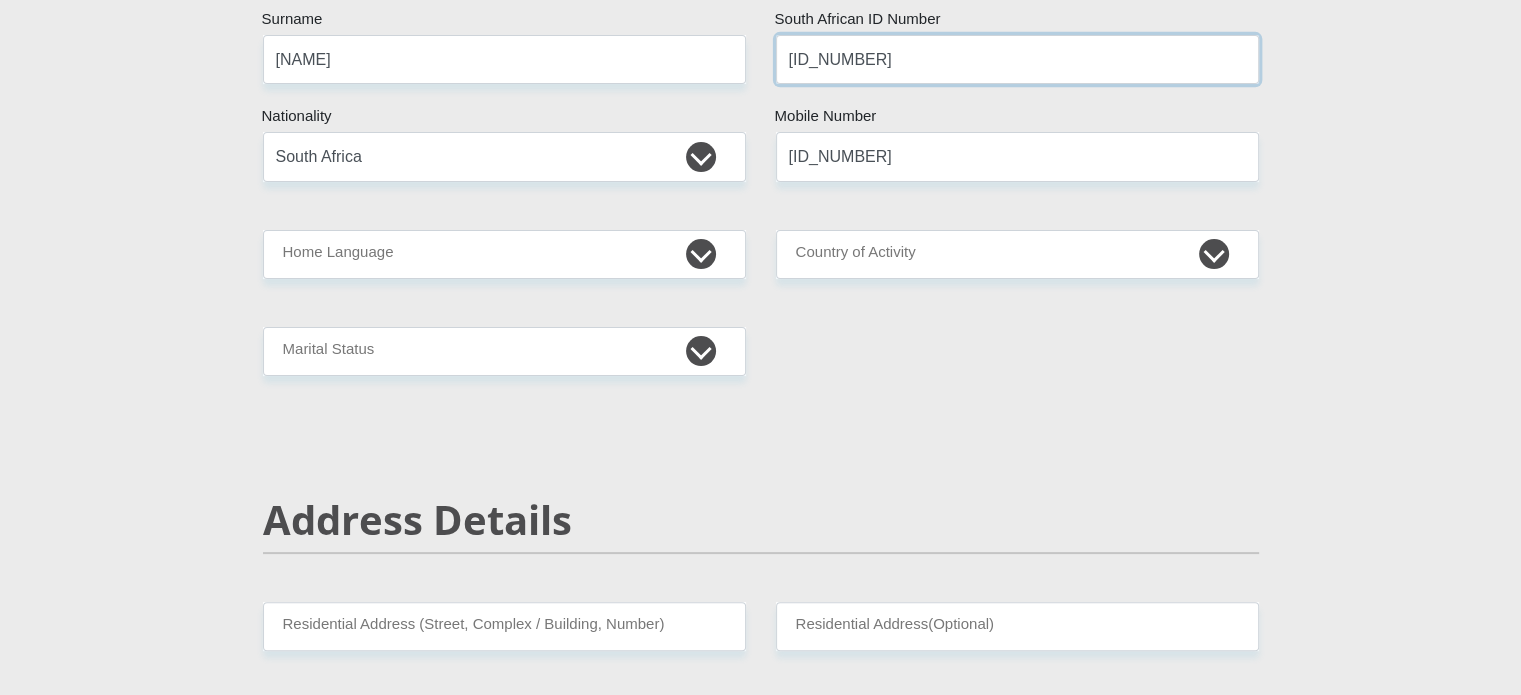 type on "[ID_NUMBER]" 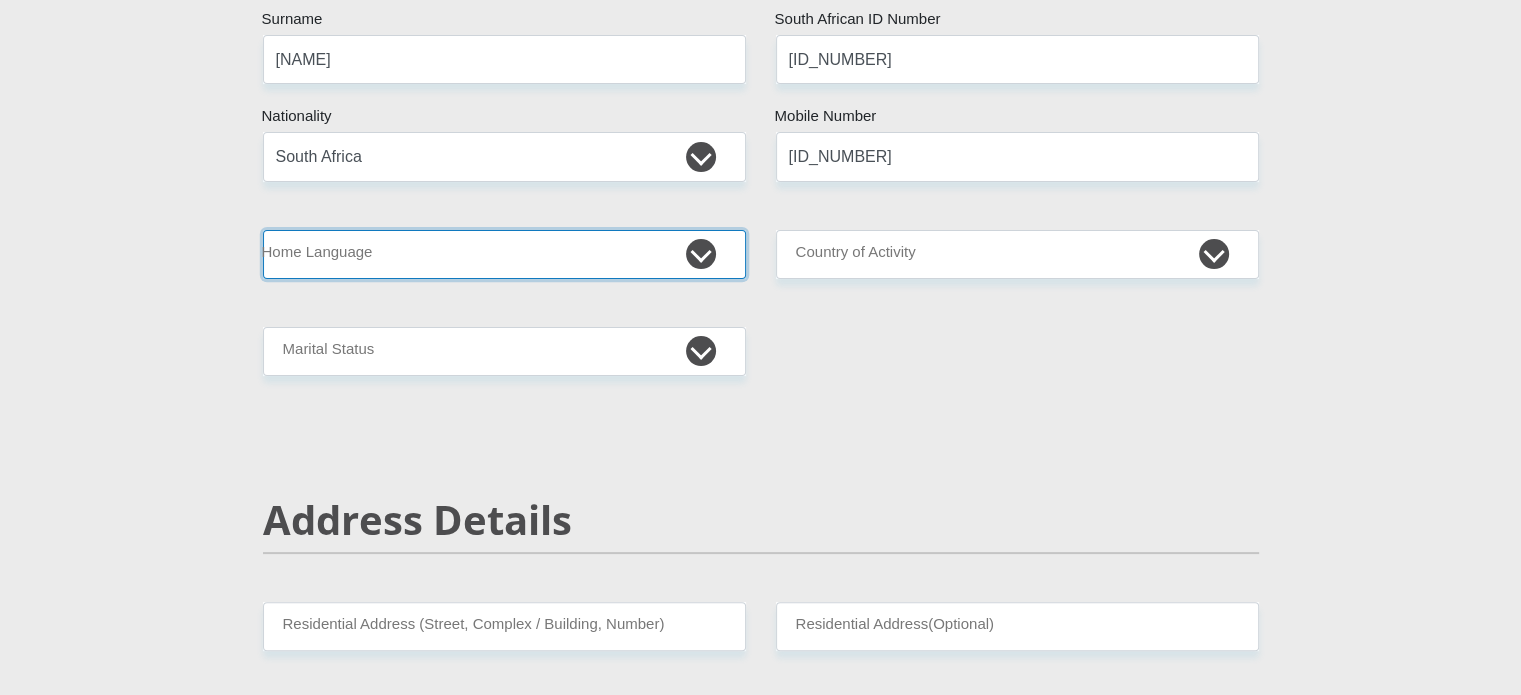 click on "Afrikaans
English
Sepedi
South Ndebele
Southern Sotho
Swati
Tsonga
Tswana
Venda
Xhosa
Zulu
Other" at bounding box center [504, 254] 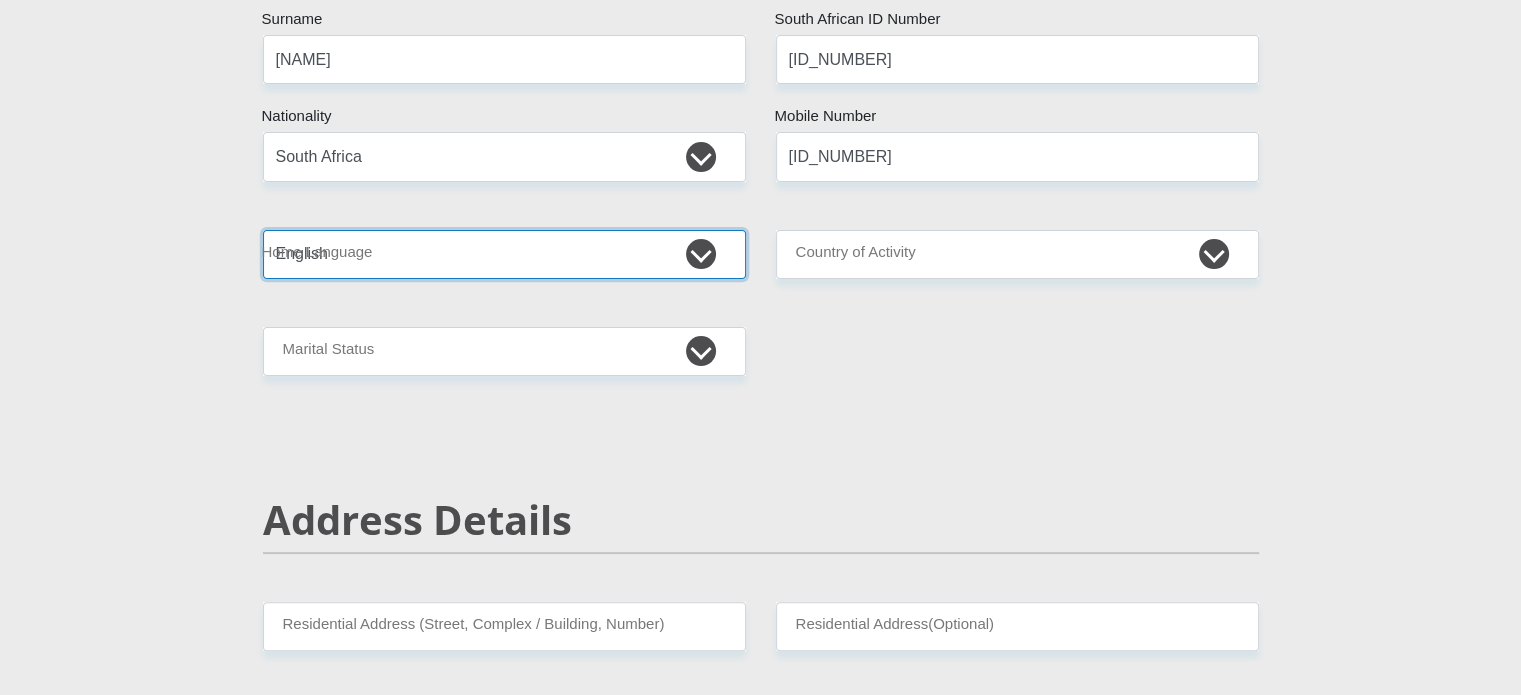 click on "Afrikaans
English
Sepedi
South Ndebele
Southern Sotho
Swati
Tsonga
Tswana
Venda
Xhosa
Zulu
Other" at bounding box center (504, 254) 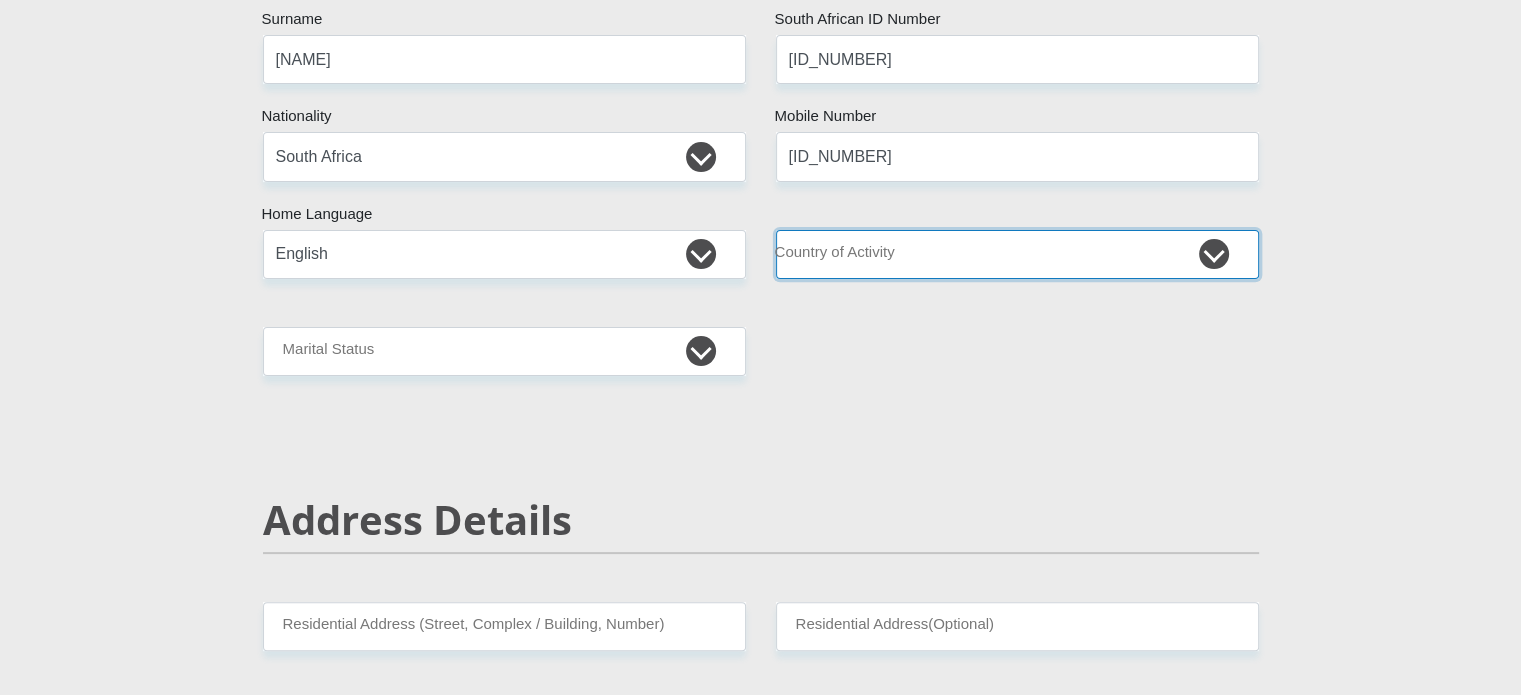 click on "South Africa
Afghanistan
Aland Islands
Albania
Algeria
America Samoa
American Virgin Islands
Andorra
Angola
Anguilla
Antarctica
Antigua and Barbuda
Argentina
Armenia
Aruba
Ascension Island
Australia
Austria
Azerbaijan
Chad" at bounding box center [1017, 254] 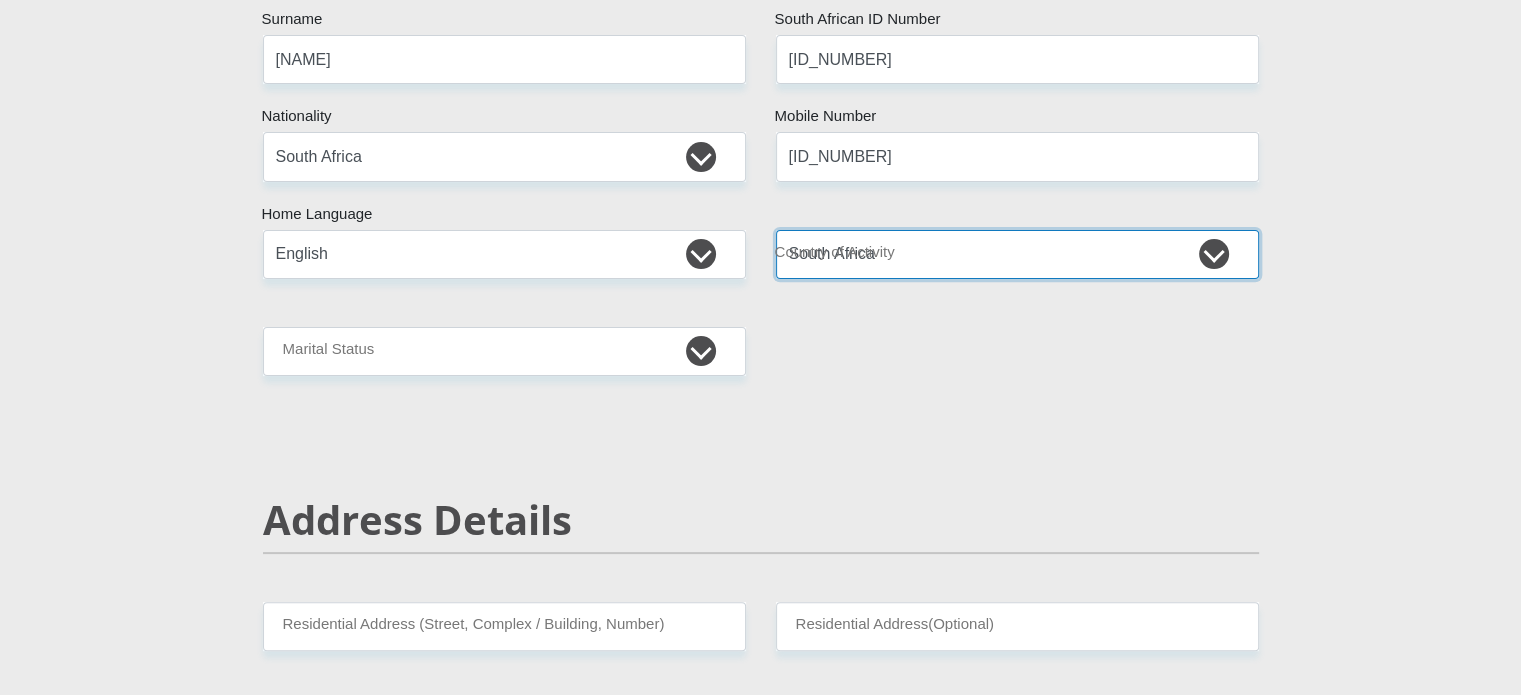 click on "South Africa
Afghanistan
Aland Islands
Albania
Algeria
America Samoa
American Virgin Islands
Andorra
Angola
Anguilla
Antarctica
Antigua and Barbuda
Argentina
Armenia
Aruba
Ascension Island
Australia
Austria
Azerbaijan
Chad" at bounding box center [1017, 254] 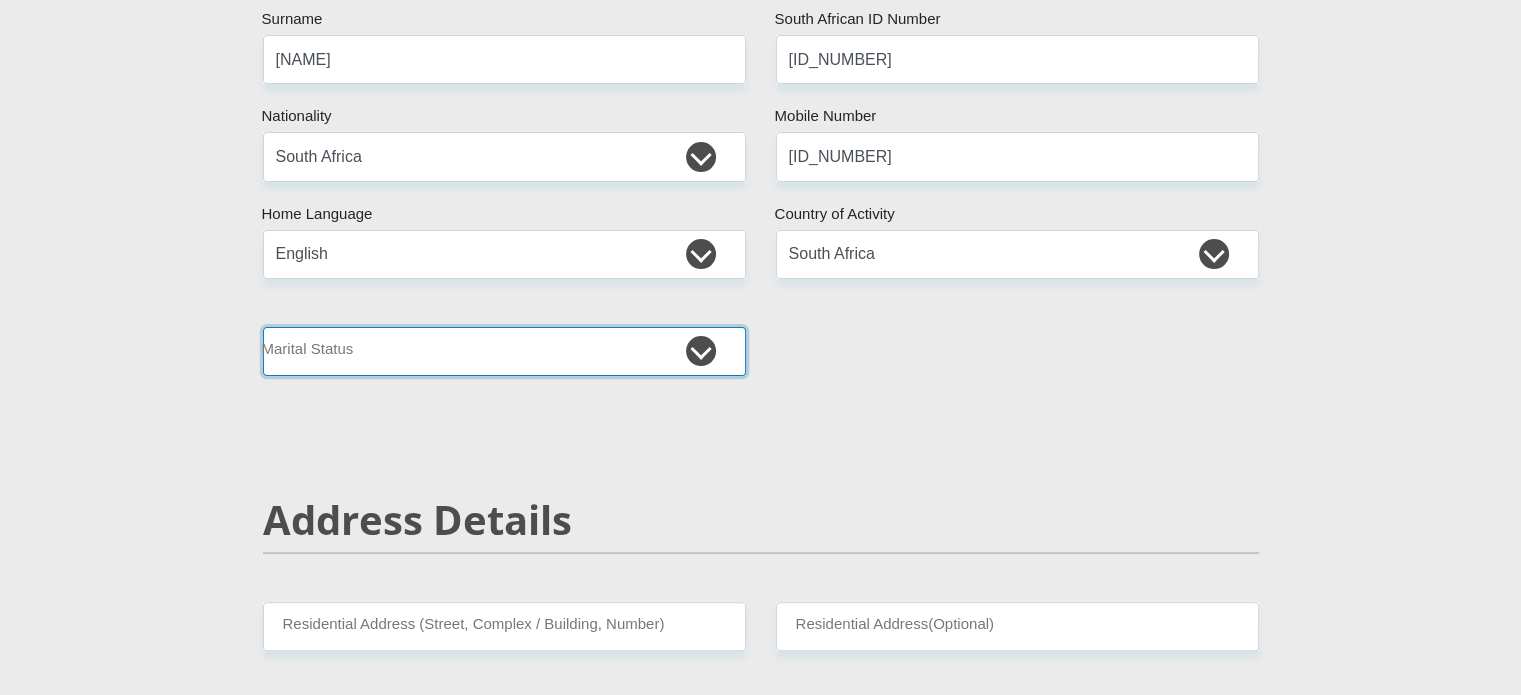 click on "Married ANC
Single
Divorced
Widowed
Married COP or Customary Law" at bounding box center [504, 351] 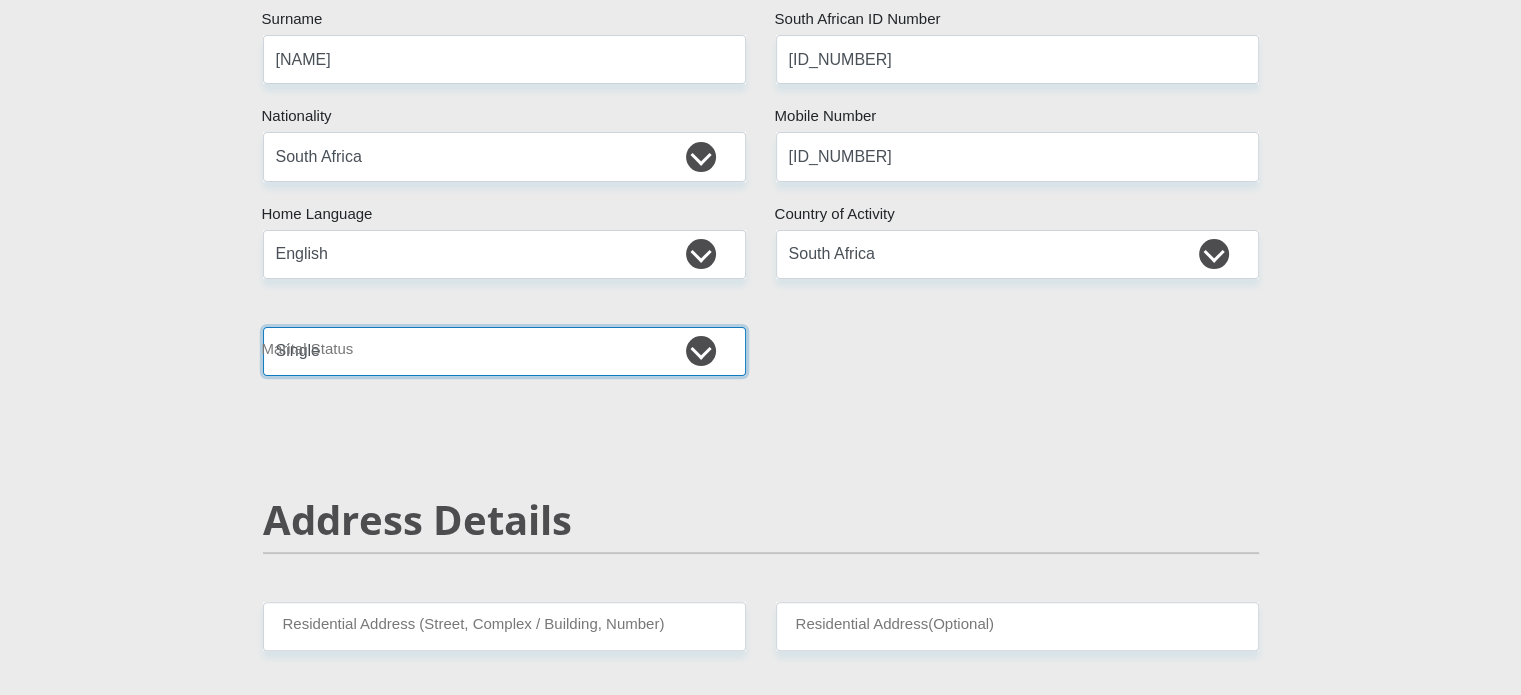 click on "Married ANC
Single
Divorced
Widowed
Married COP or Customary Law" at bounding box center (504, 351) 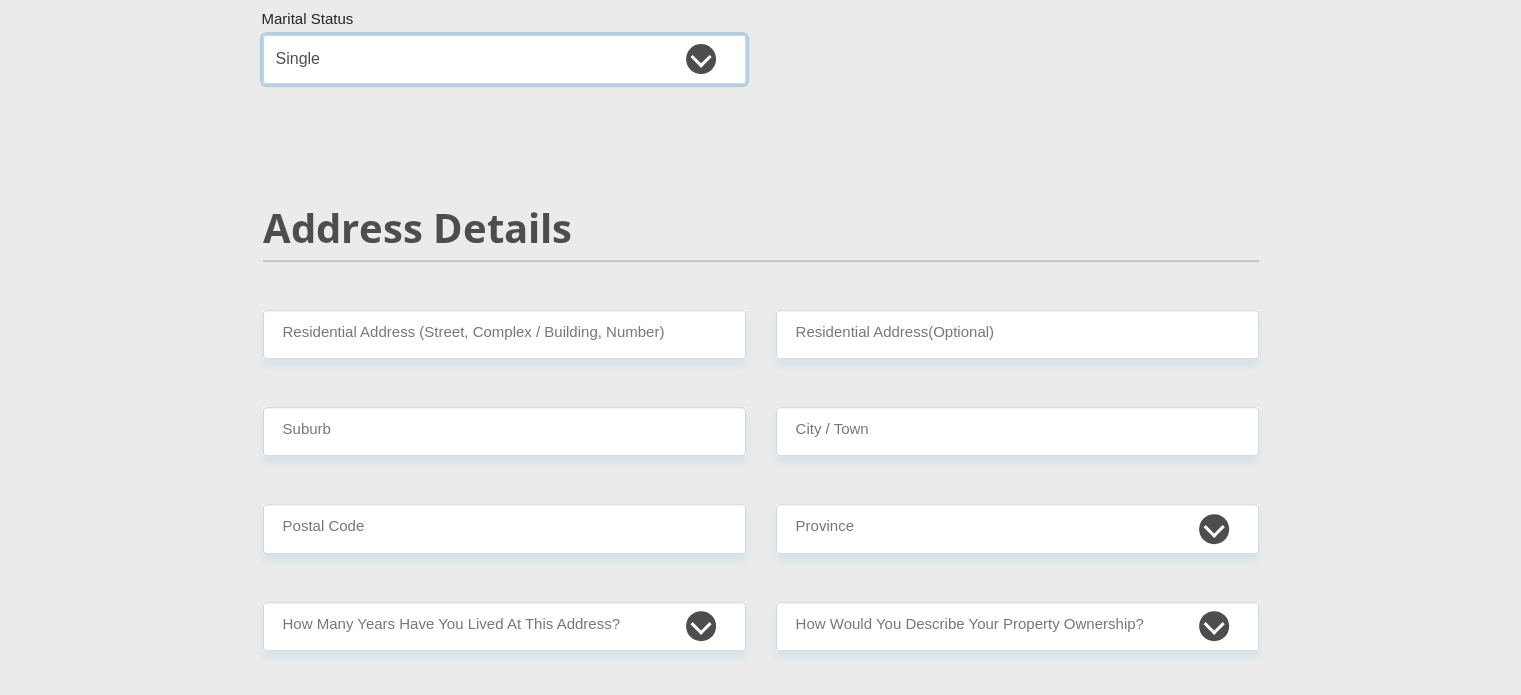scroll, scrollTop: 700, scrollLeft: 0, axis: vertical 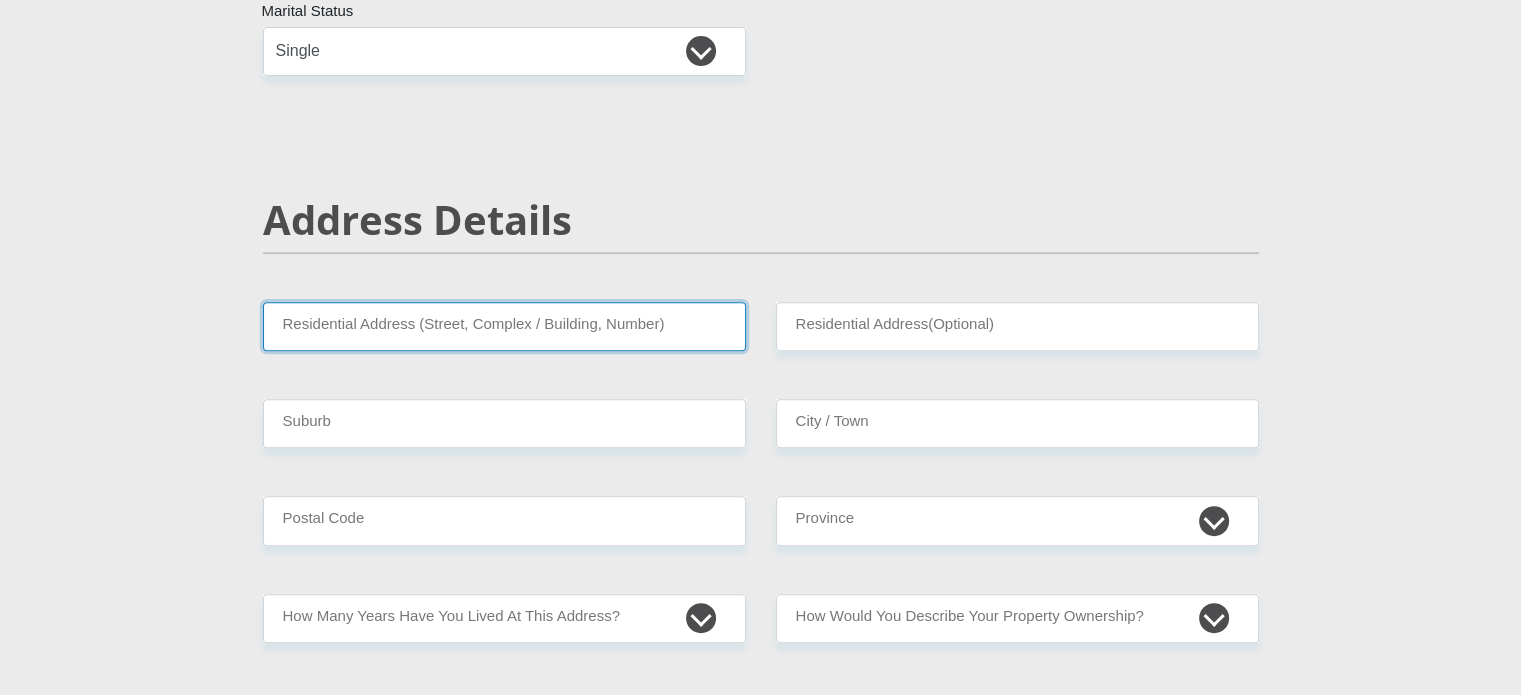 click on "Residential Address (Street, Complex / Building, Number)" at bounding box center (504, 326) 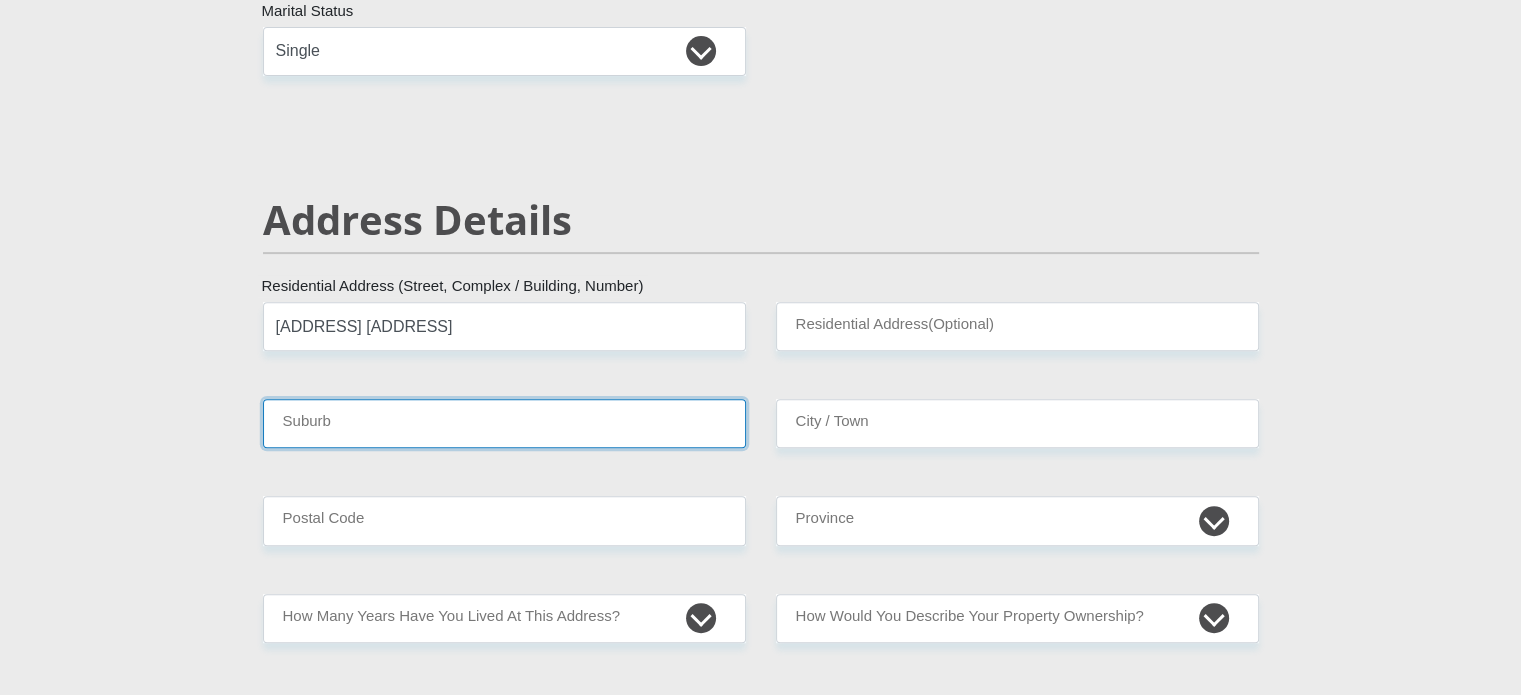 type on "[CITY]" 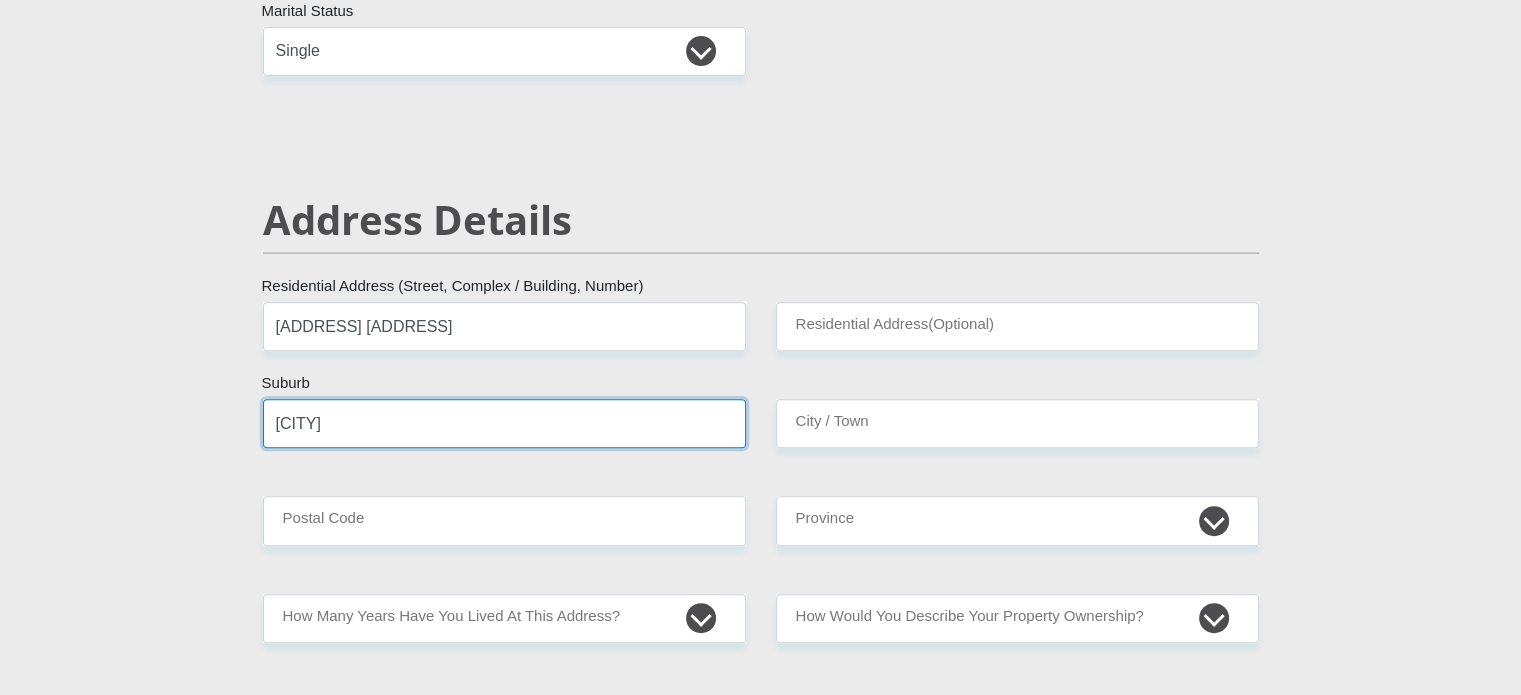 type on "[CITY]" 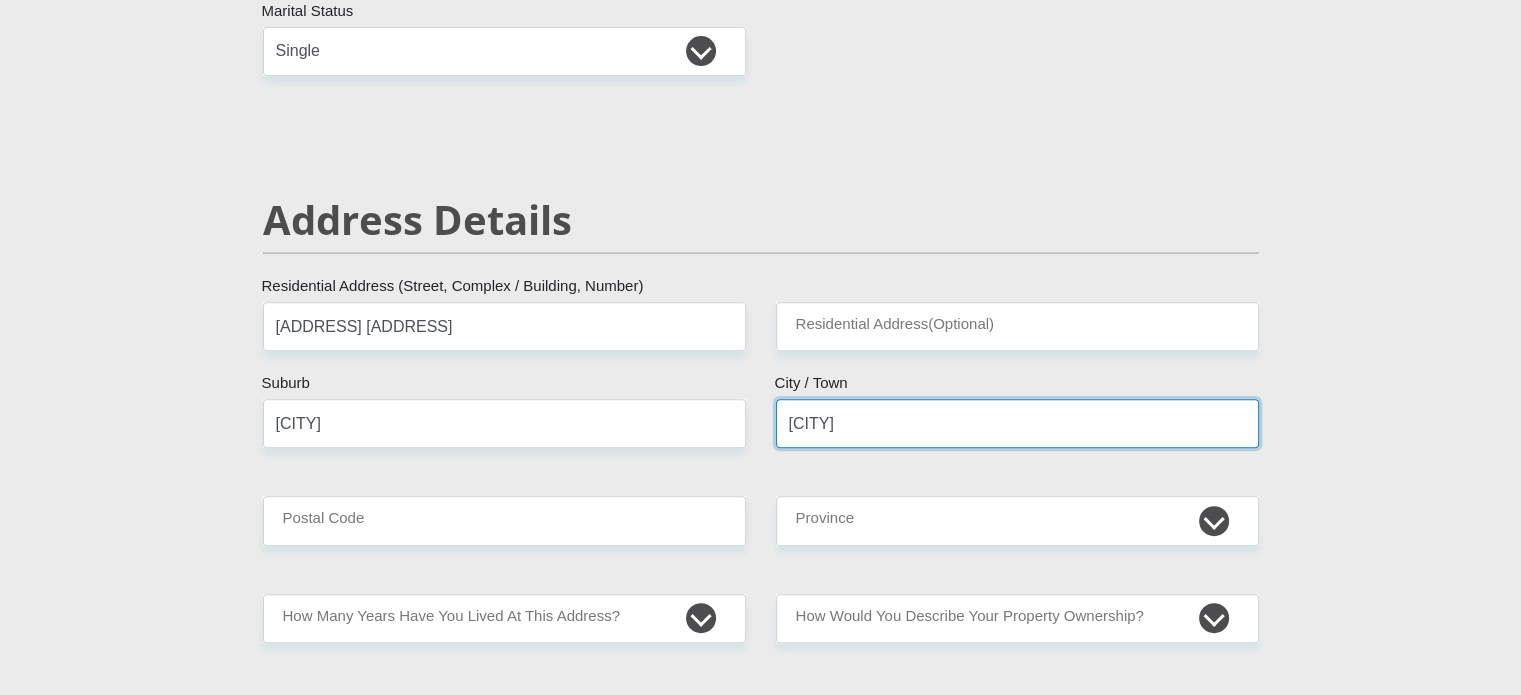 type on "0181" 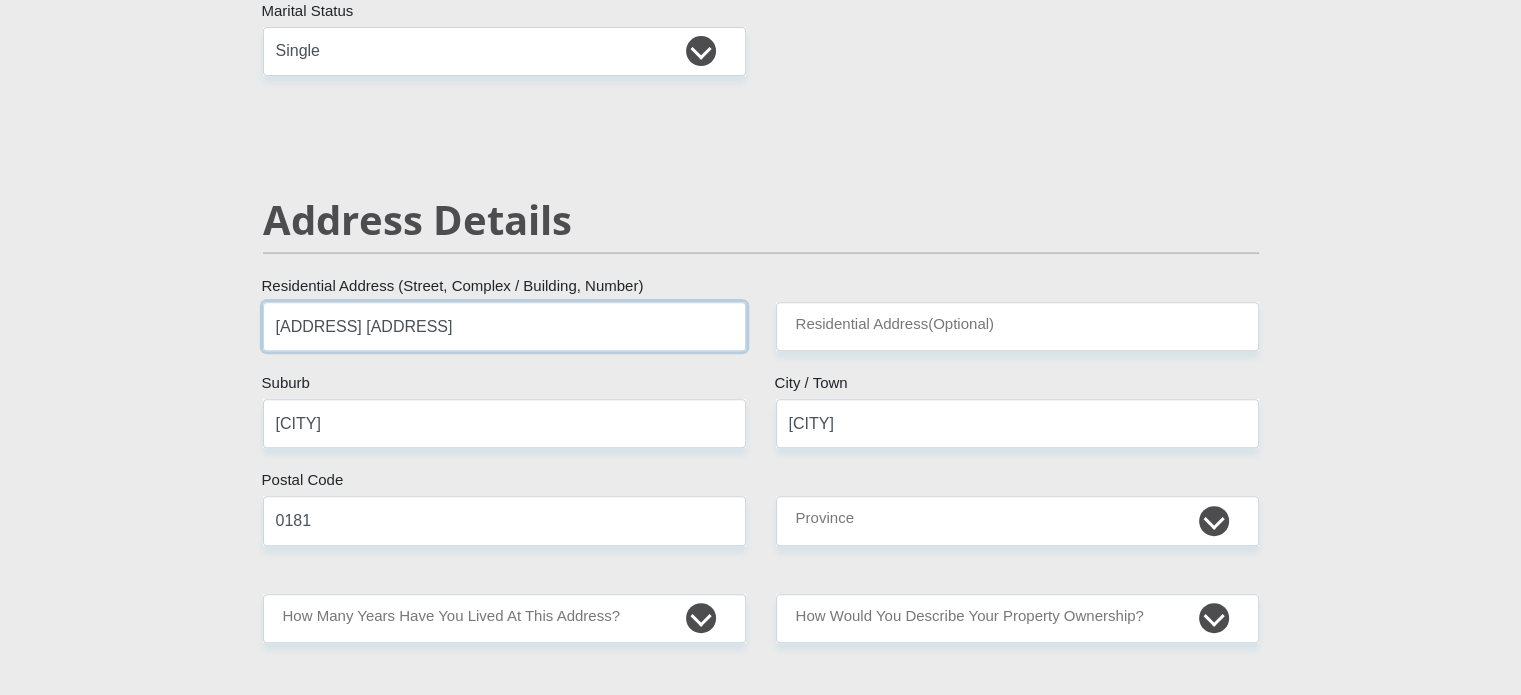 drag, startPoint x: 476, startPoint y: 327, endPoint x: 191, endPoint y: 323, distance: 285.02808 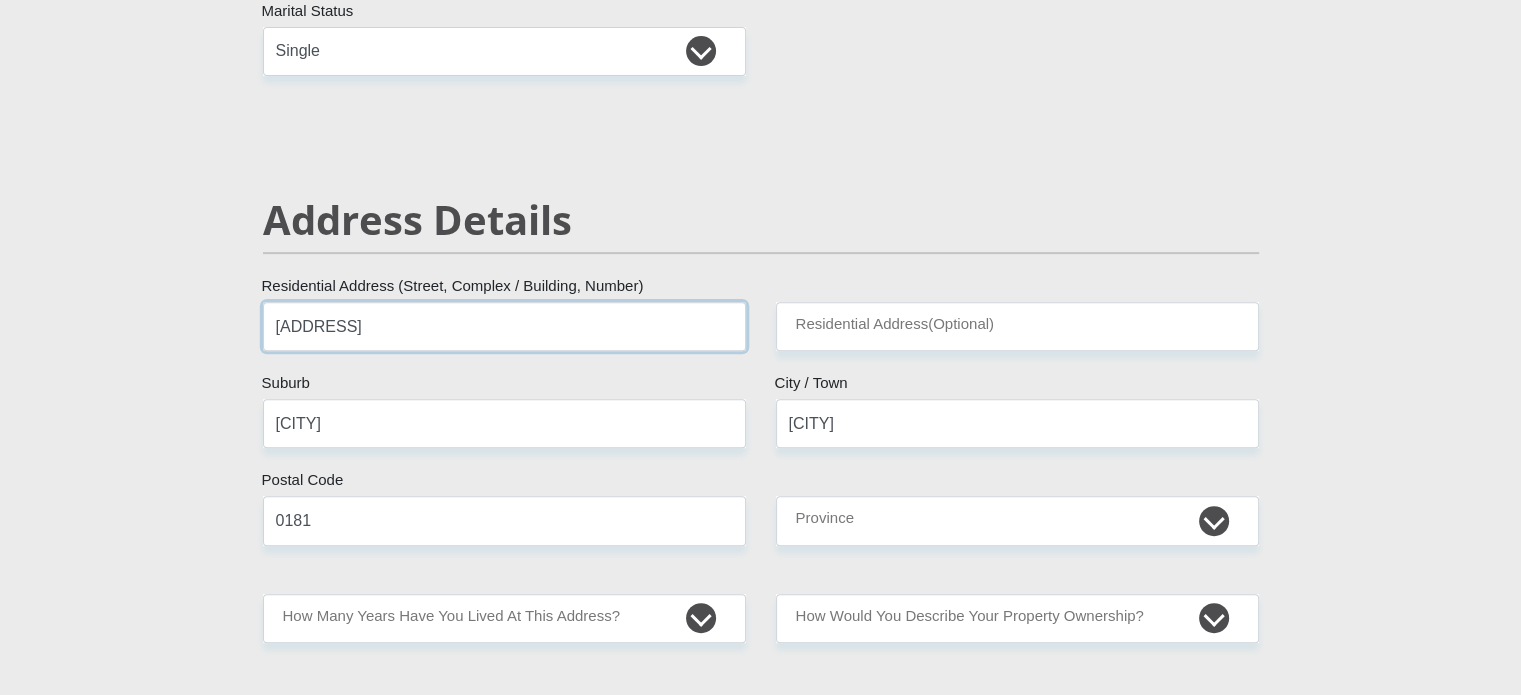 click on "[ADDRESS]" at bounding box center (504, 326) 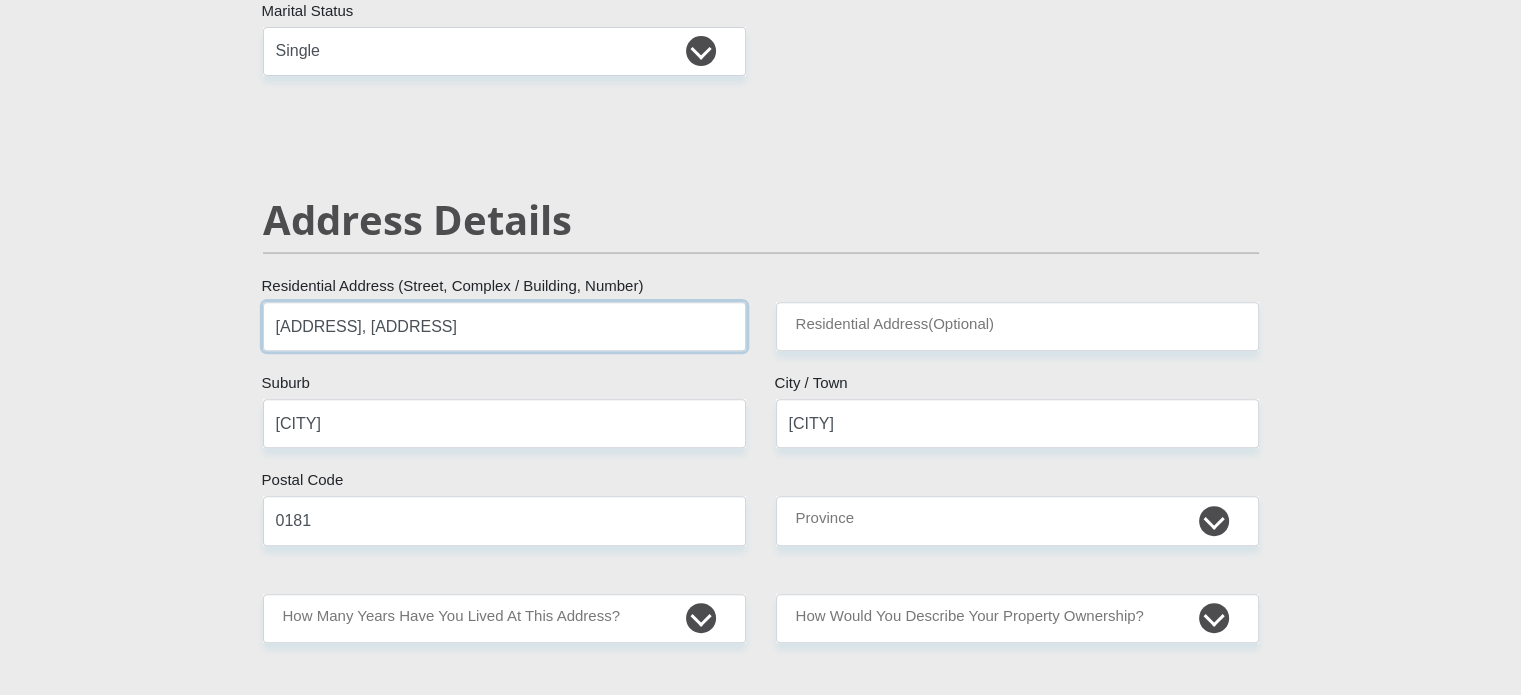 type on "[ADDRESS], [ADDRESS]" 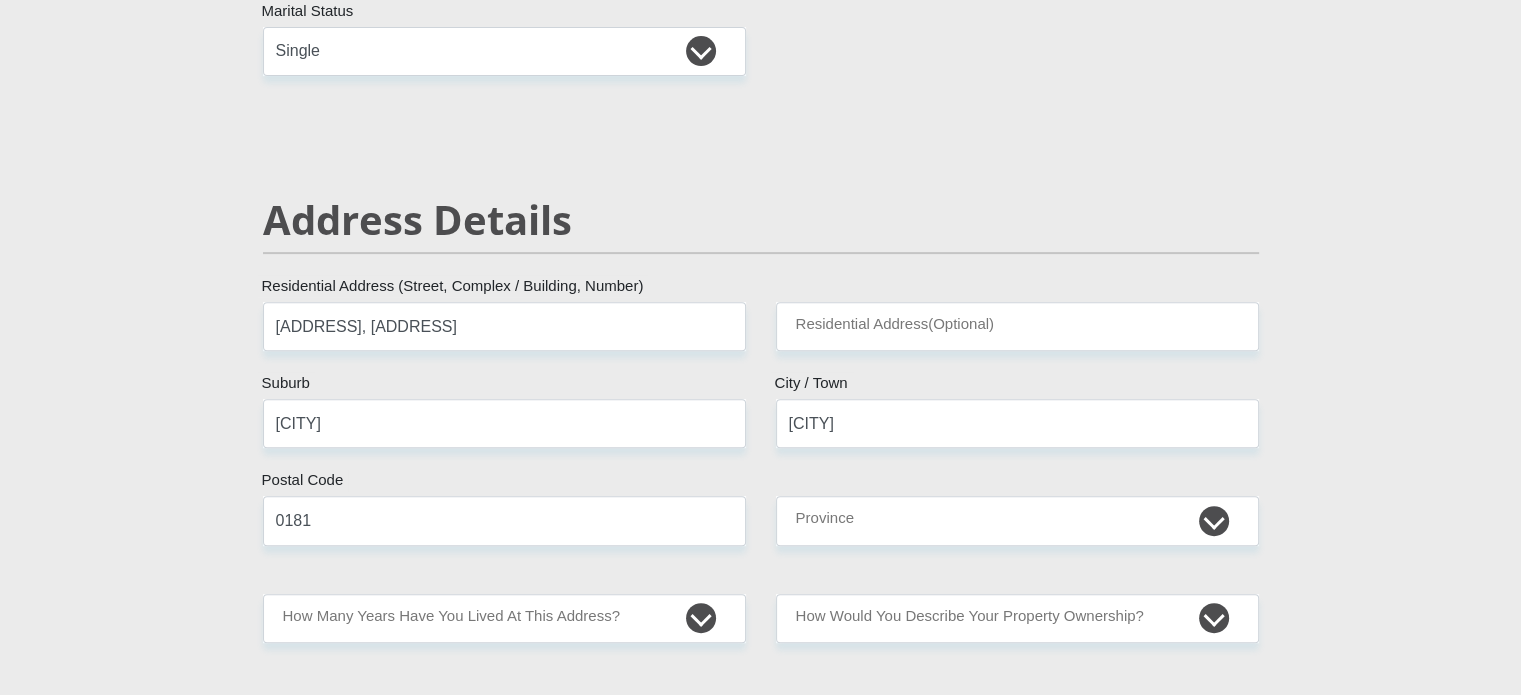 click on "Address Details" at bounding box center [761, 249] 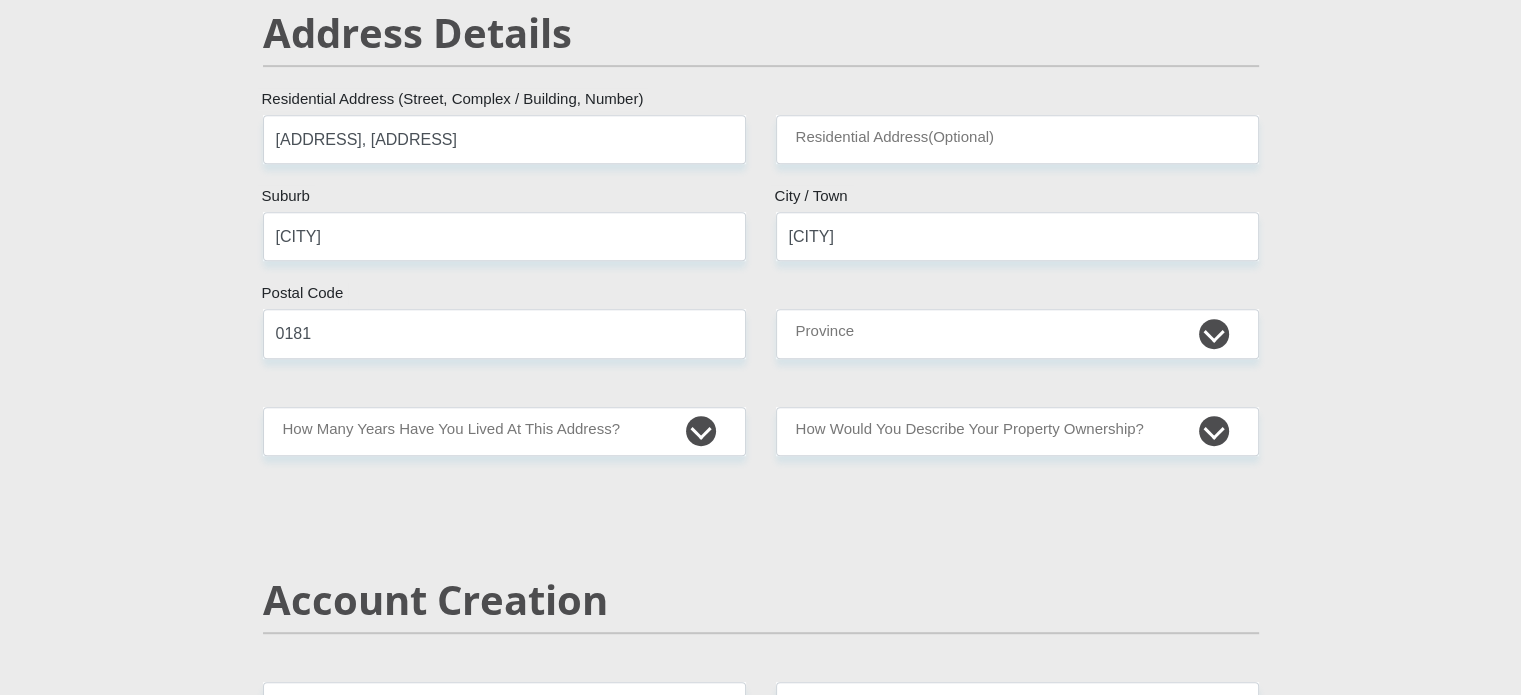 scroll, scrollTop: 900, scrollLeft: 0, axis: vertical 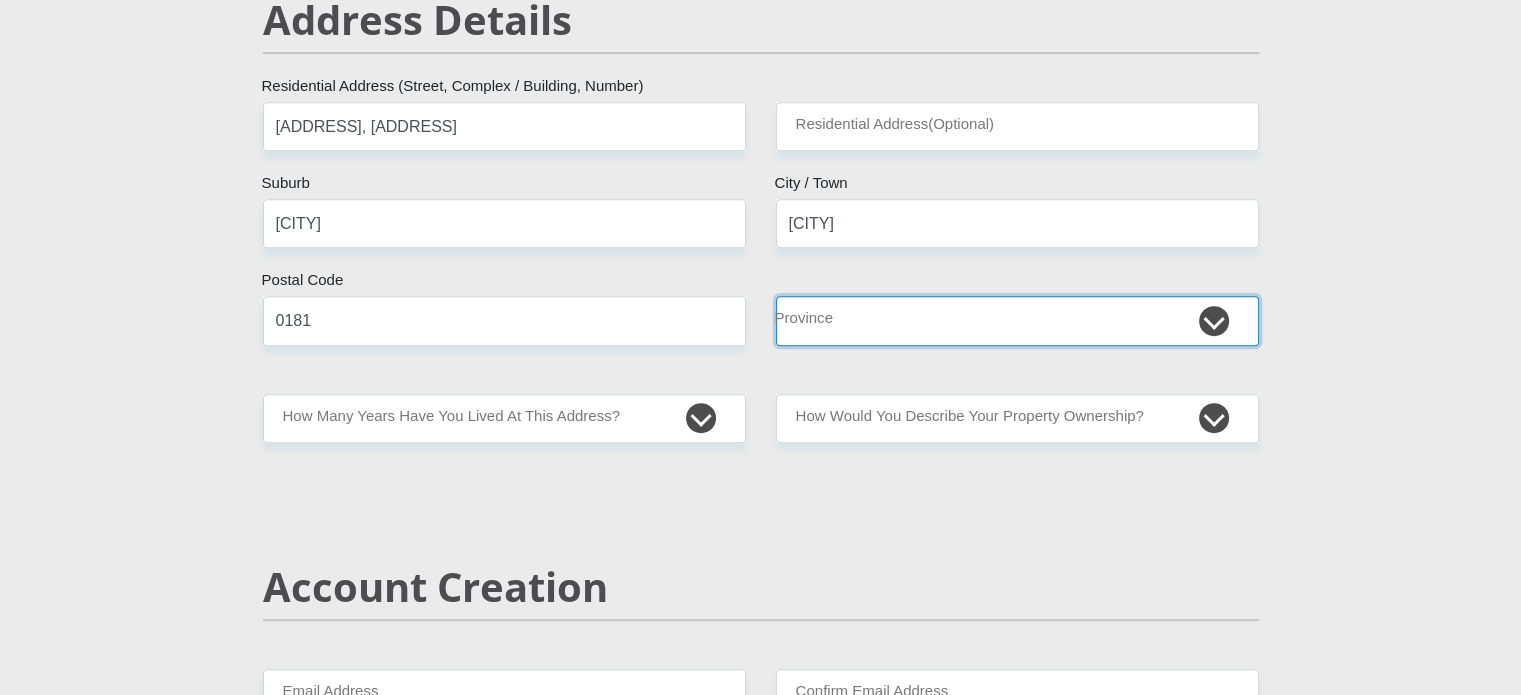 click on "Eastern Cape
Free State
Gauteng
KwaZulu-Natal
Limpopo
Mpumalanga
Northern Cape
North West
Western Cape" at bounding box center (1017, 320) 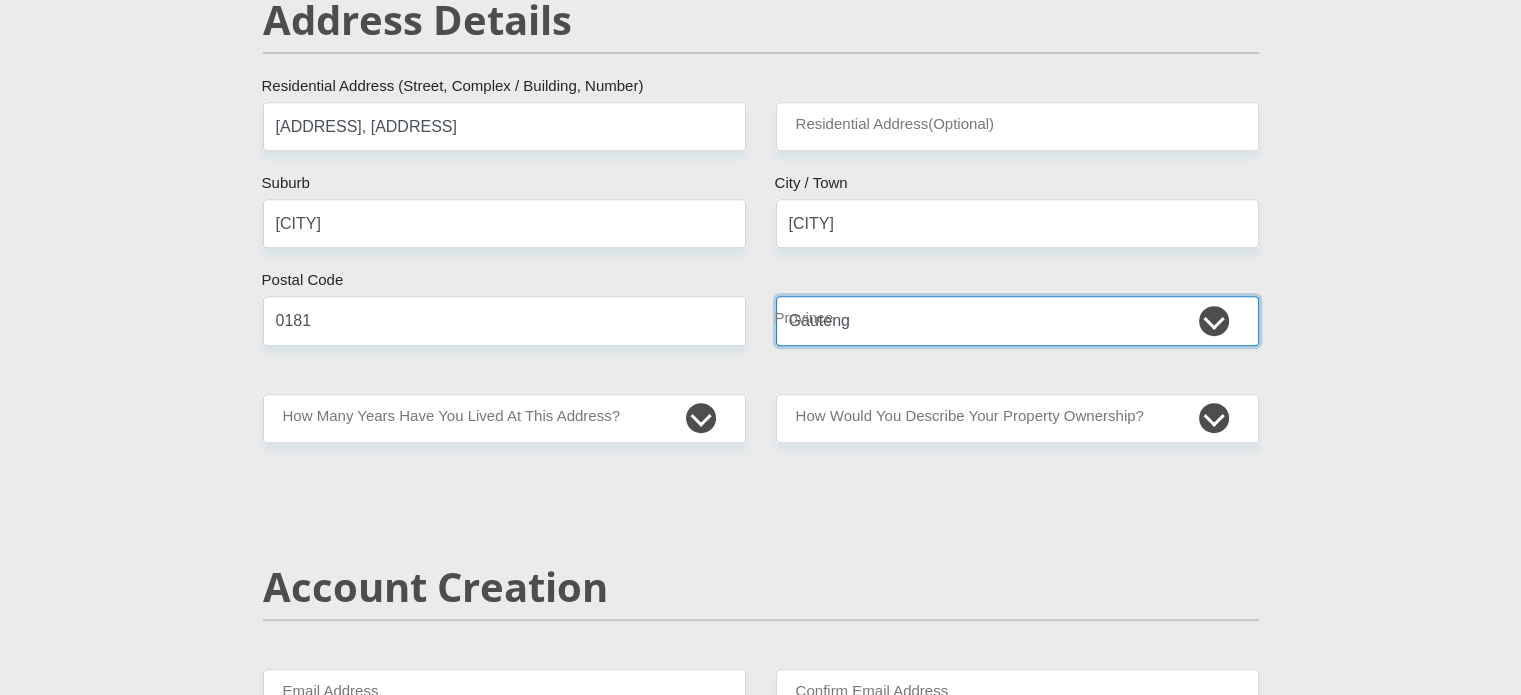 click on "Eastern Cape
Free State
Gauteng
KwaZulu-Natal
Limpopo
Mpumalanga
Northern Cape
North West
Western Cape" at bounding box center (1017, 320) 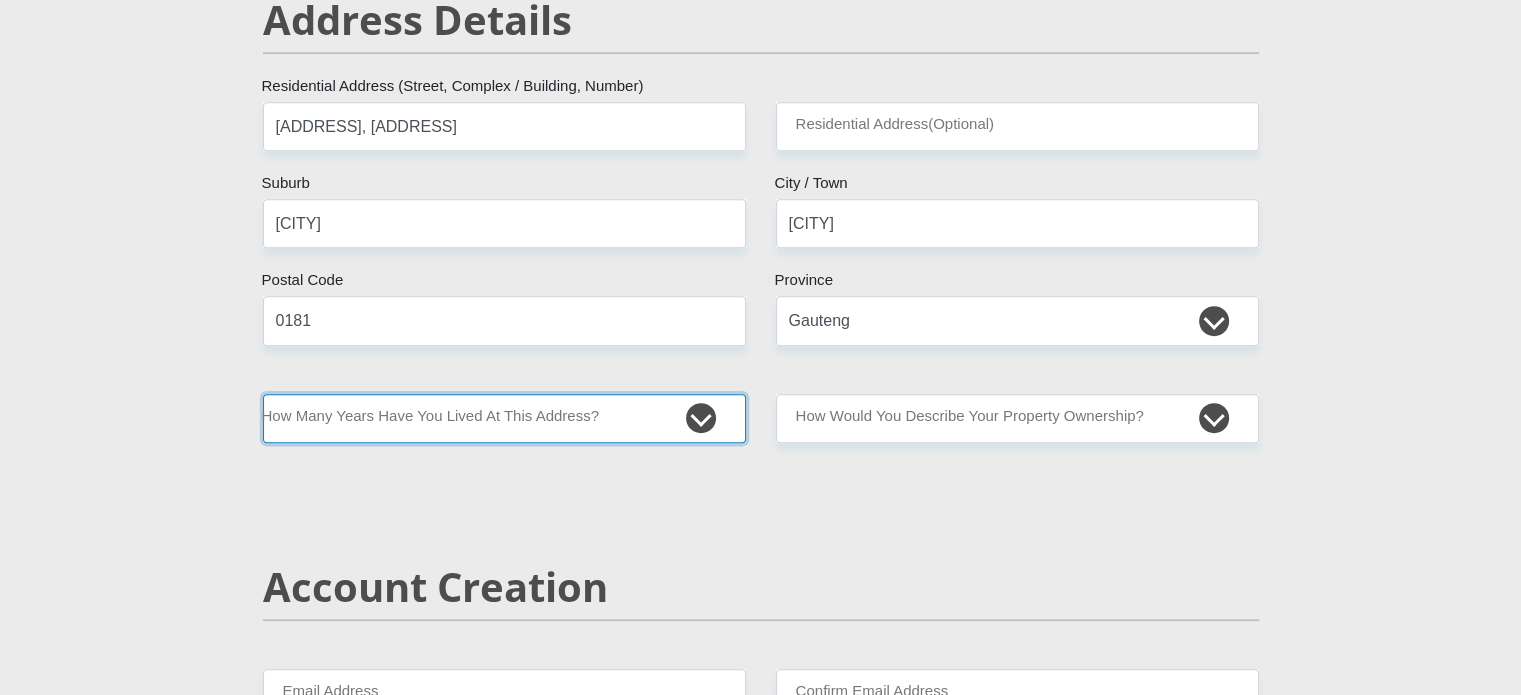 click on "less than 1 year
1-3 years
3-5 years
5+ years" at bounding box center (504, 418) 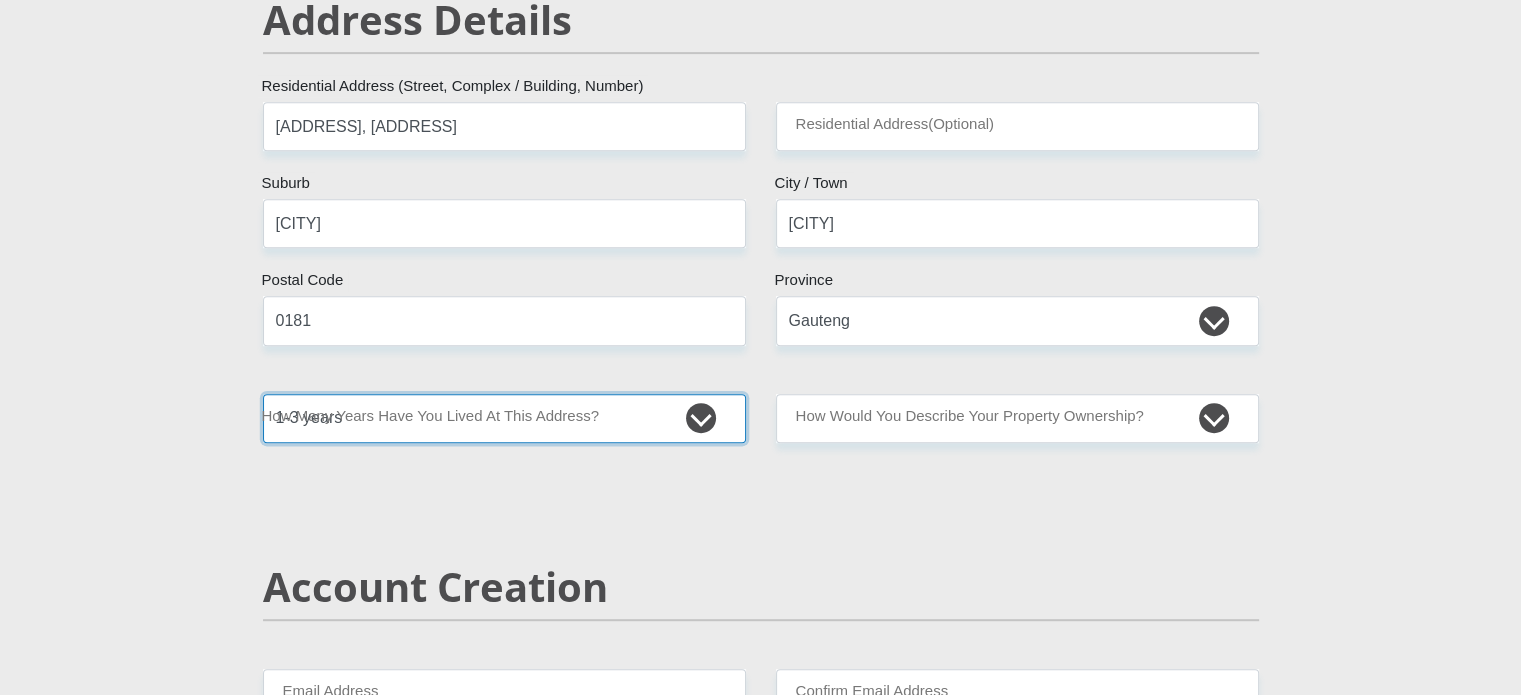 click on "less than 1 year
1-3 years
3-5 years
5+ years" at bounding box center (504, 418) 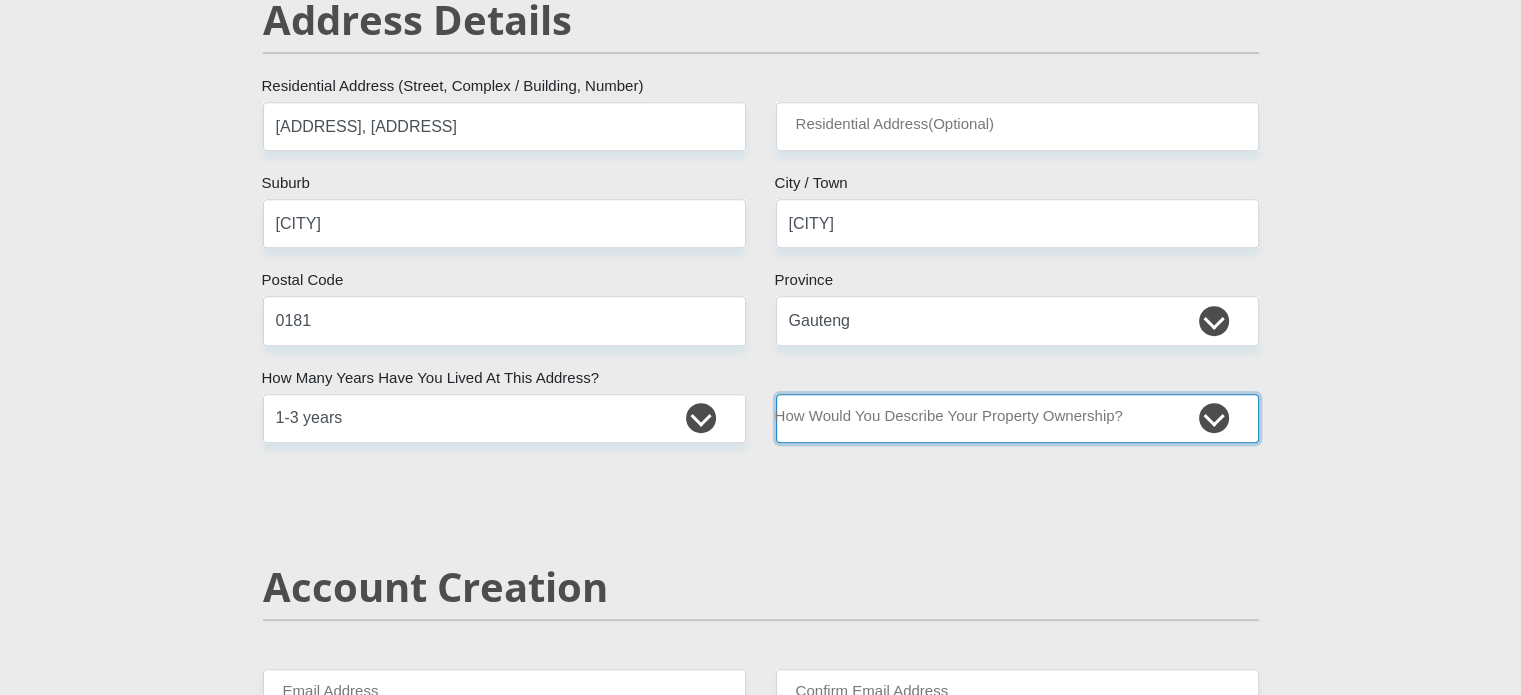 click on "Owned
Rented
Family Owned
Company Dwelling" at bounding box center (1017, 418) 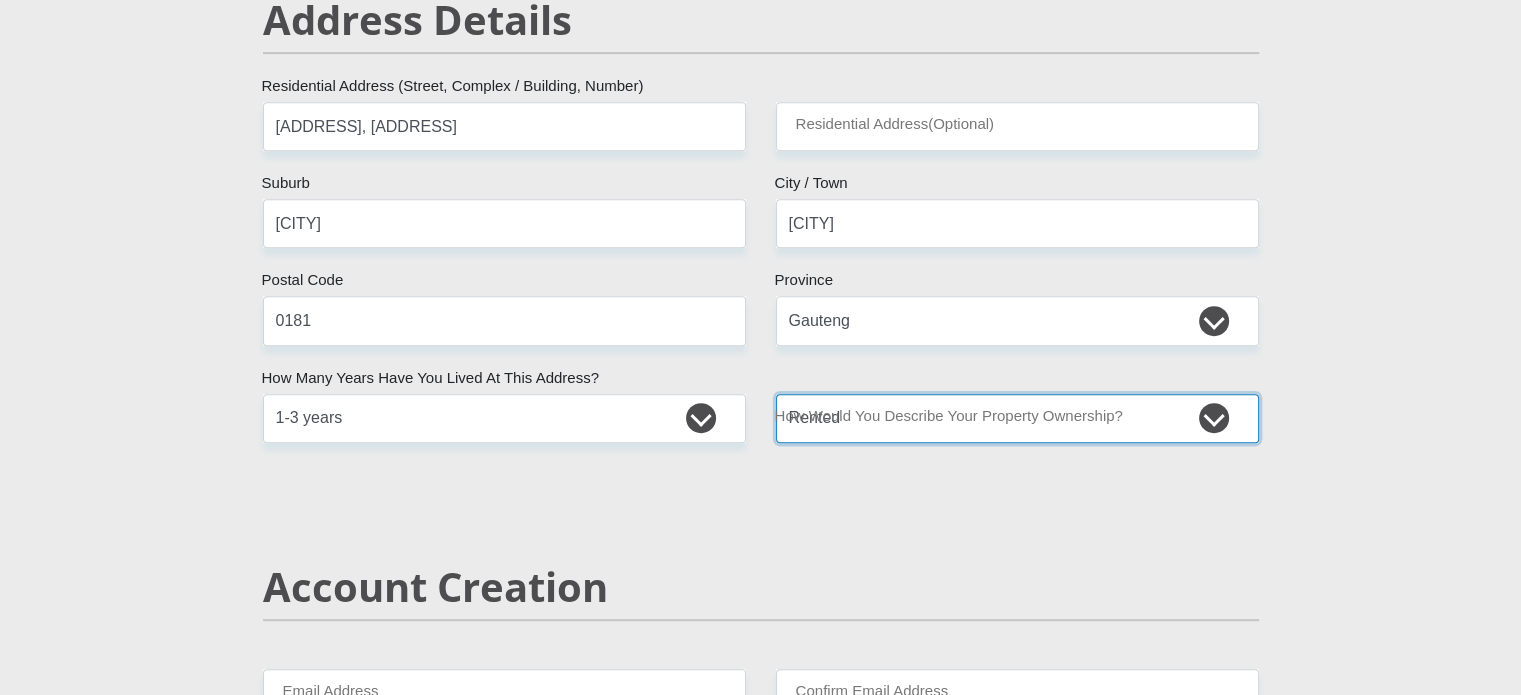 click on "Owned
Rented
Family Owned
Company Dwelling" at bounding box center [1017, 418] 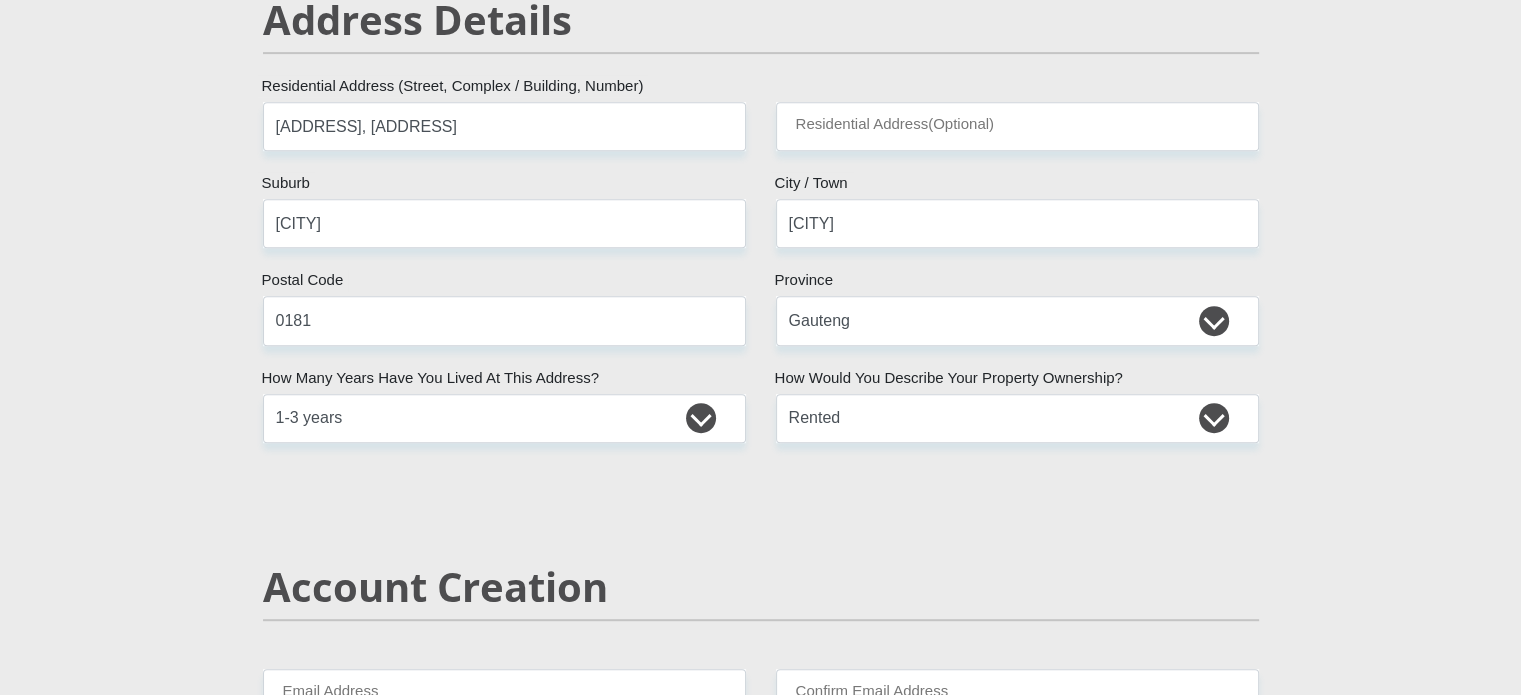 click on "Mr
Ms
Mrs
Dr
Other
Title
TIANA
First Name
VANSTADEN
Surname
0005170074081
South African ID Number
Please input valid ID number
South Africa
Afghanistan
Aland Islands
Albania
Algeria
America Samoa
American Virgin Islands
Andorra
Angola
Anguilla
Antarctica
Antigua and Barbuda
Argentina" at bounding box center [761, 2278] 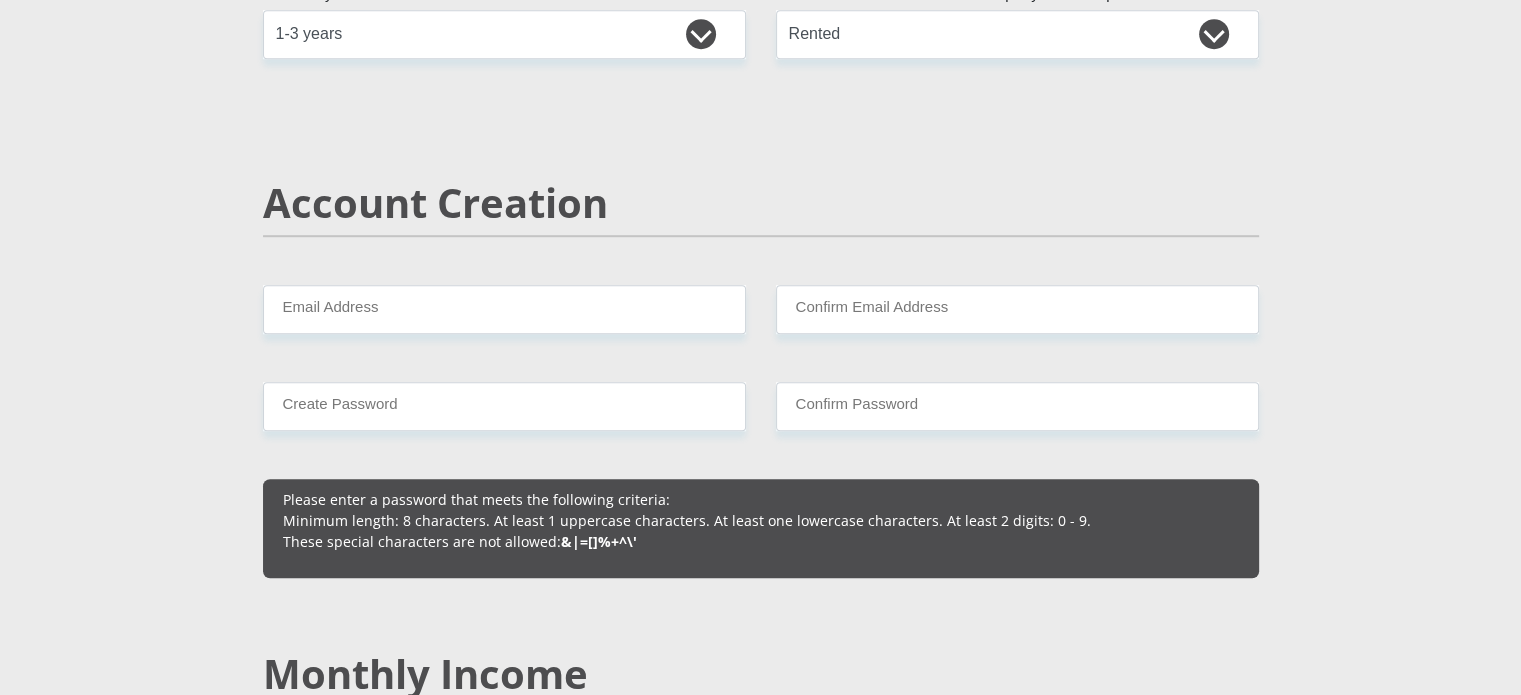 scroll, scrollTop: 1300, scrollLeft: 0, axis: vertical 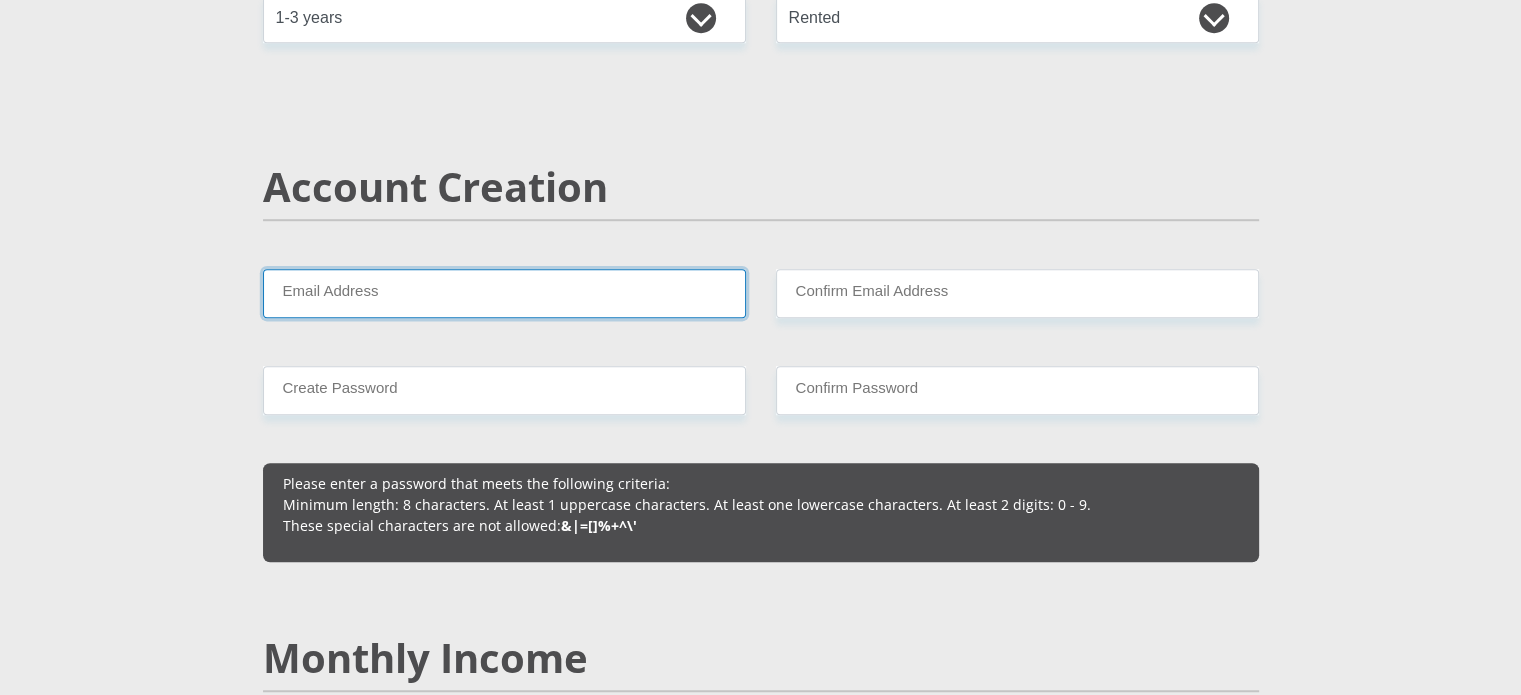 click on "Email Address" at bounding box center [504, 293] 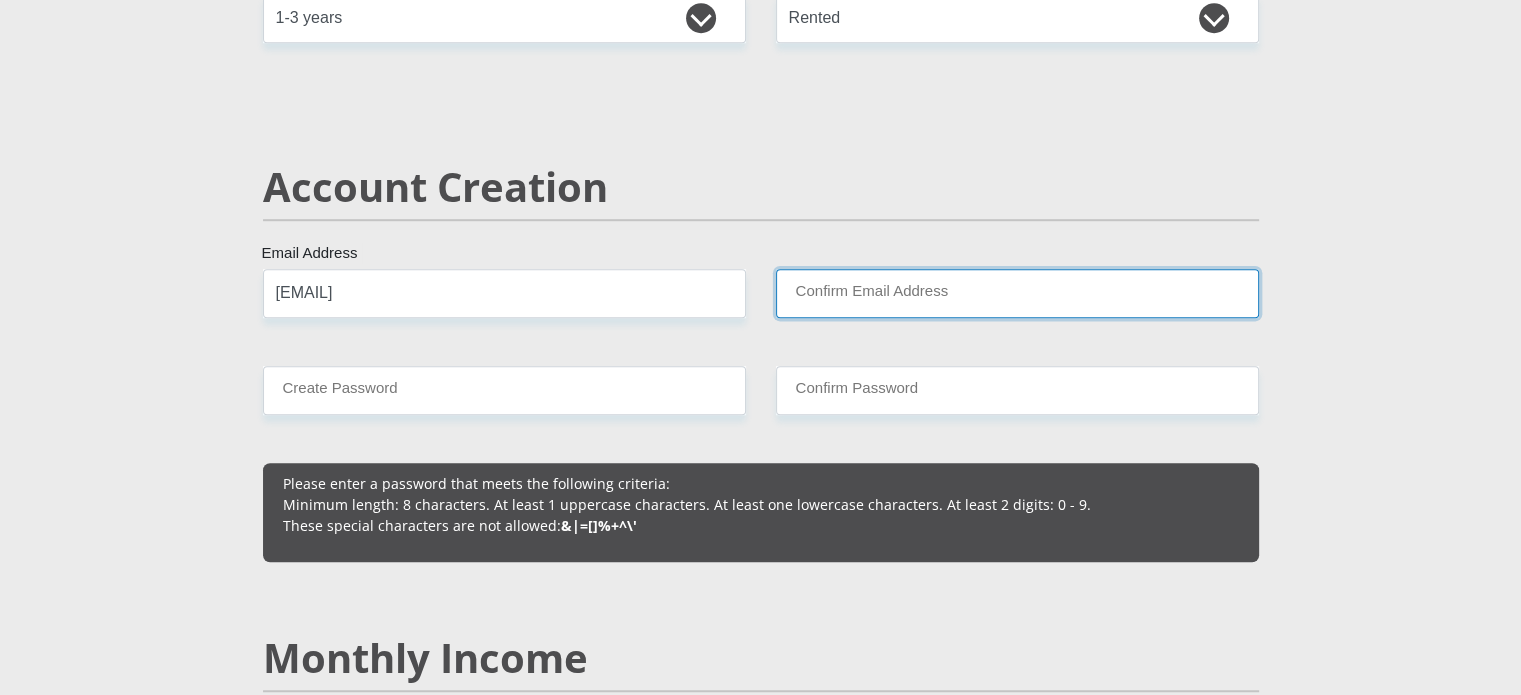 type on "[EMAIL]" 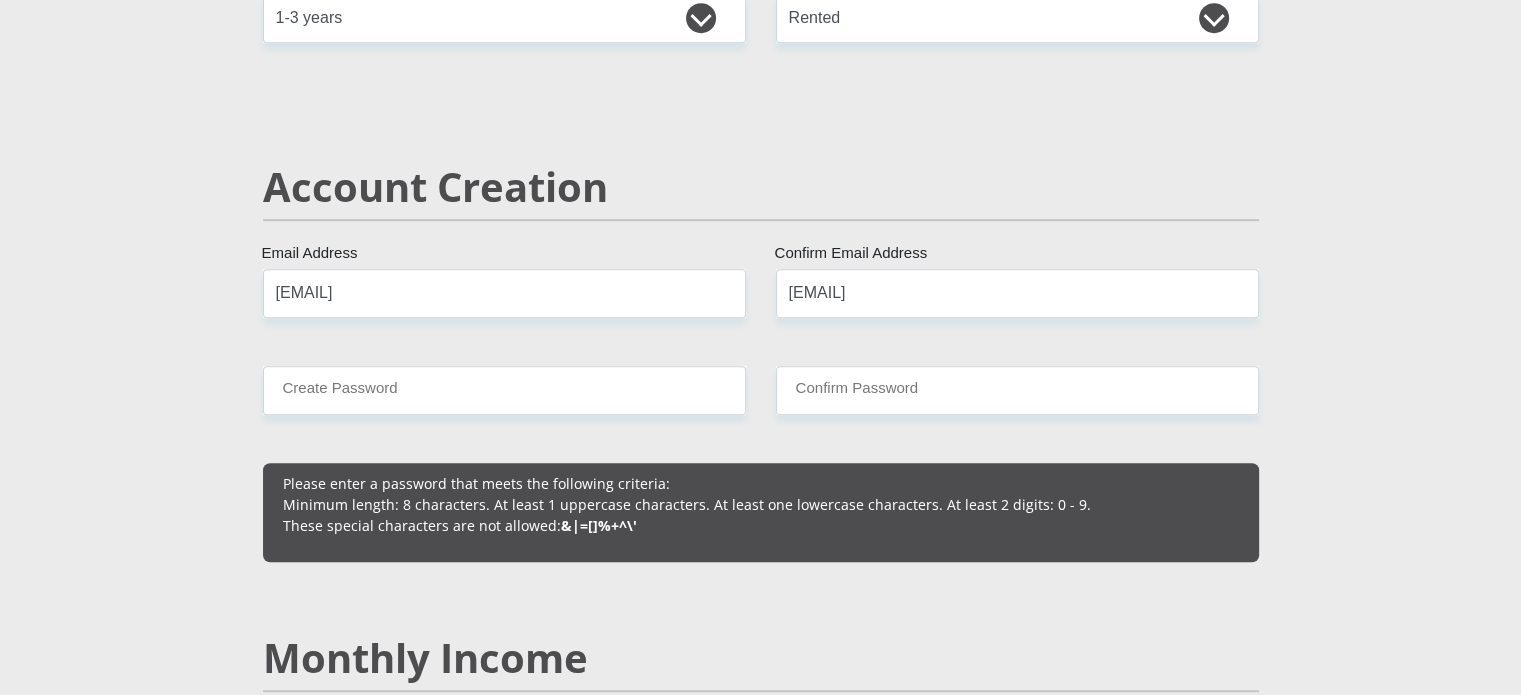 type 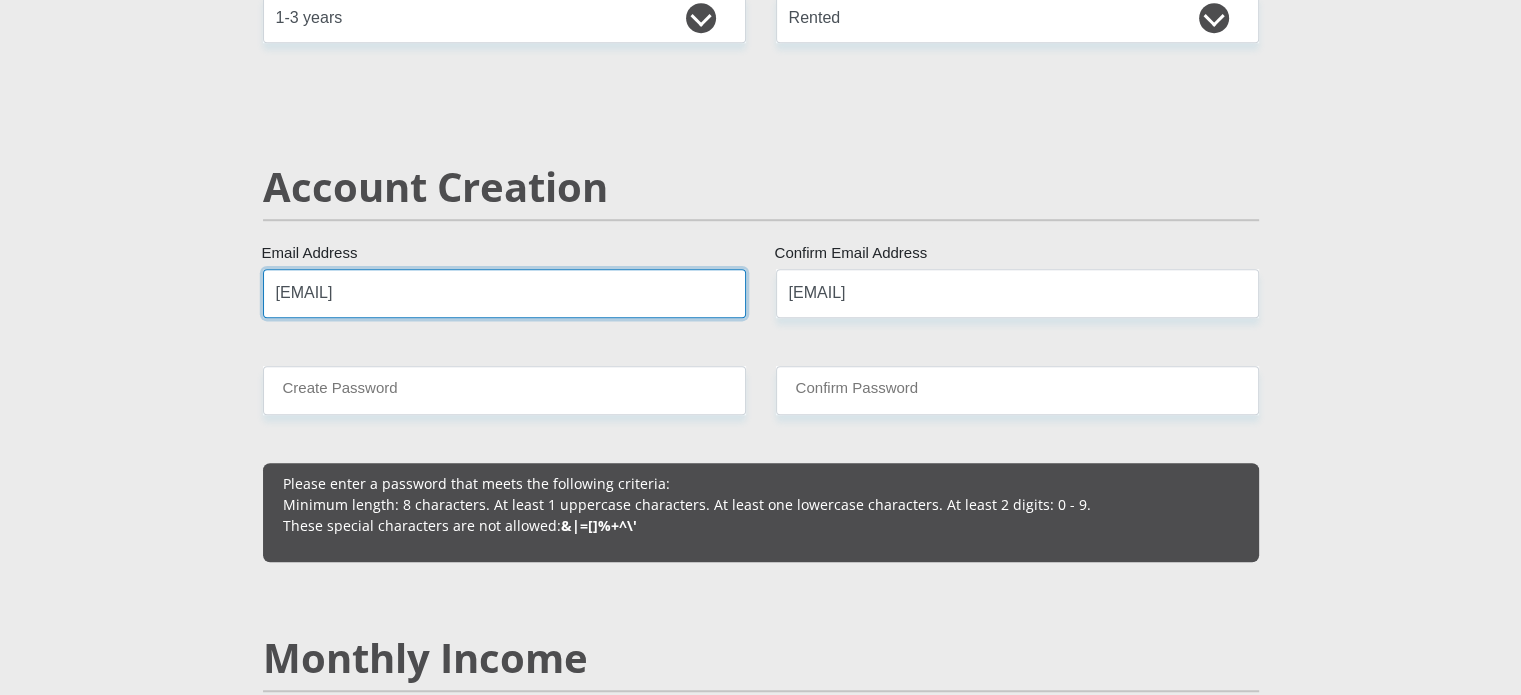 type 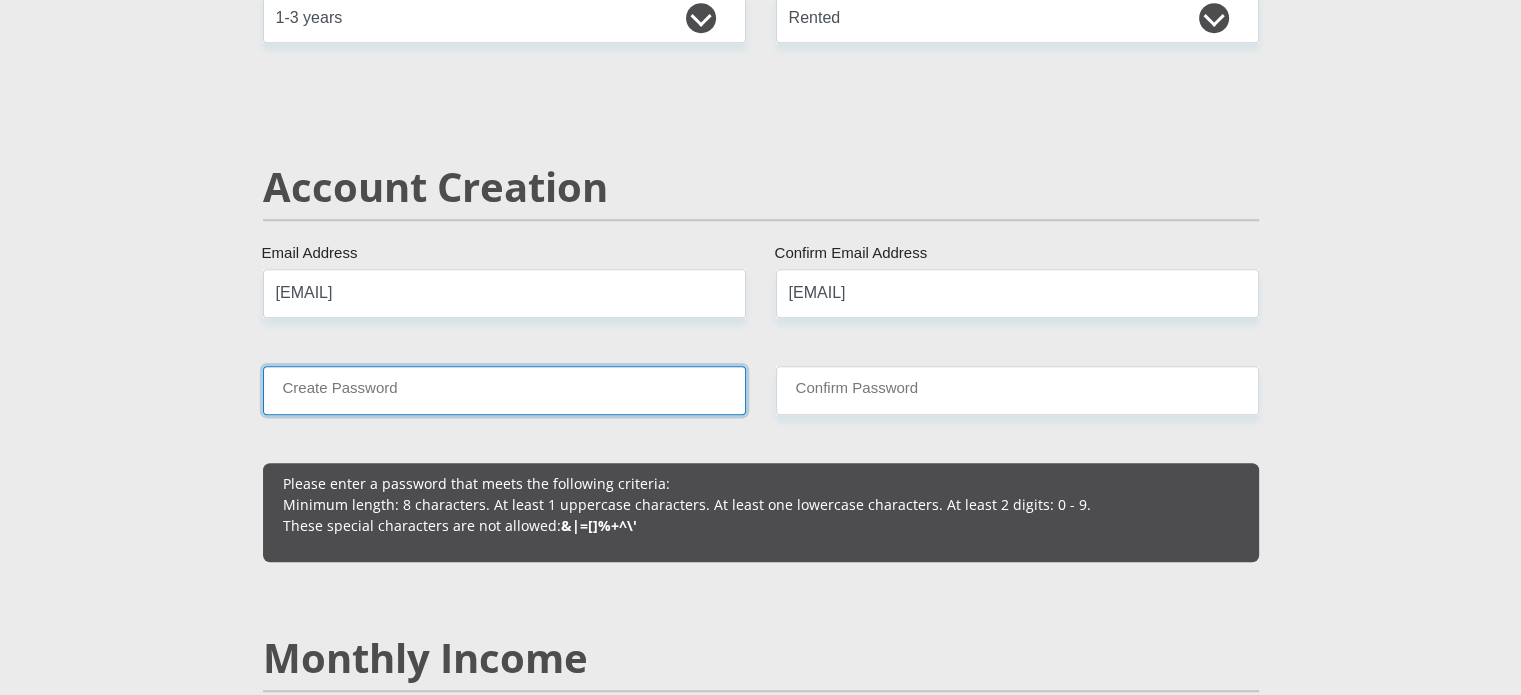 click on "Create Password" at bounding box center (504, 390) 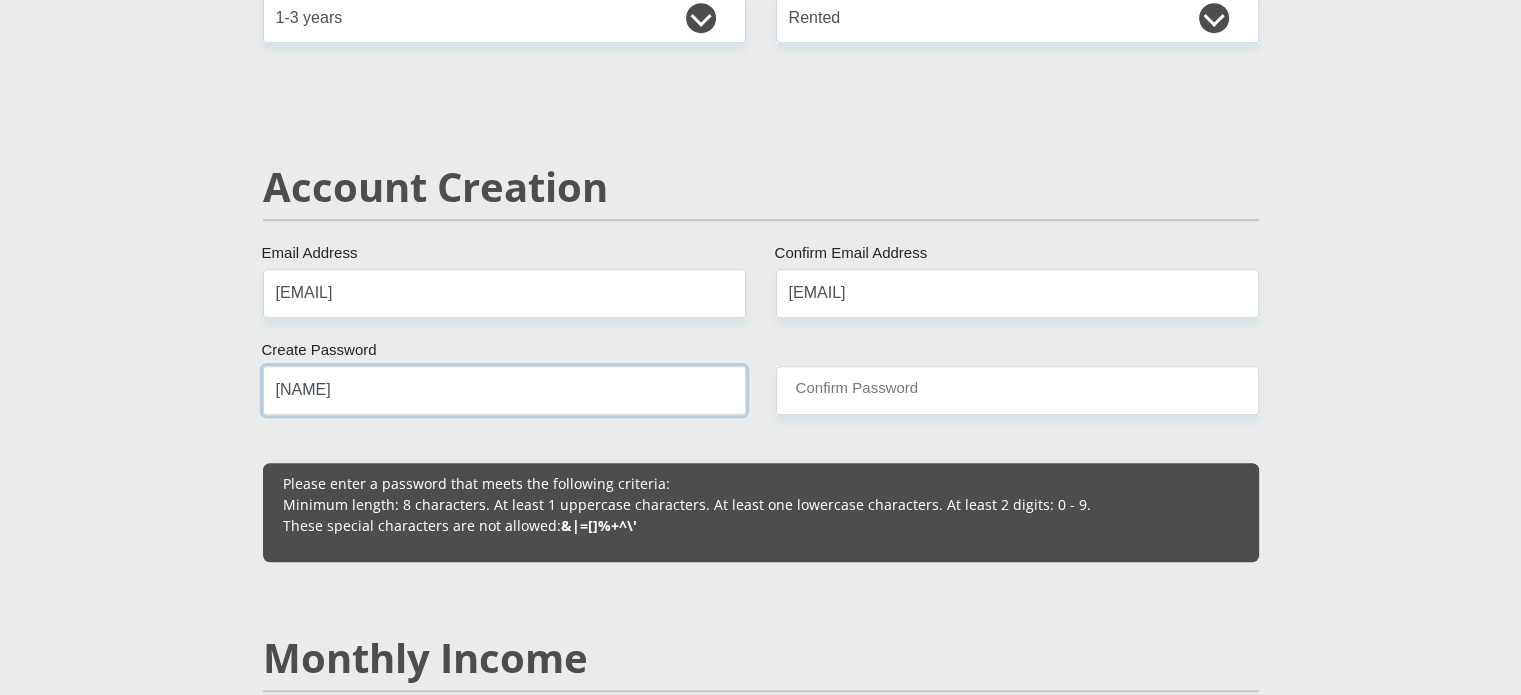type on "[NAME]" 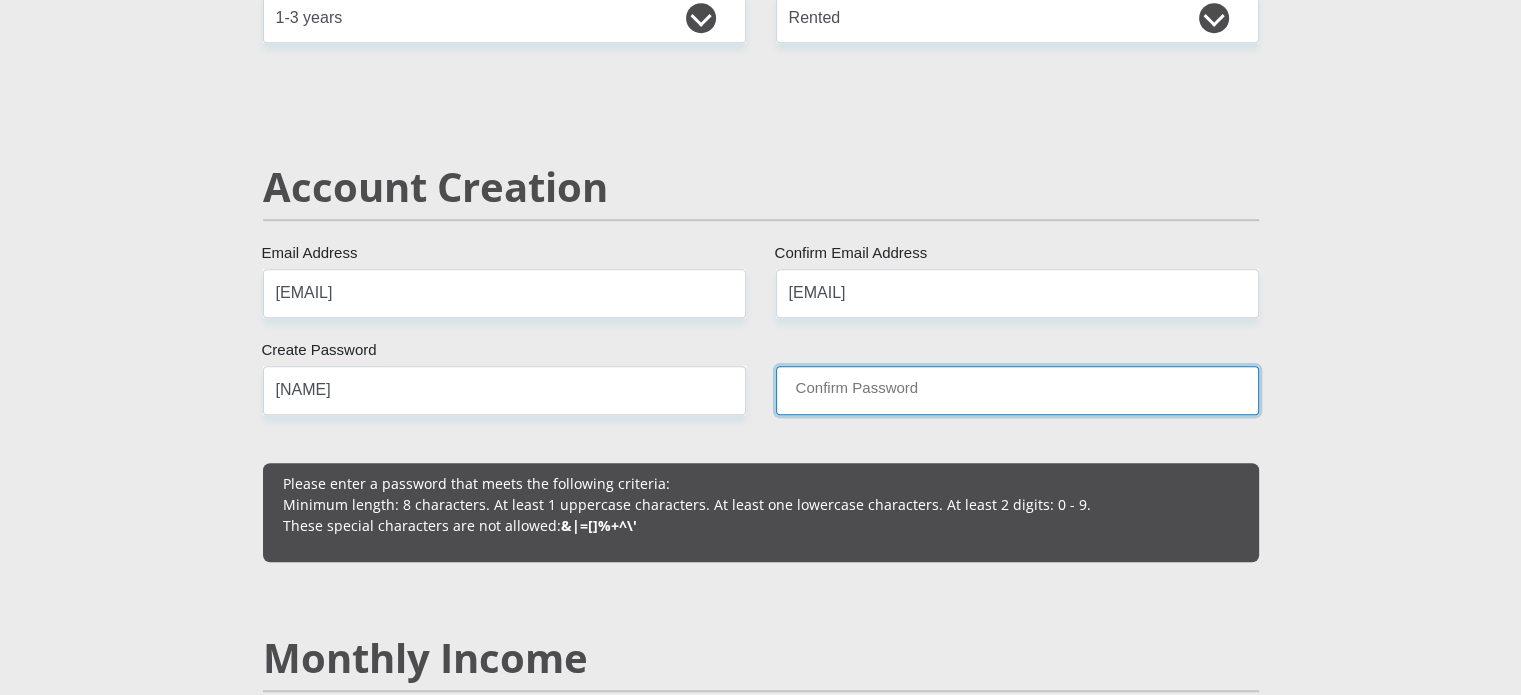 click on "Confirm Password" at bounding box center (1017, 390) 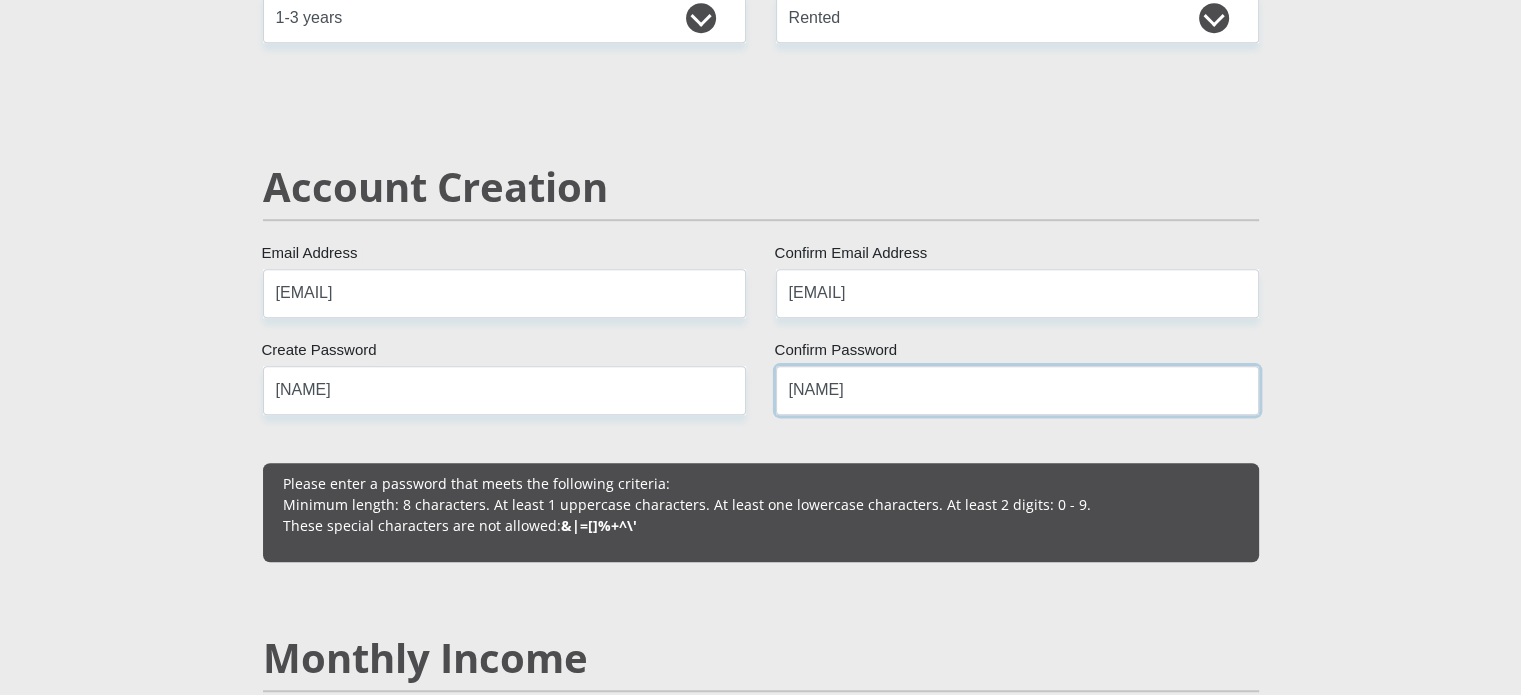 type on "[NAME]" 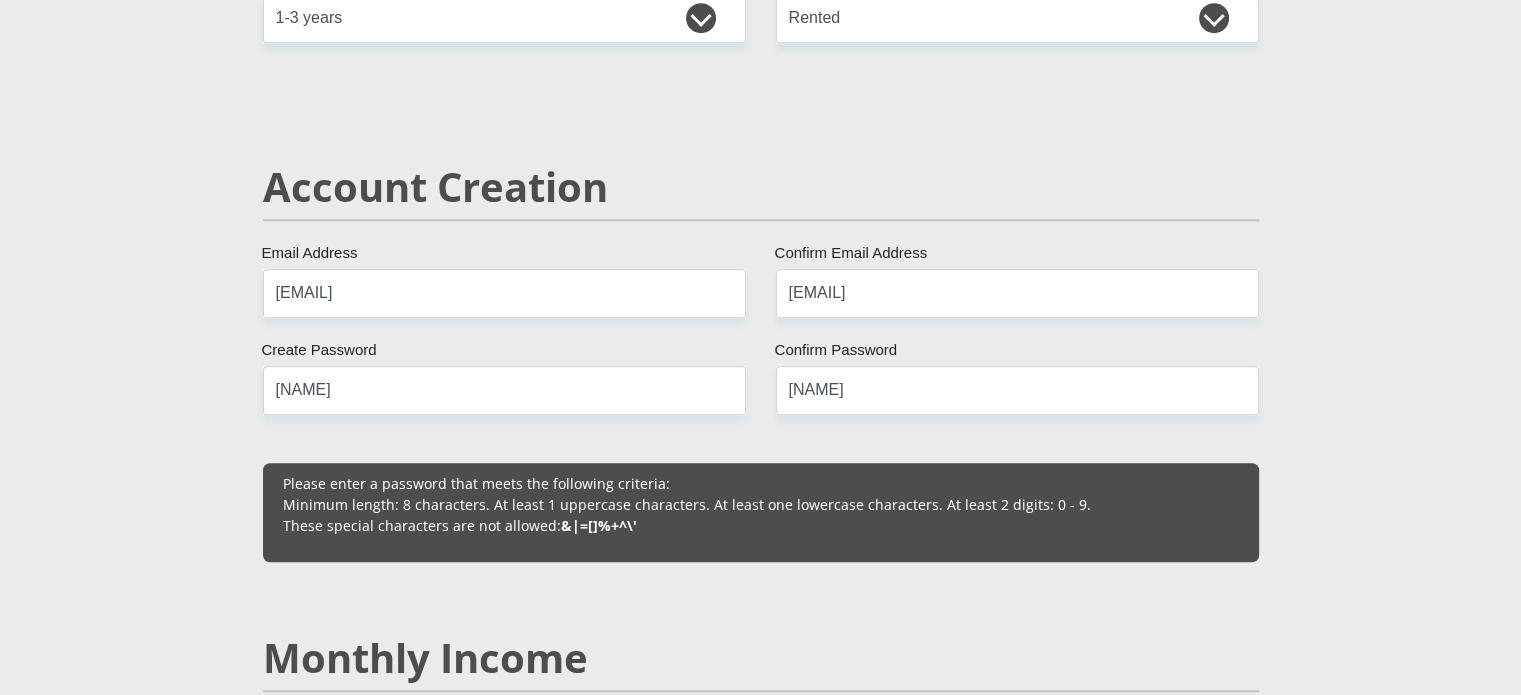 click on "Personal Details
Mr
Ms
Mrs
Dr
Other
Title
TIANA
First Name
VANSTADEN
Surname
0005170074081
South African ID Number
Please input valid ID number
South Africa
Afghanistan
Aland Islands
Albania
Algeria
America Samoa
American Virgin Islands
Andorra
Angola
Anguilla  Antarctica" at bounding box center (760, 1904) 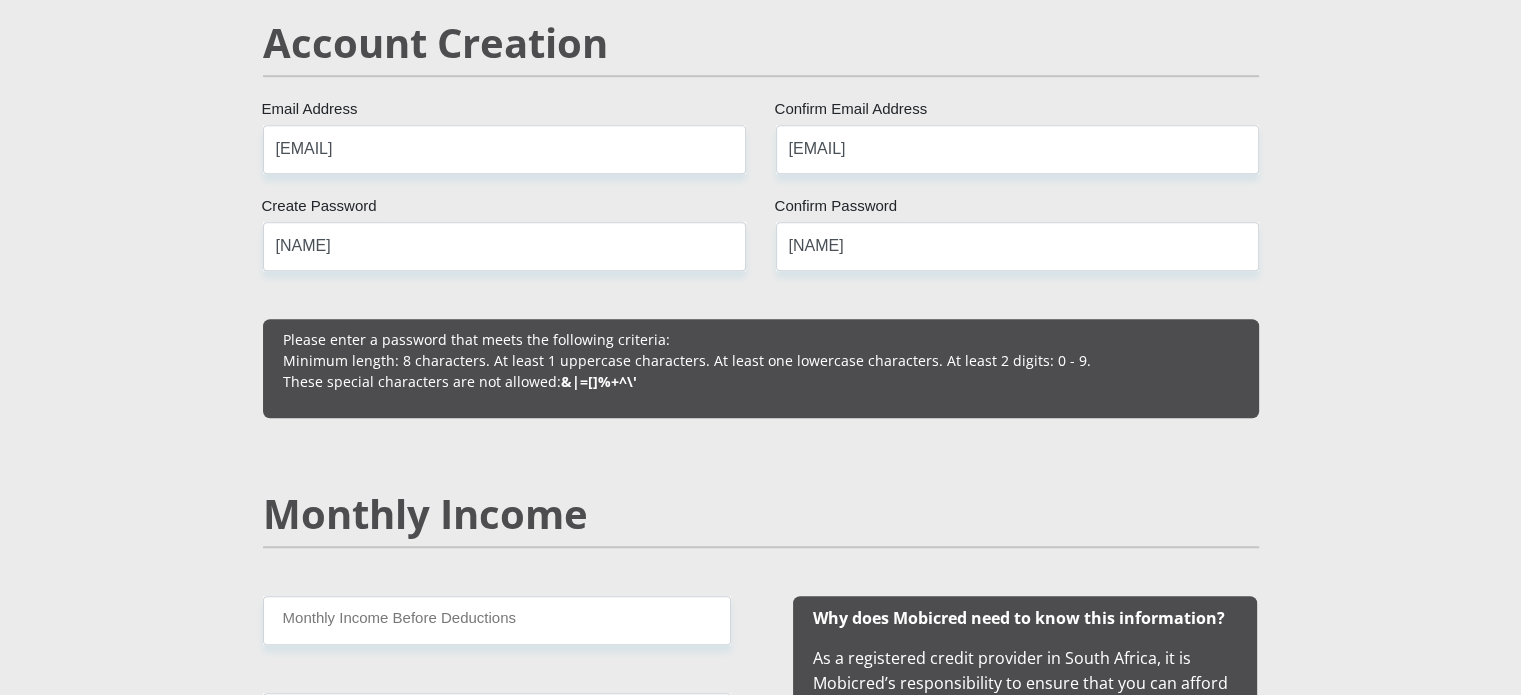 scroll, scrollTop: 1700, scrollLeft: 0, axis: vertical 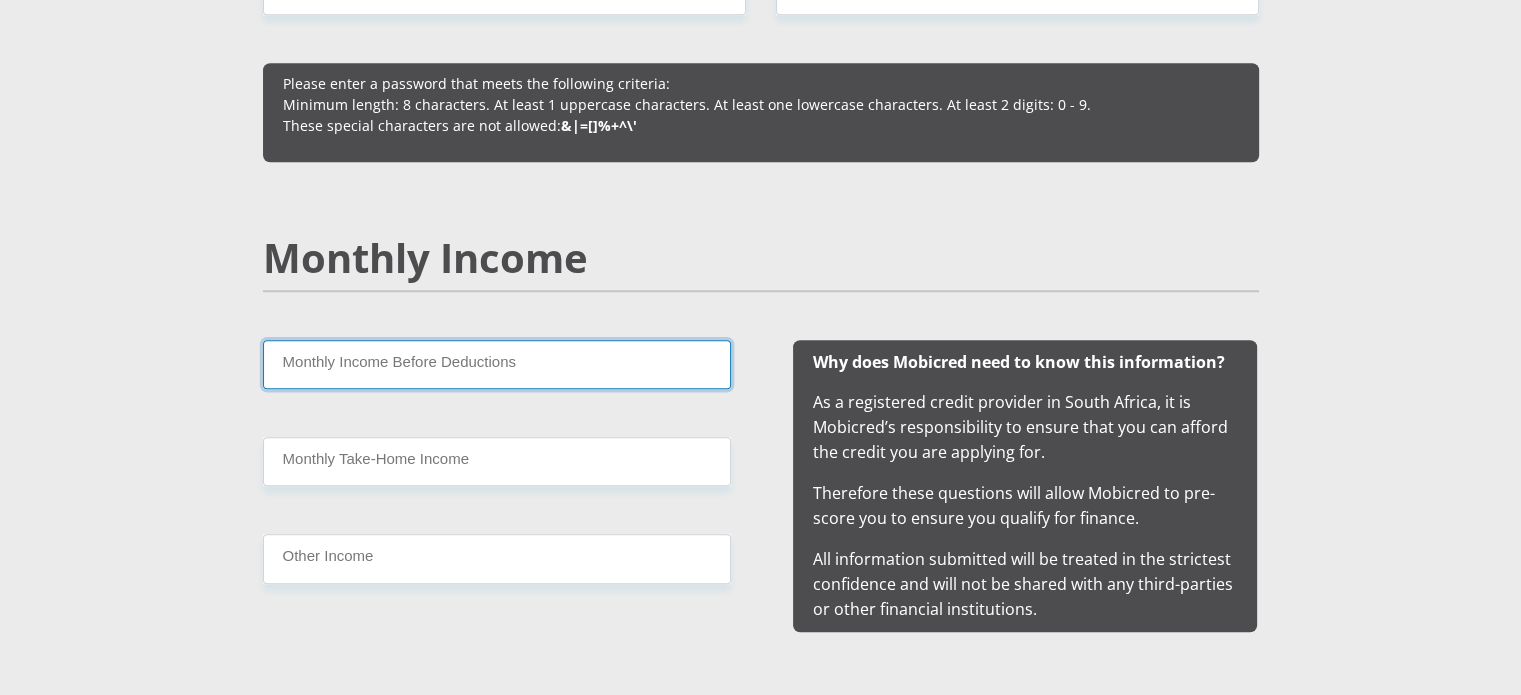click on "Monthly Income Before Deductions" at bounding box center [497, 364] 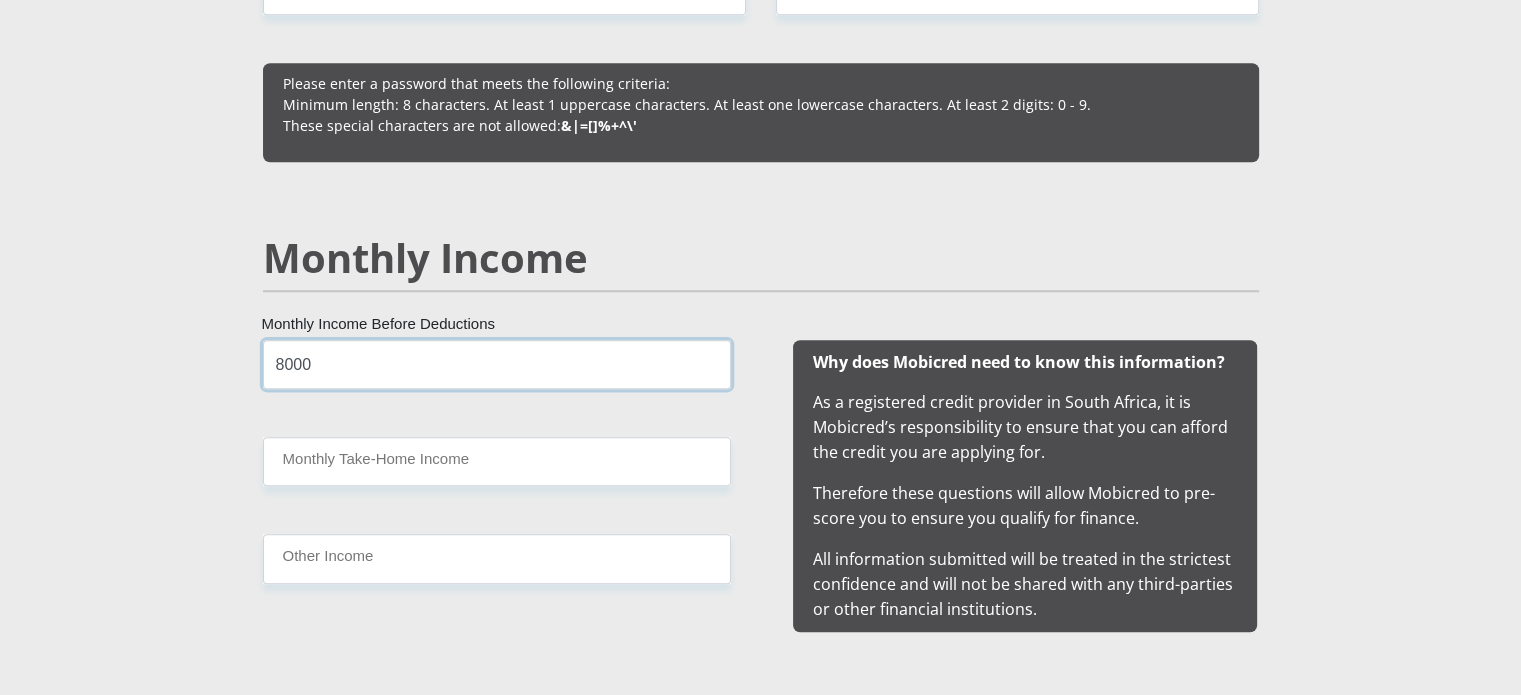 type on "8000" 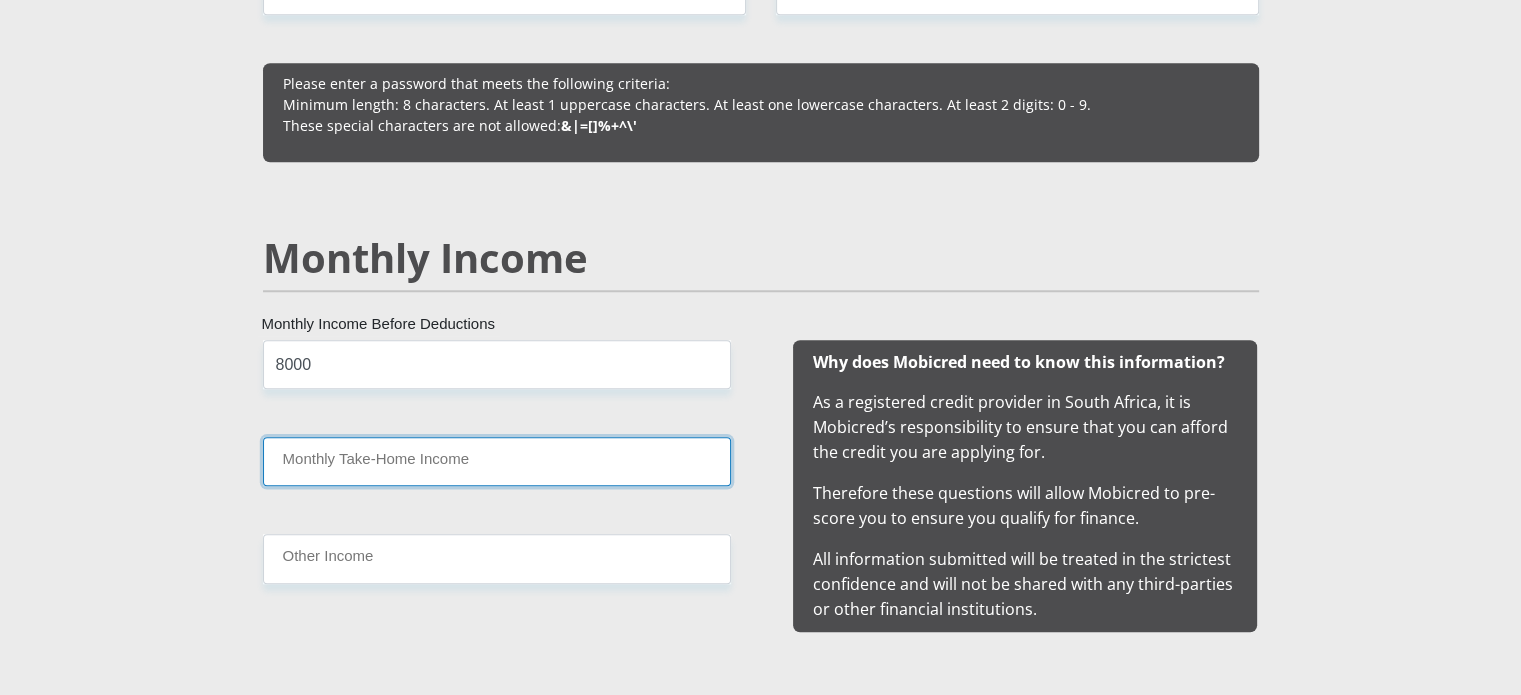 click on "Monthly Take-Home Income" at bounding box center (497, 461) 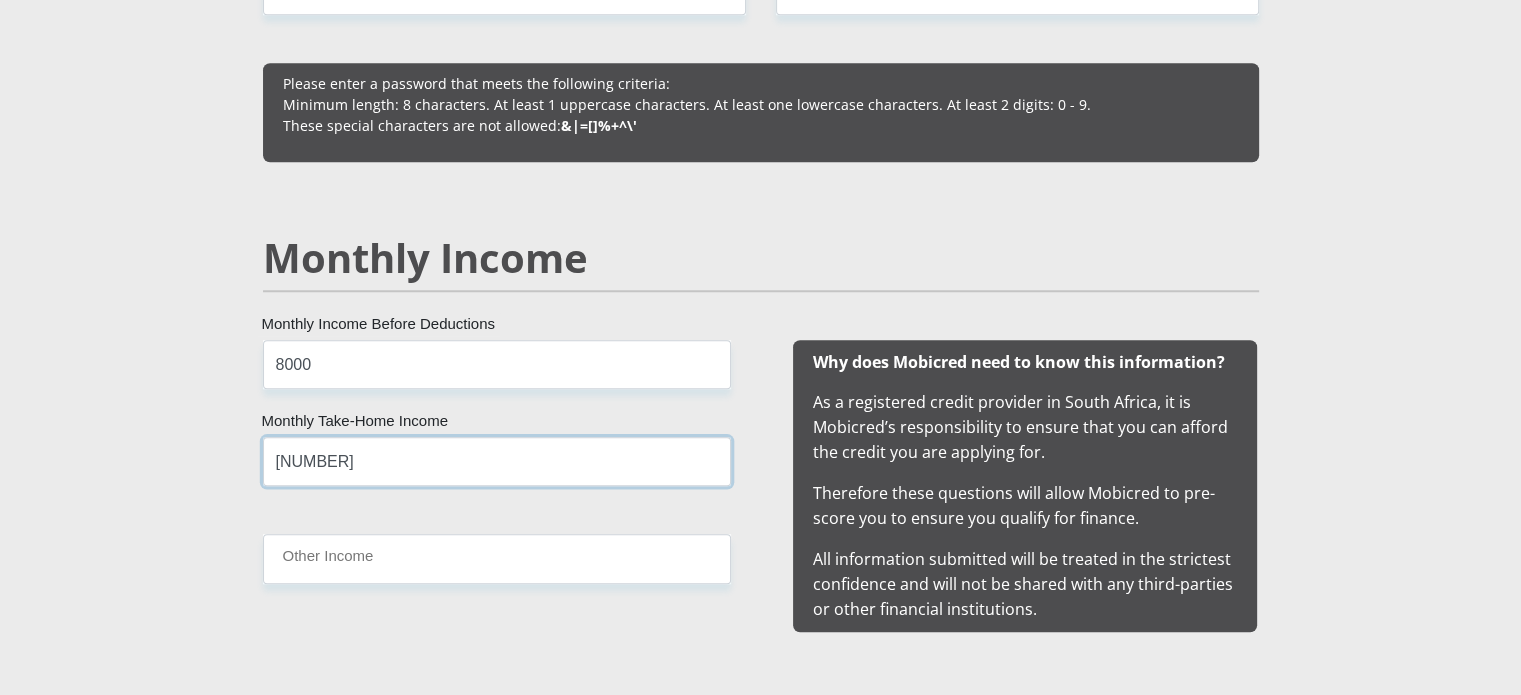 type on "[NUMBER]" 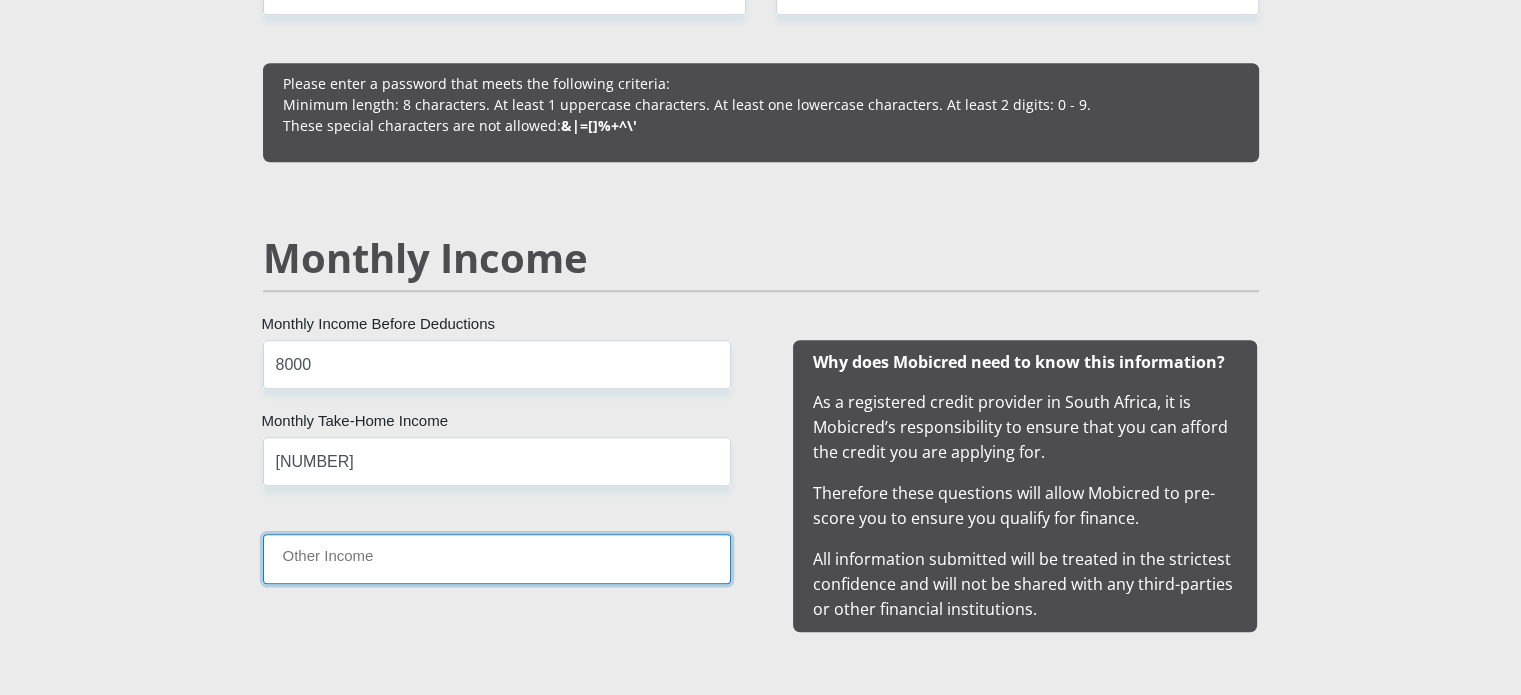 click on "Other Income" at bounding box center [497, 558] 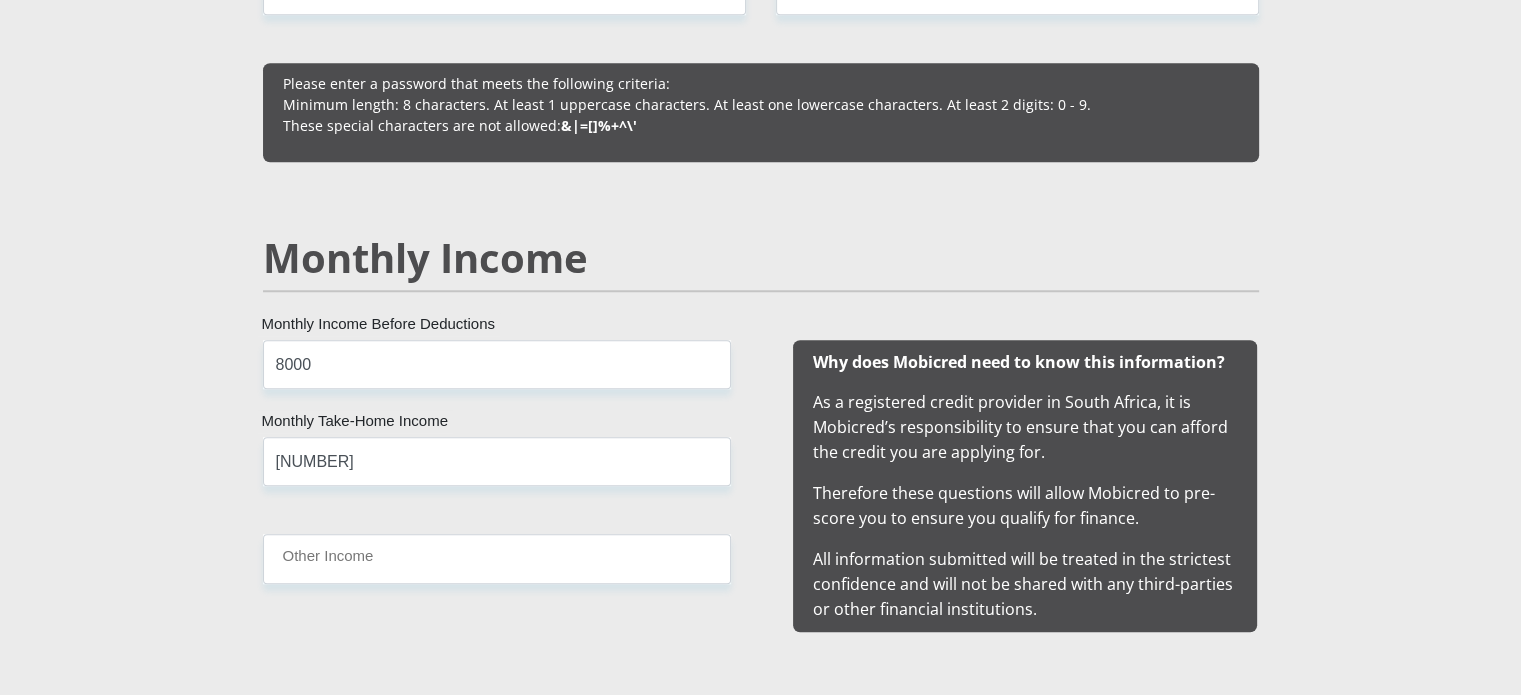 click on "[NUMBER]
Monthly Income Before Deductions
7916
Monthly Take-Home Income
Other Income" at bounding box center (497, 486) 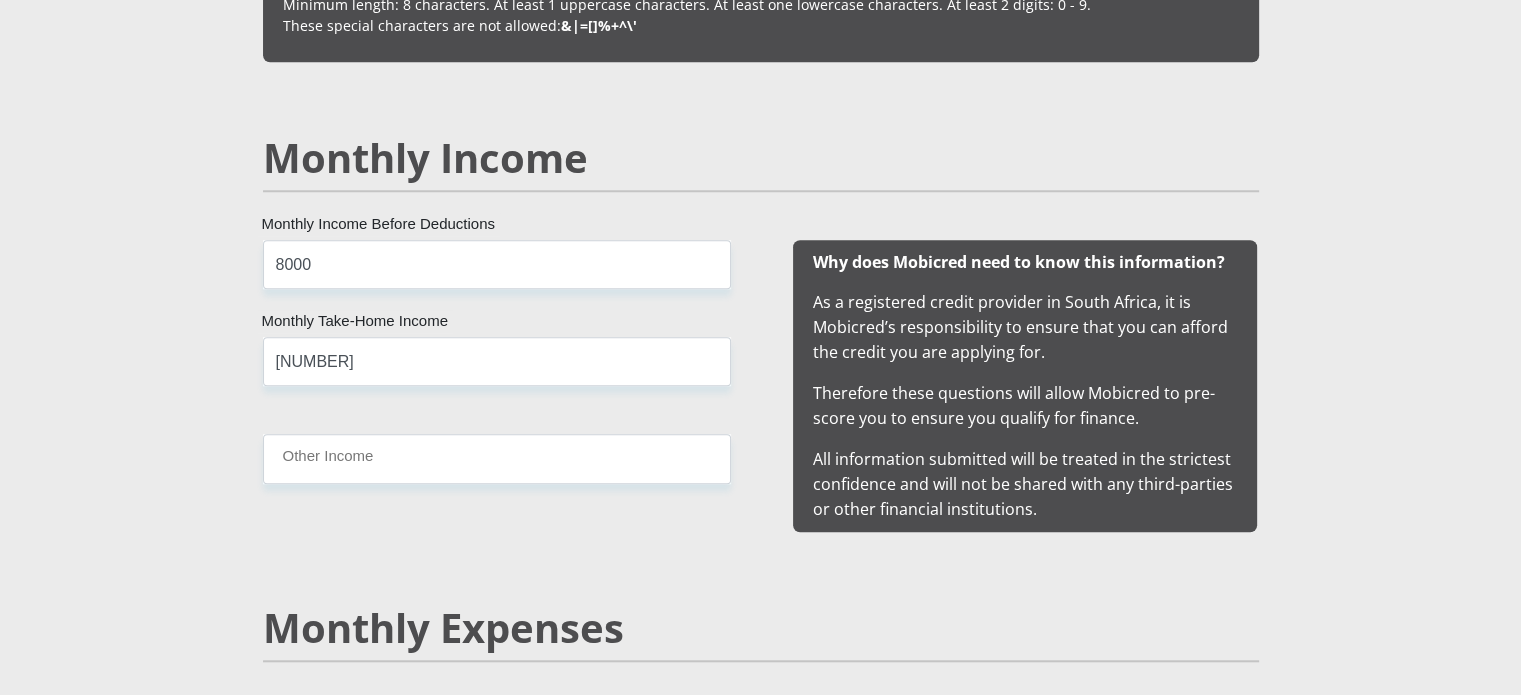 scroll, scrollTop: 1800, scrollLeft: 0, axis: vertical 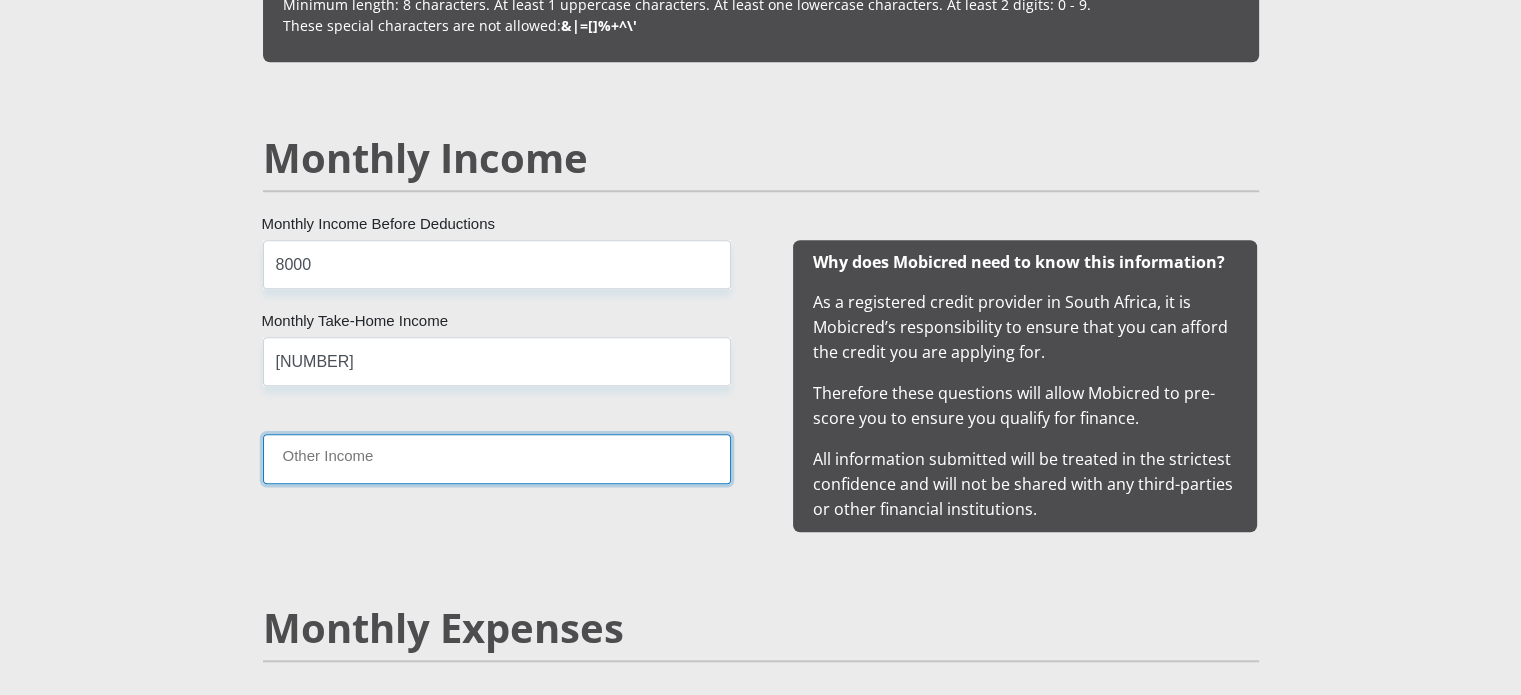 click on "Other Income" at bounding box center (497, 458) 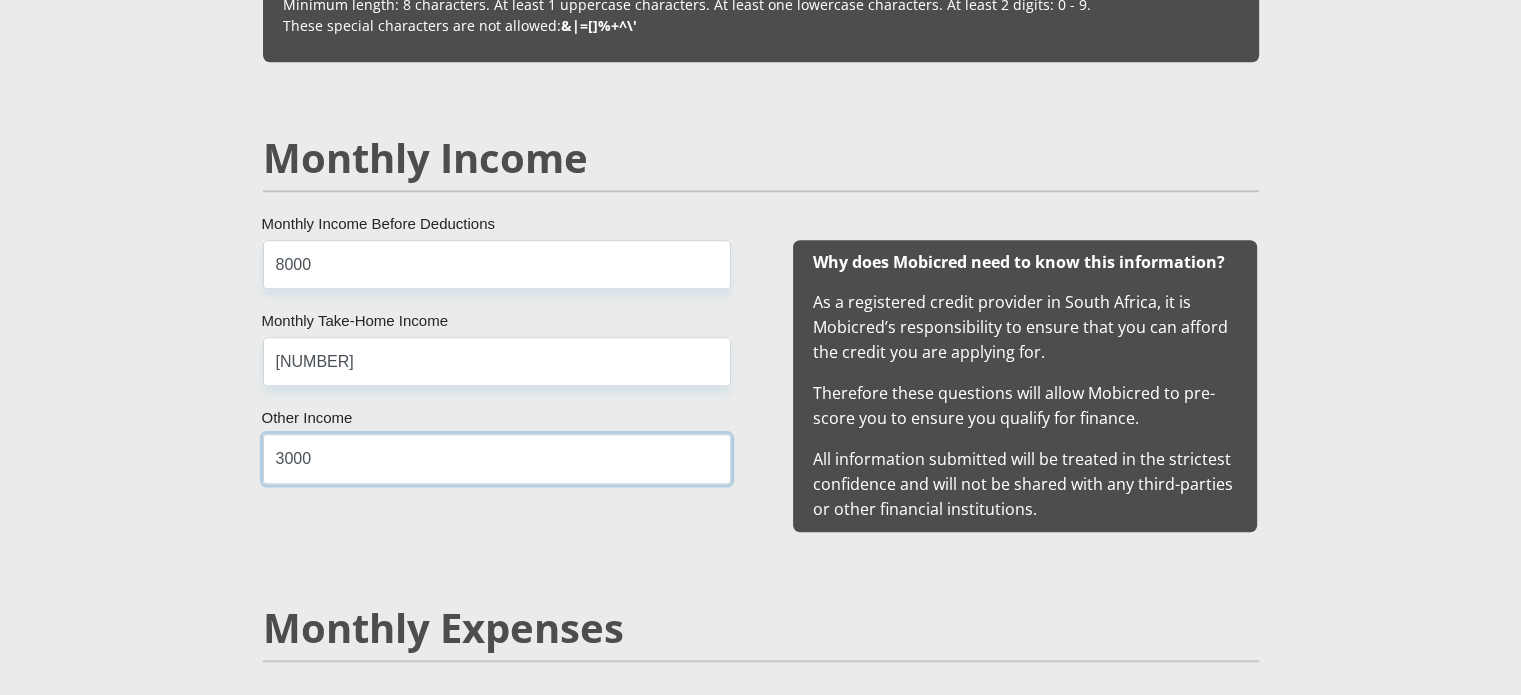 type on "3000" 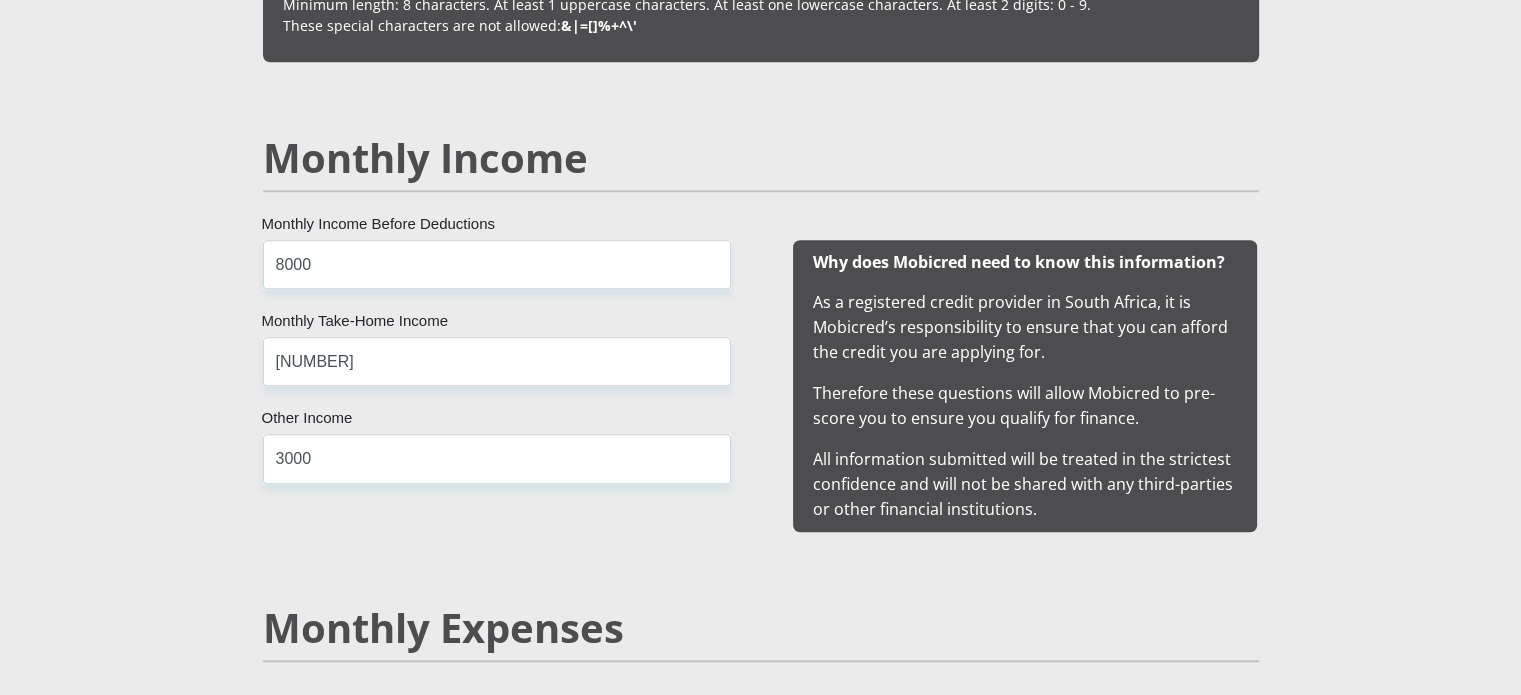 click on "Personal Details
Mr
Ms
Mrs
Dr
Other
Title
TIANA
First Name
VANSTADEN
Surname
0005170074081
South African ID Number
Please input valid ID number
South Africa
Afghanistan
Aland Islands
Albania
Algeria
America Samoa
American Virgin Islands
Andorra
Angola
Anguilla  Antarctica" at bounding box center (760, 1404) 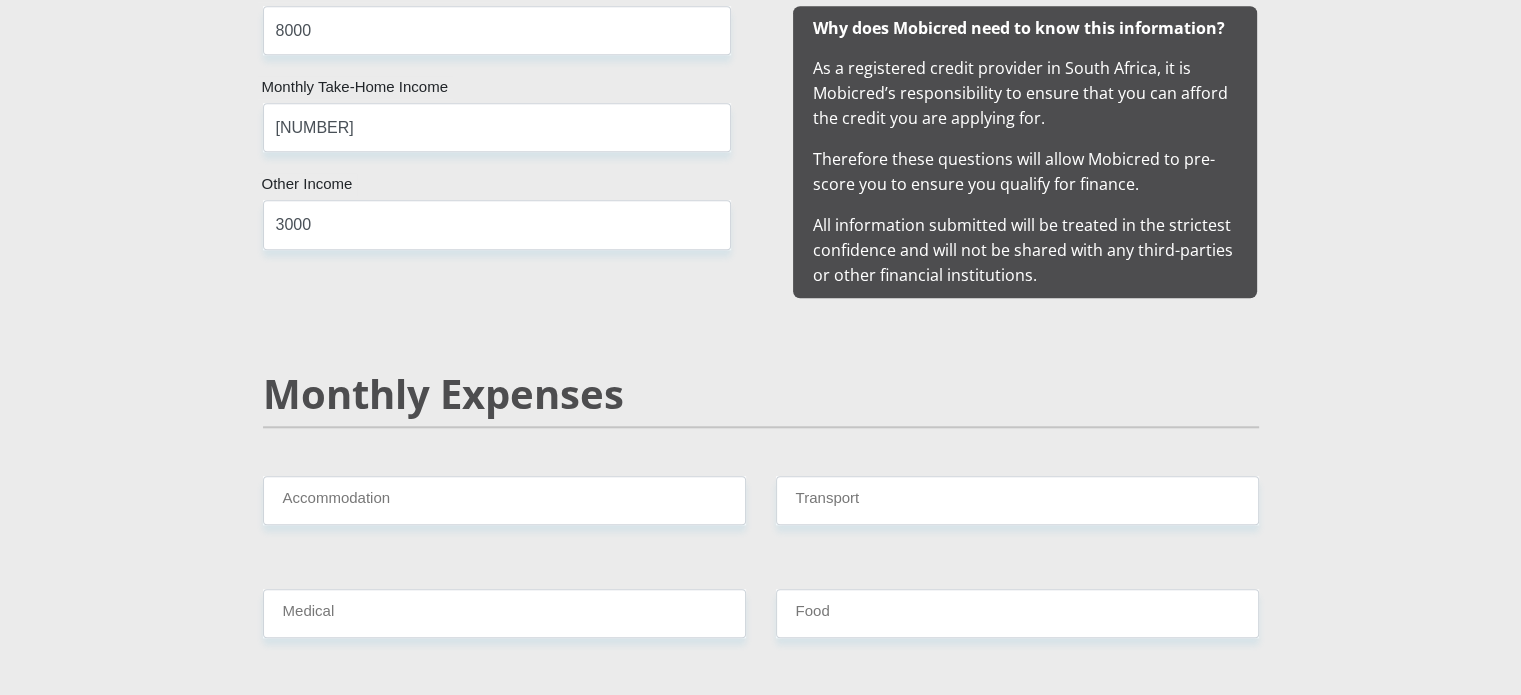 scroll, scrollTop: 2200, scrollLeft: 0, axis: vertical 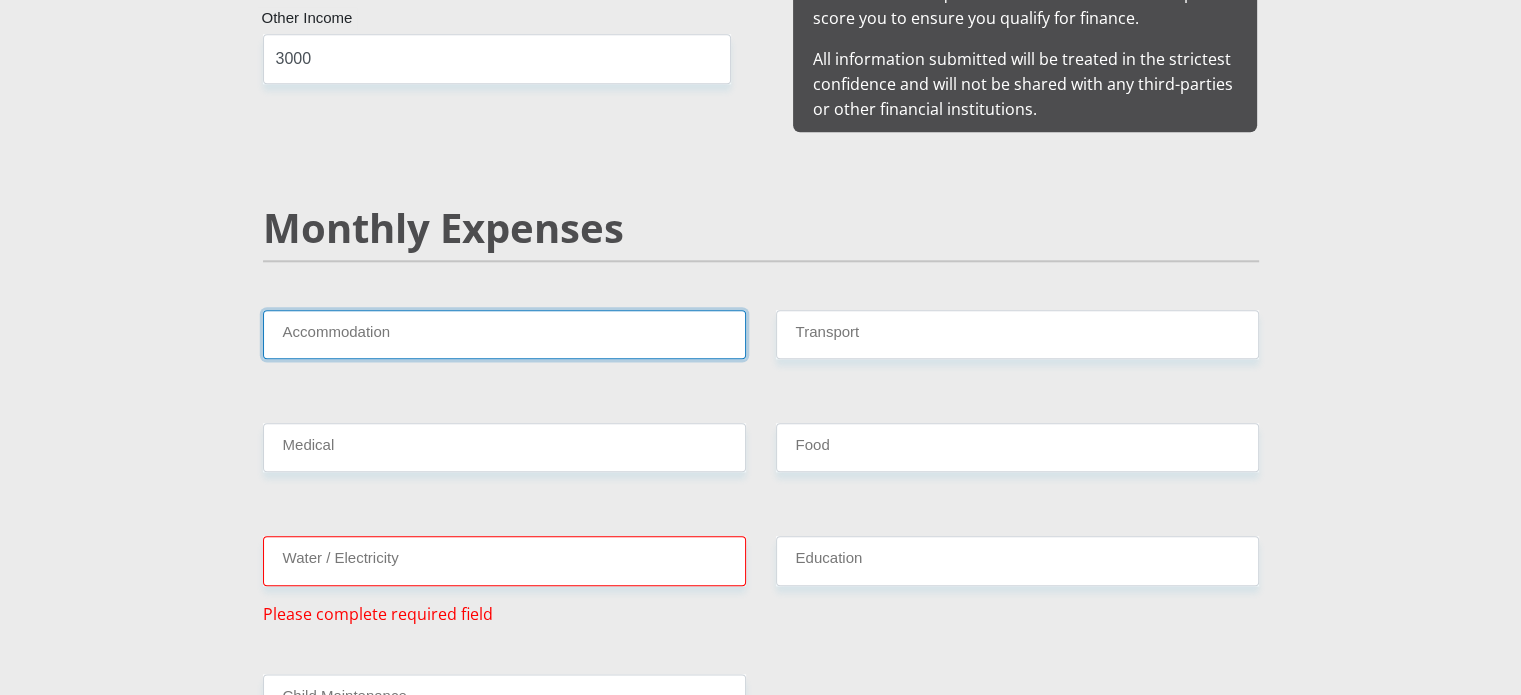 click on "Accommodation" at bounding box center [504, 334] 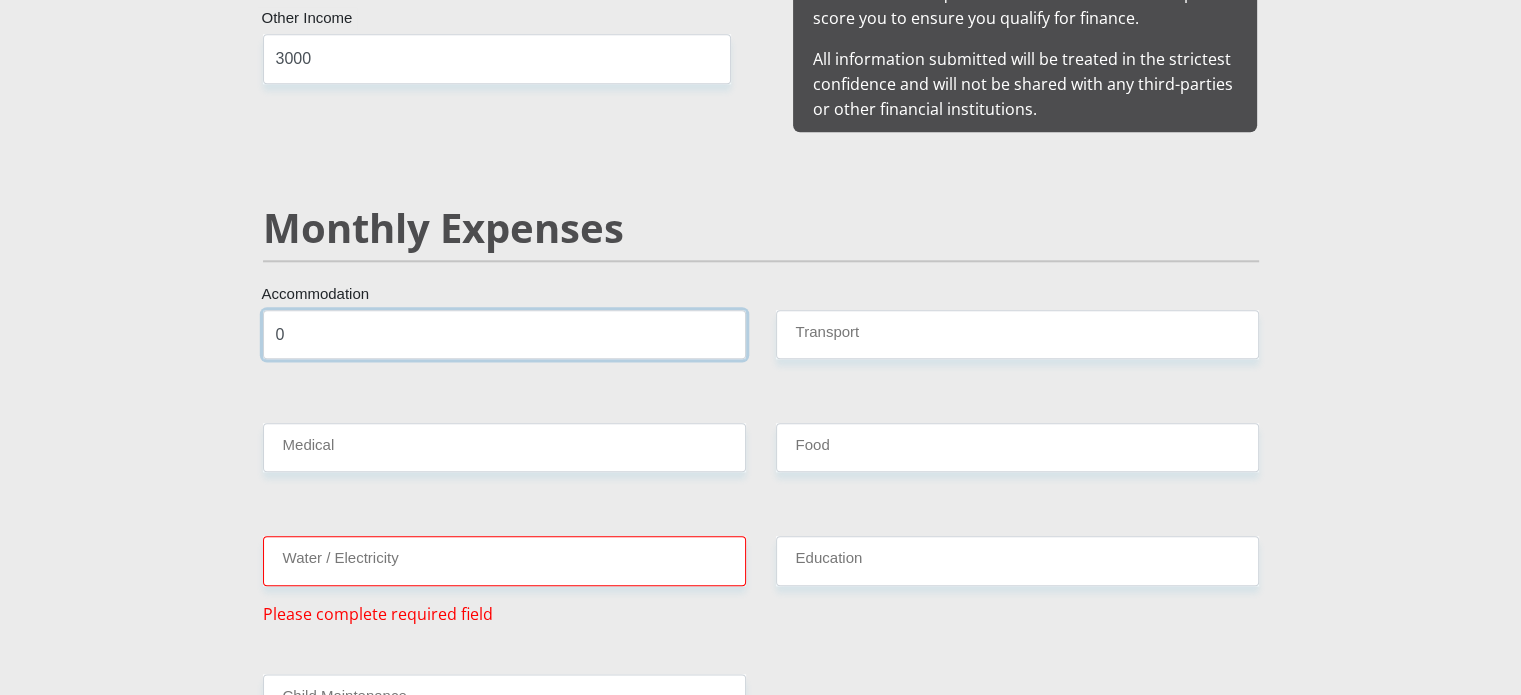 type on "0" 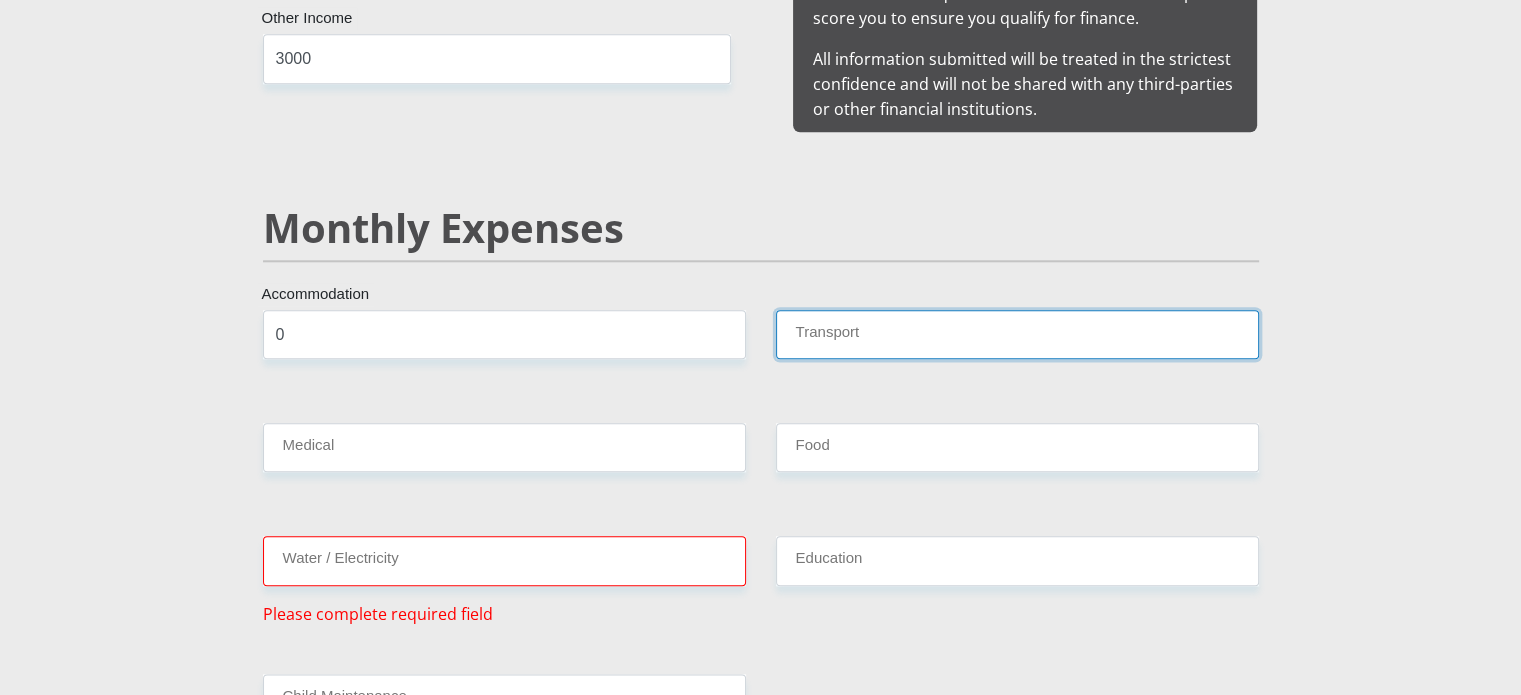 click on "Transport" at bounding box center [1017, 334] 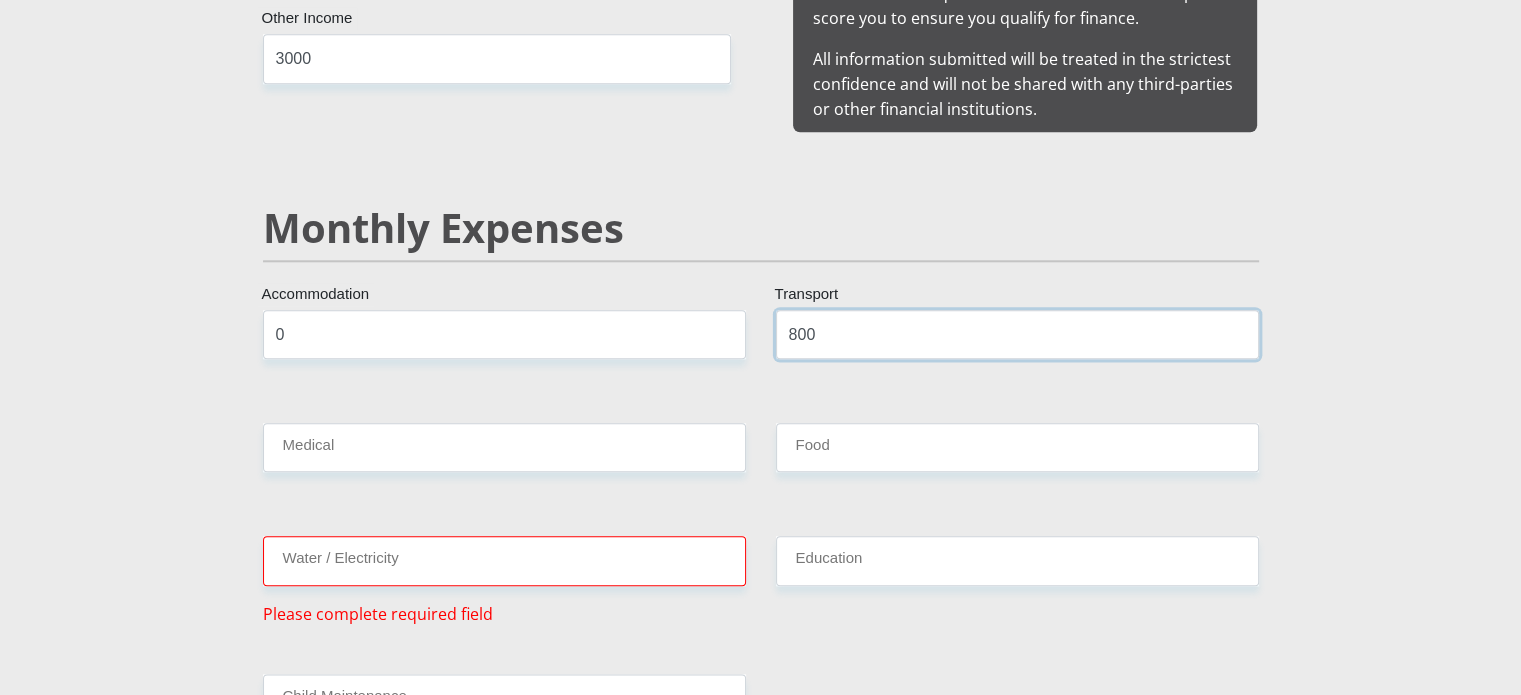 type on "800" 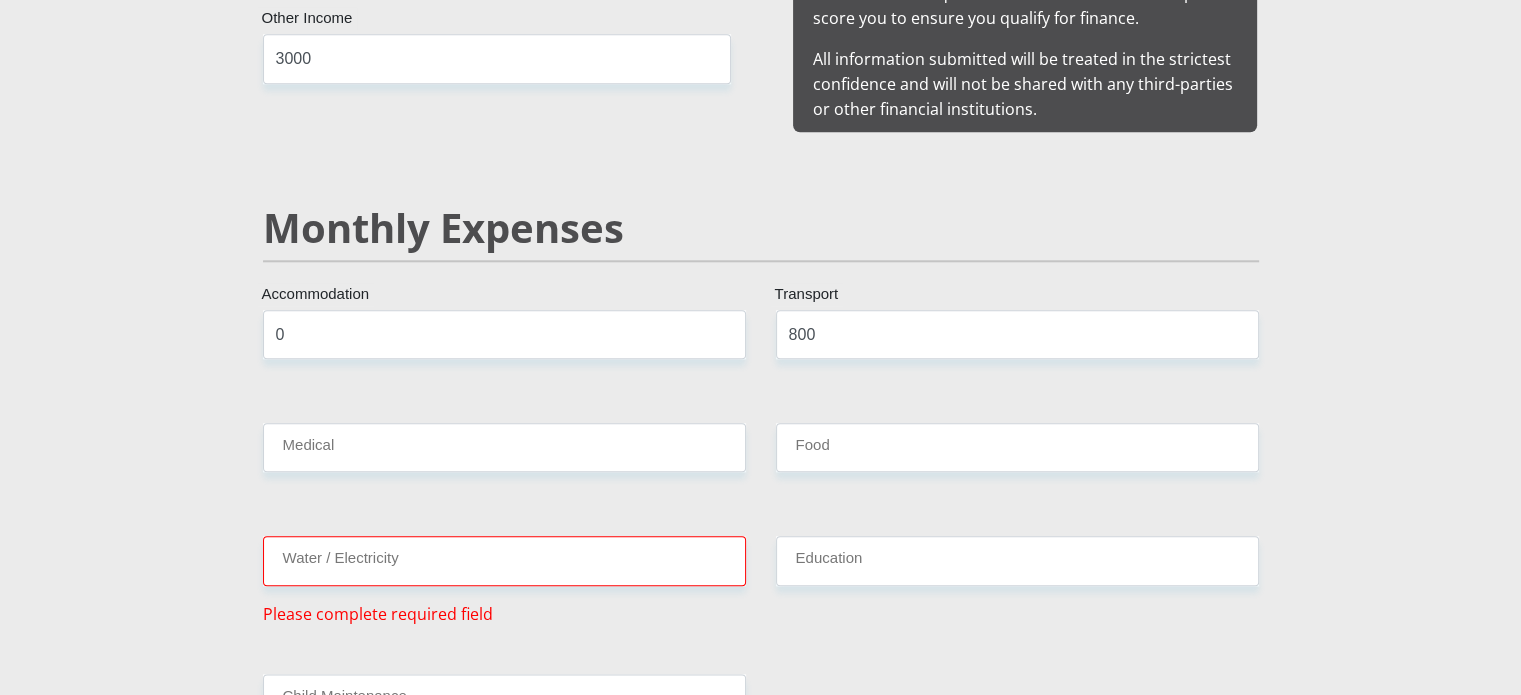 click on "Mr
Ms
Mrs
Dr
Other
Title
TIANA
First Name
VANSTADEN
Surname
0005170074081
South African ID Number
Please input valid ID number
South Africa
Afghanistan
Aland Islands
Albania
Algeria
America Samoa
American Virgin Islands
Andorra
Angola
Anguilla
Antarctica
Antigua and Barbuda
Argentina" at bounding box center [761, 990] 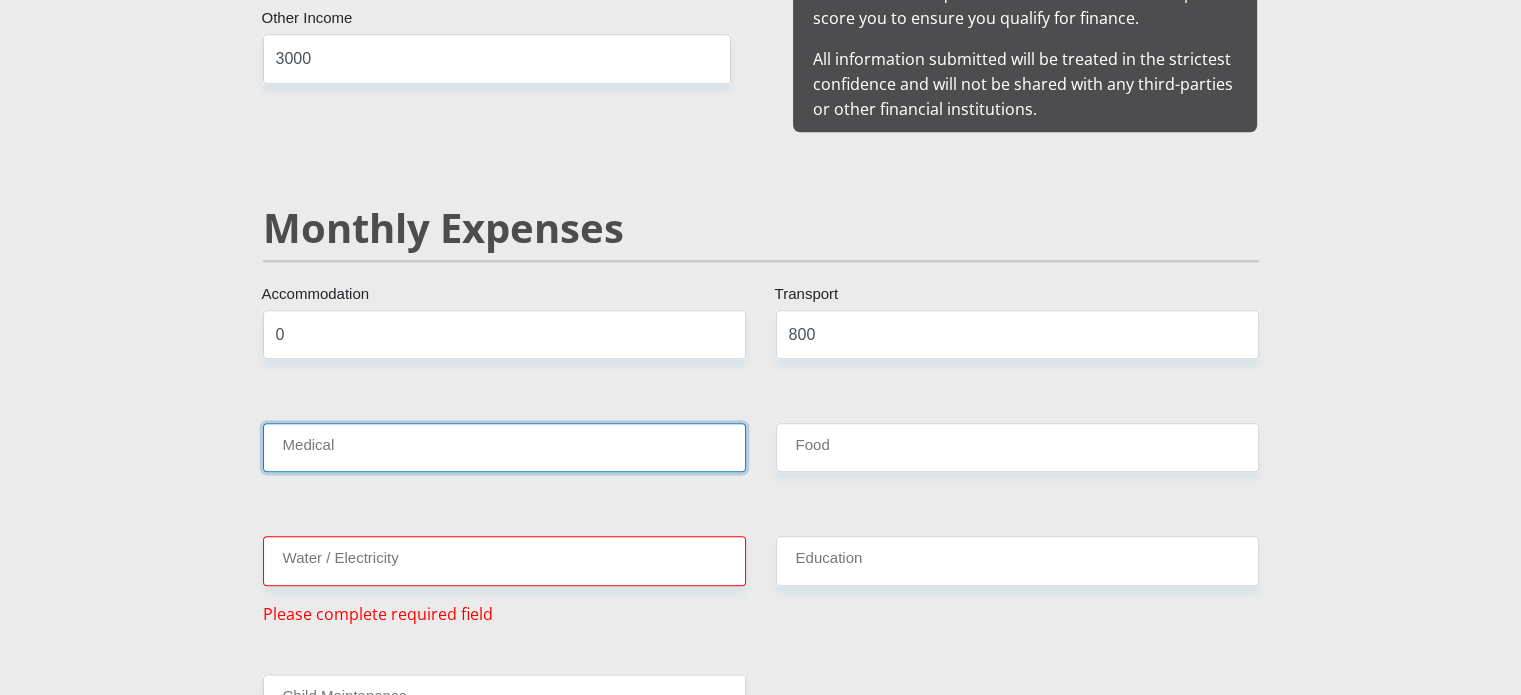 click on "Medical" at bounding box center (504, 447) 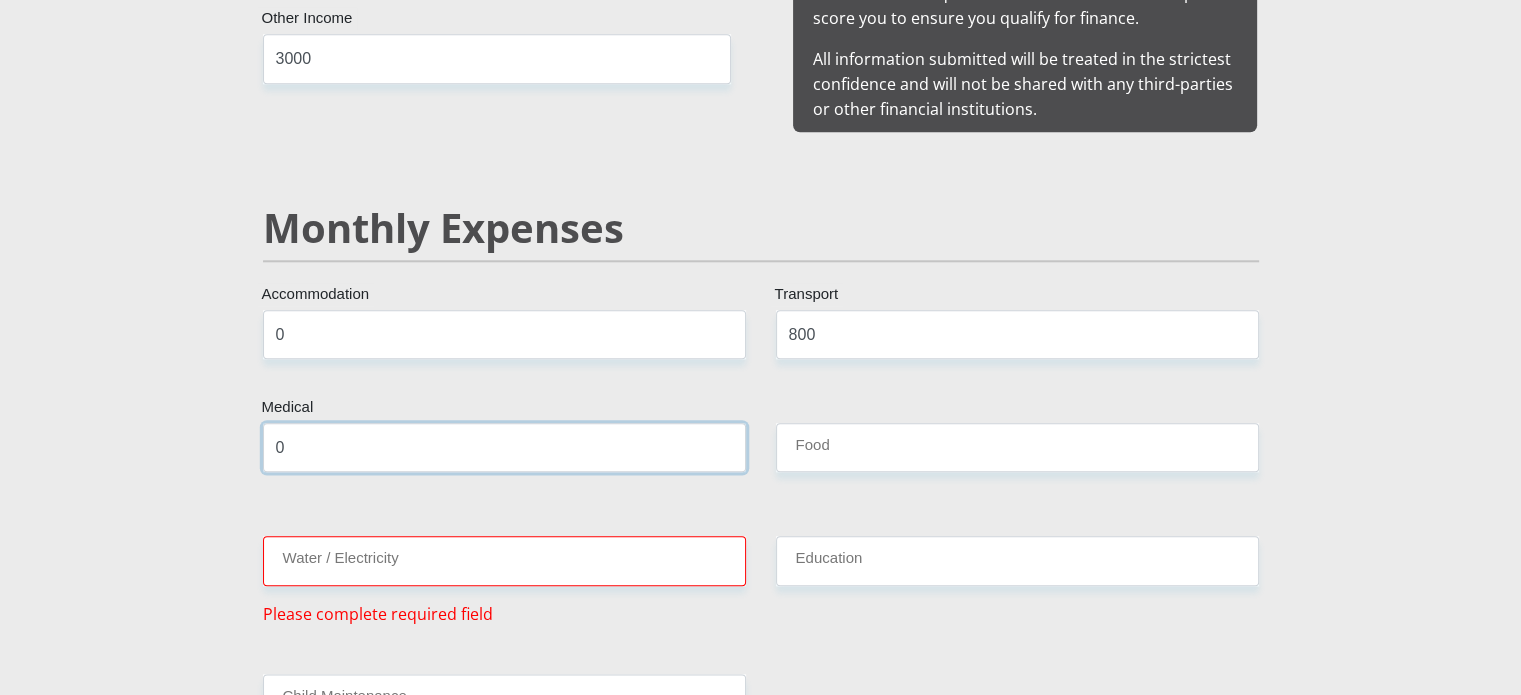 type on "0" 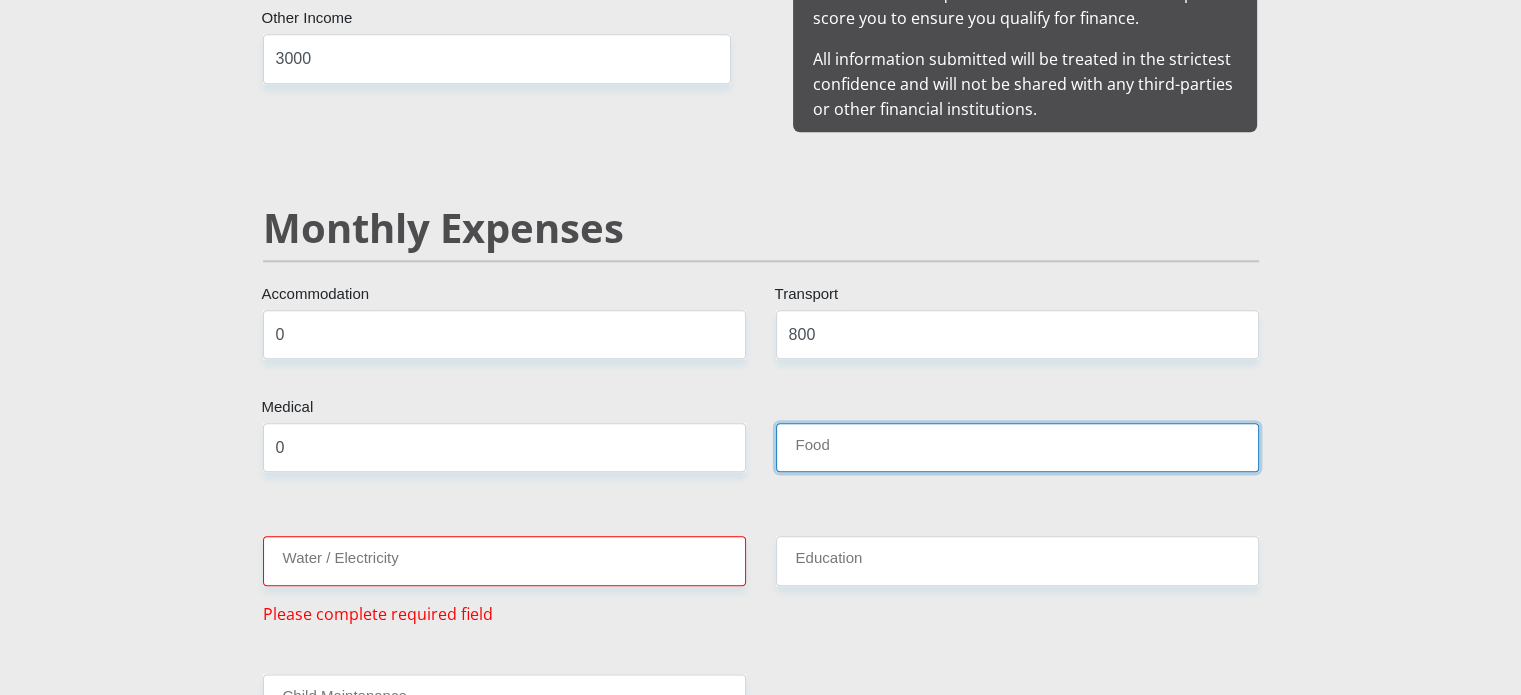 click on "Food" at bounding box center (1017, 447) 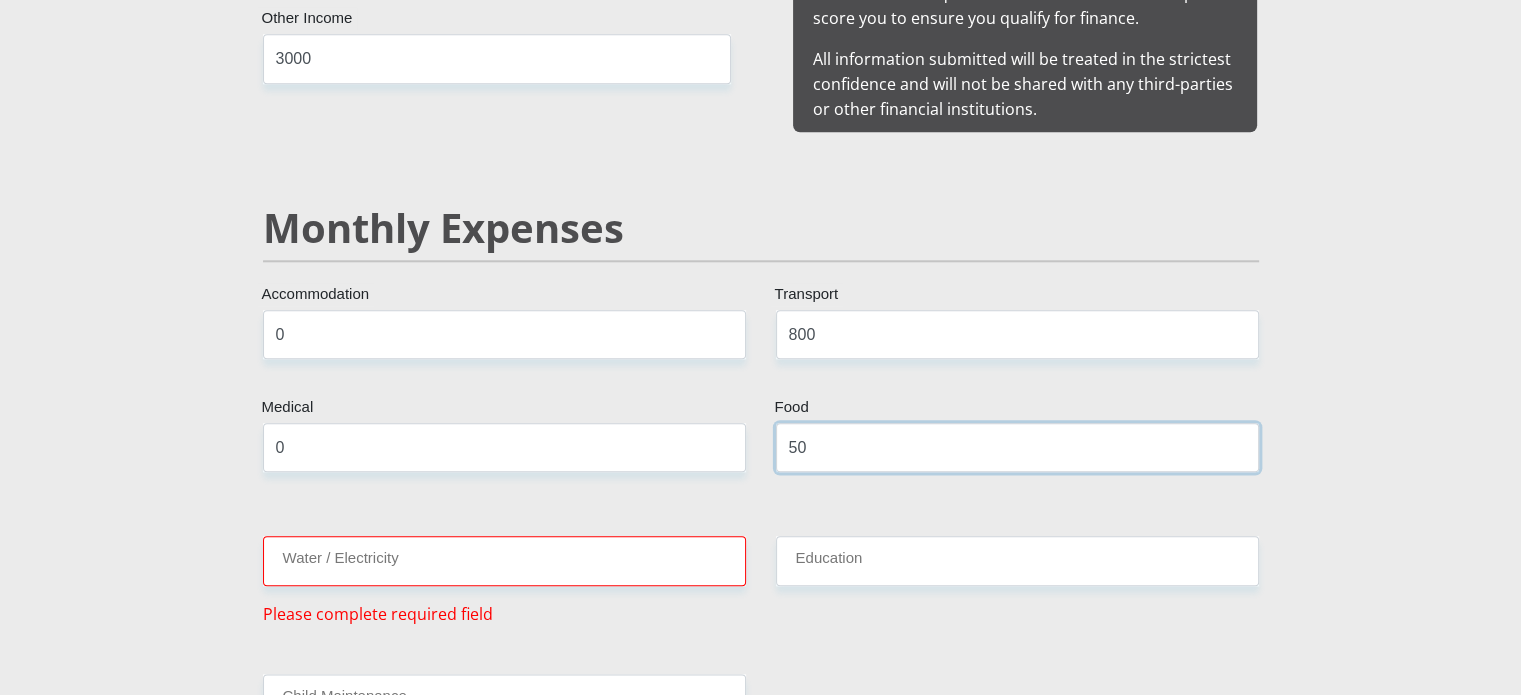 type on "5" 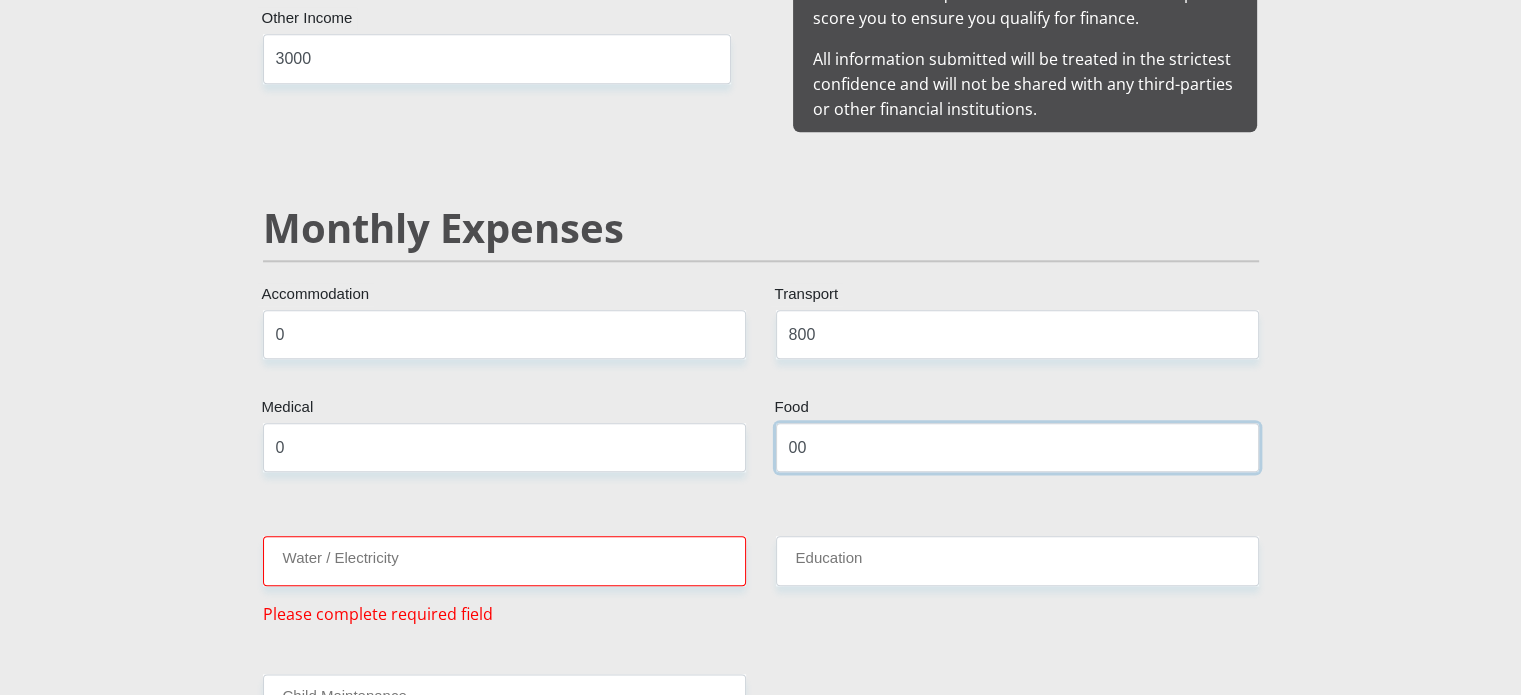 type on "0" 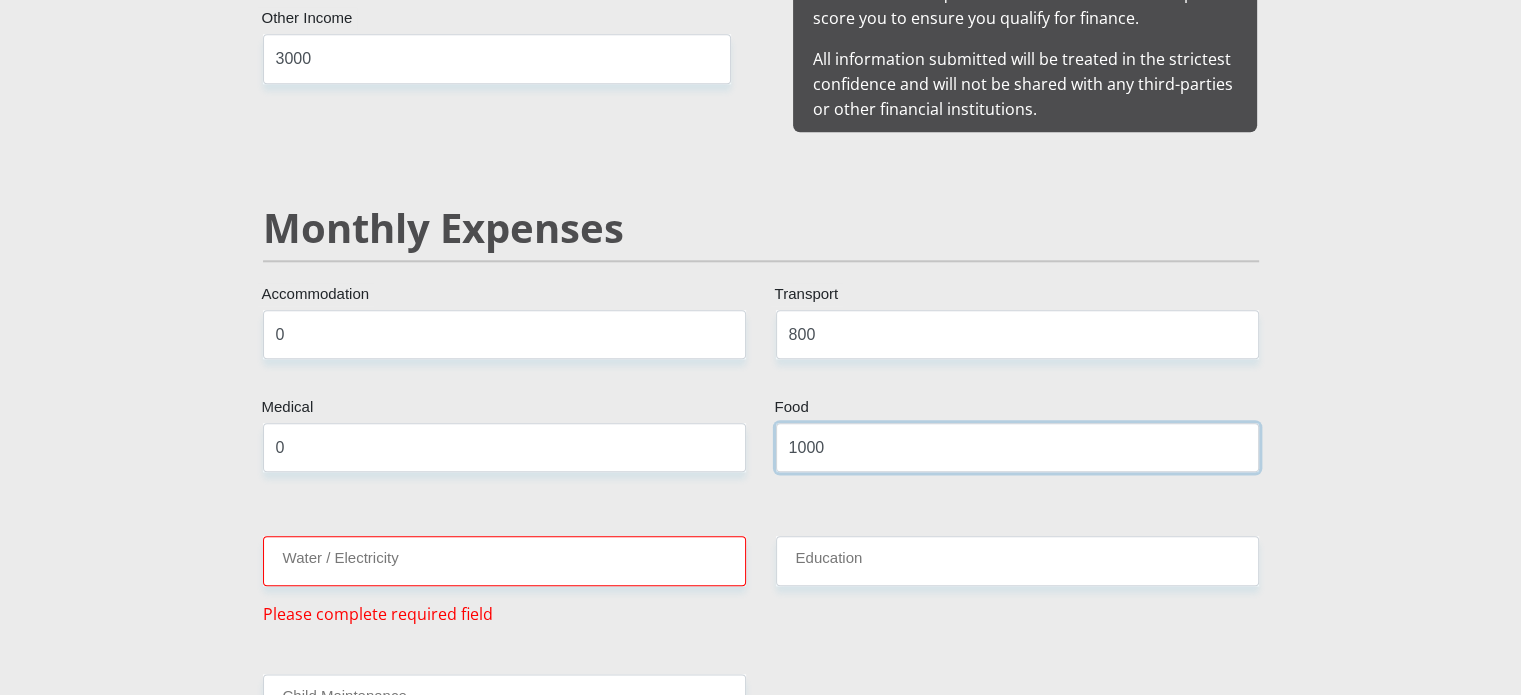 type on "1000" 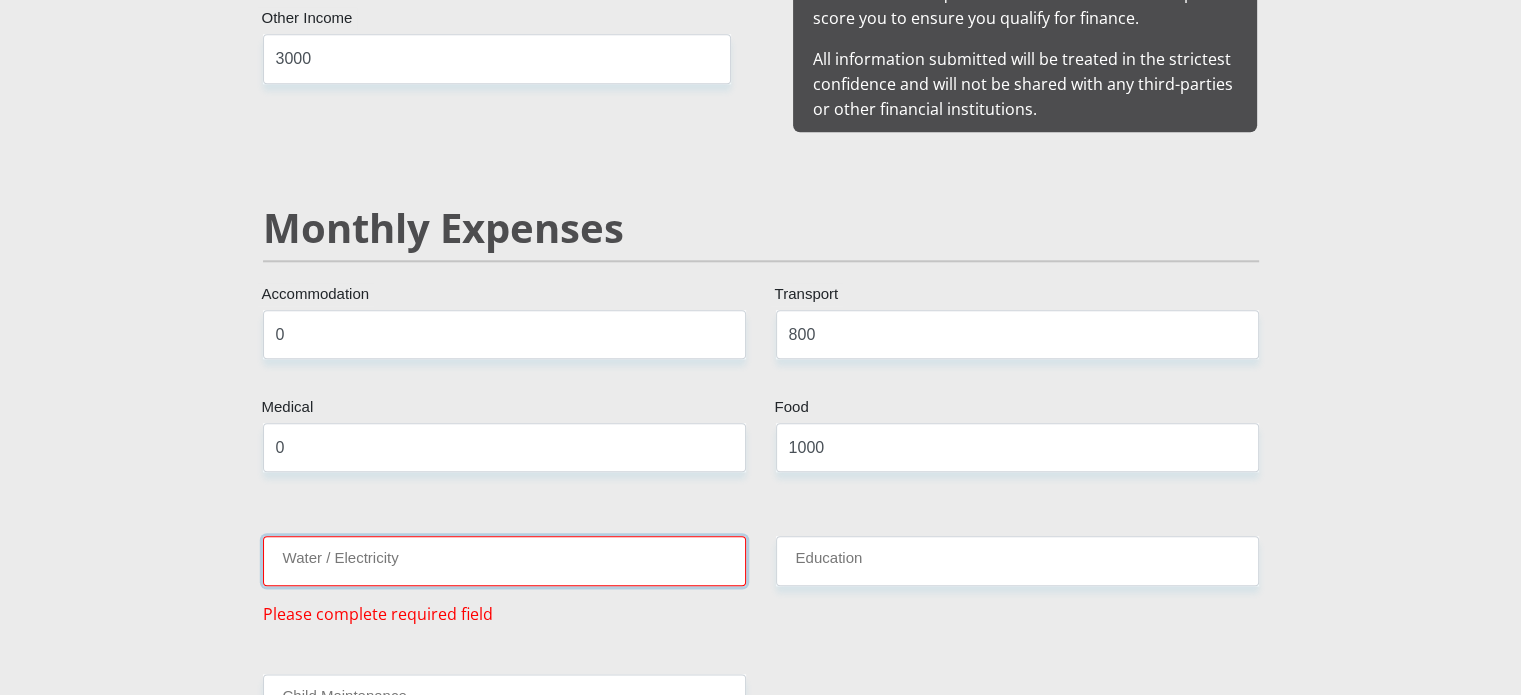 click on "Water / Electricity" at bounding box center [504, 560] 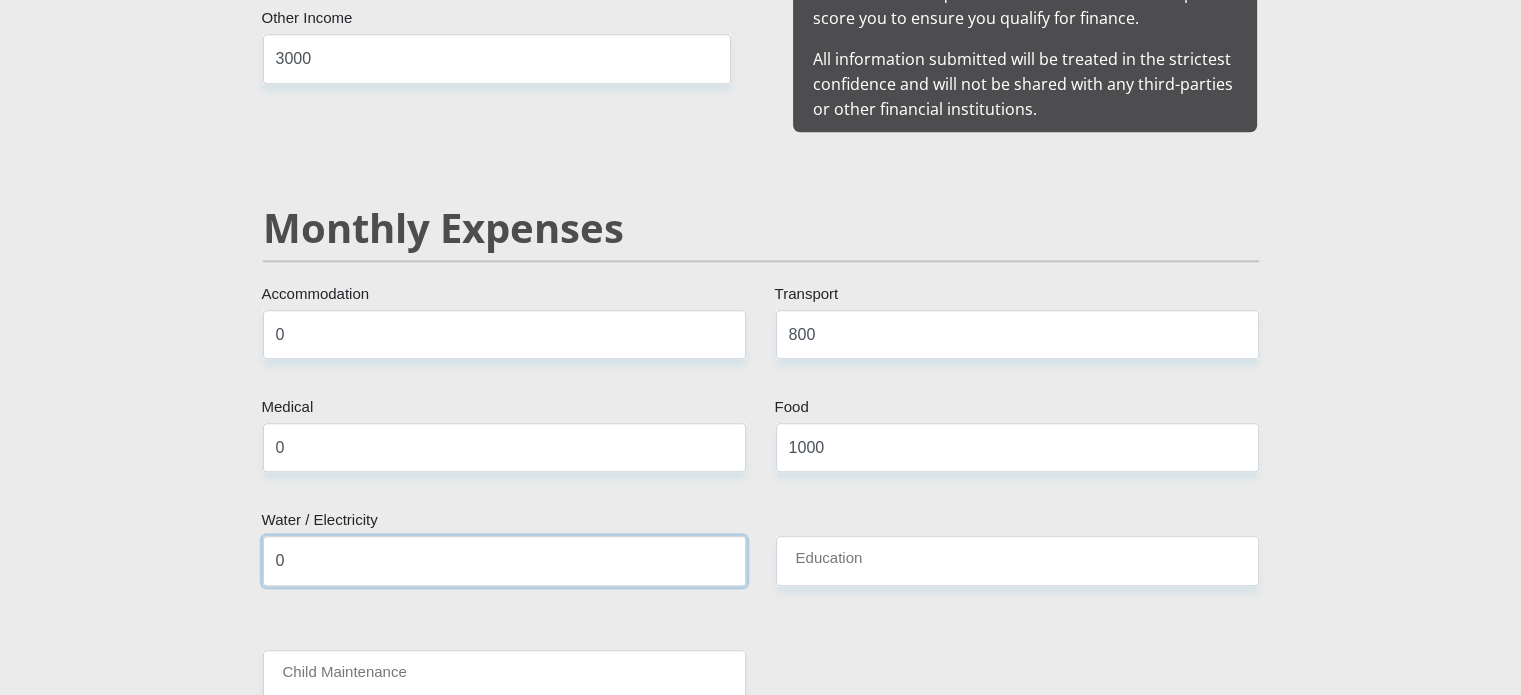 type on "0" 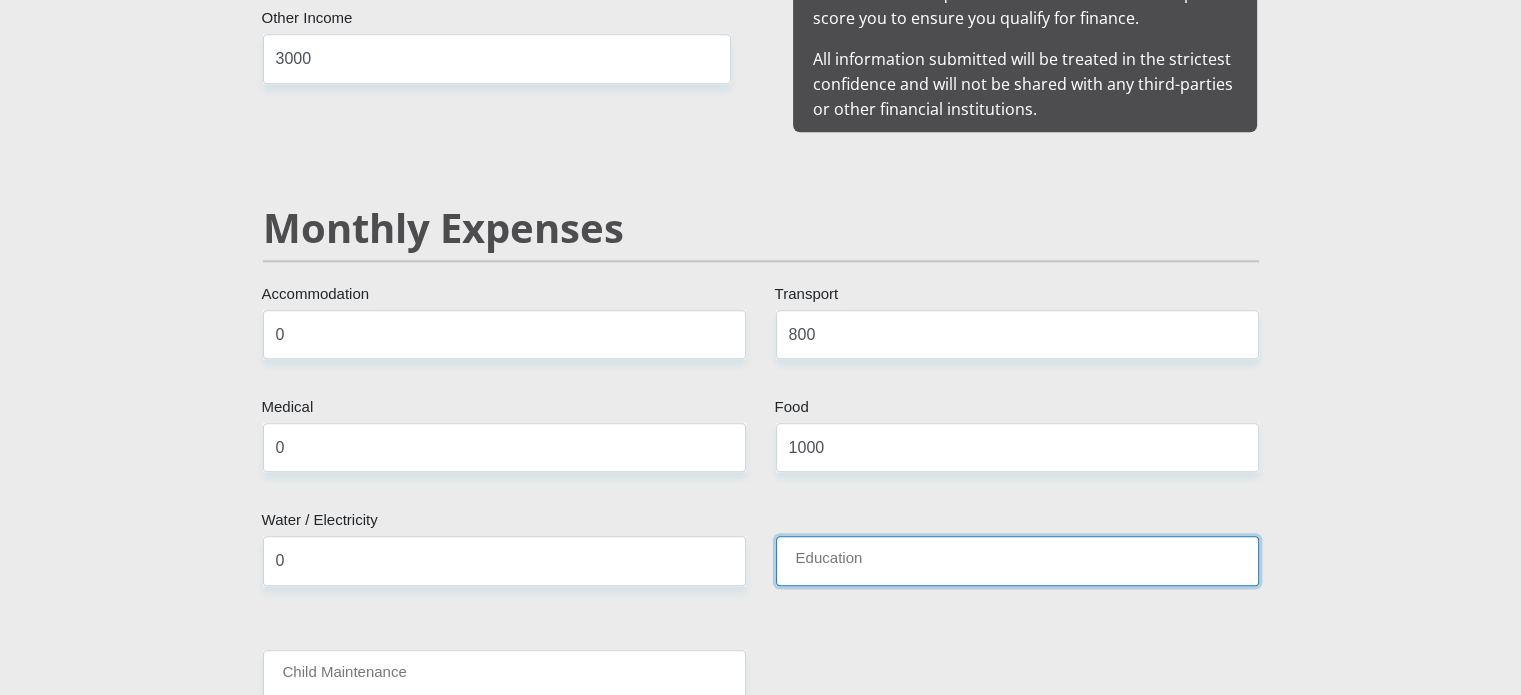 click on "Education" at bounding box center (1017, 560) 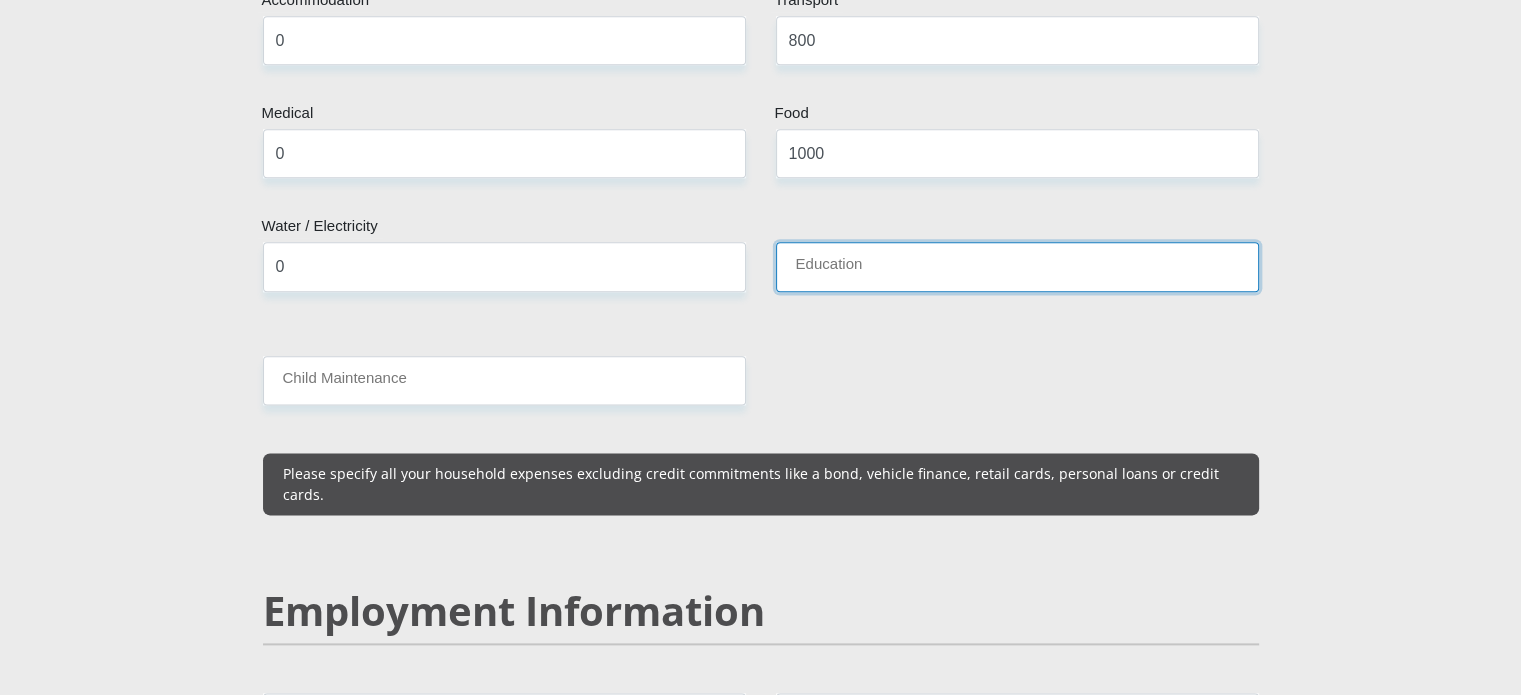 scroll, scrollTop: 2500, scrollLeft: 0, axis: vertical 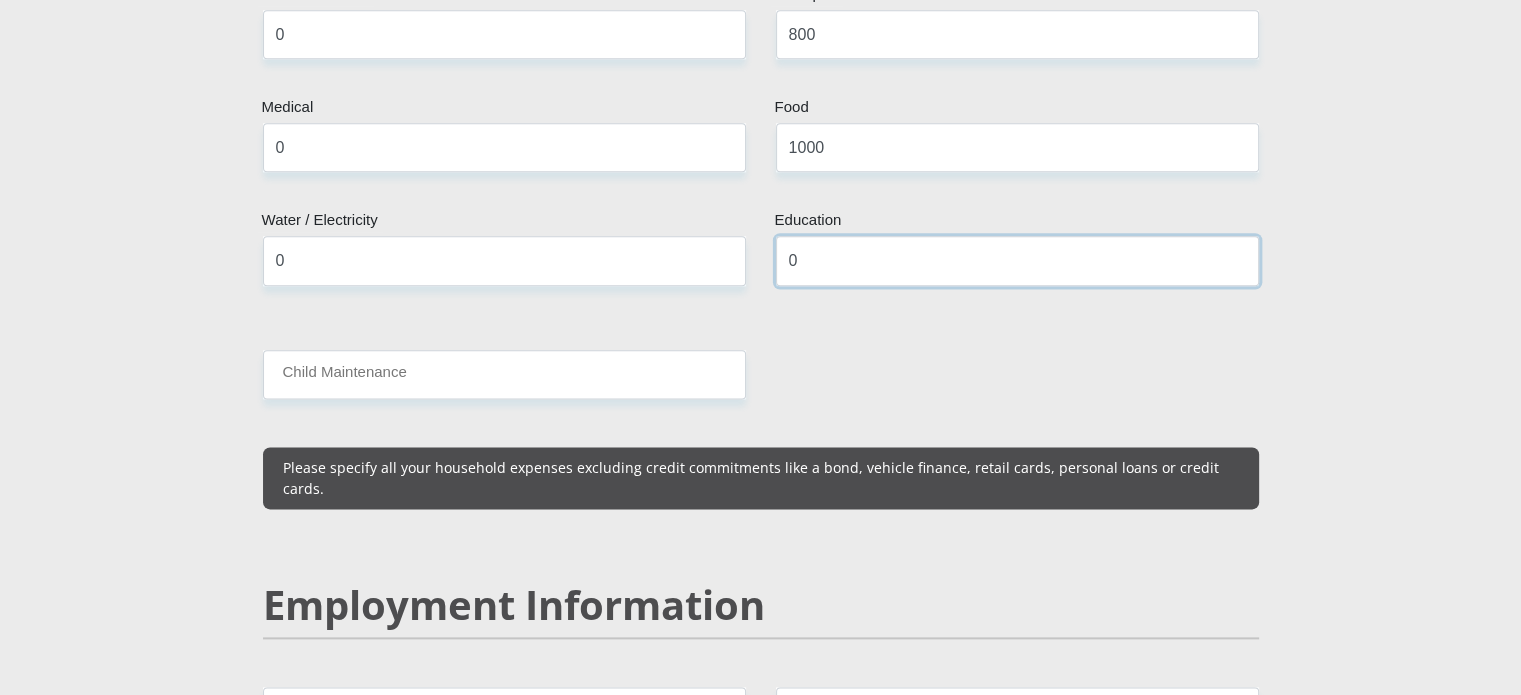type on "0" 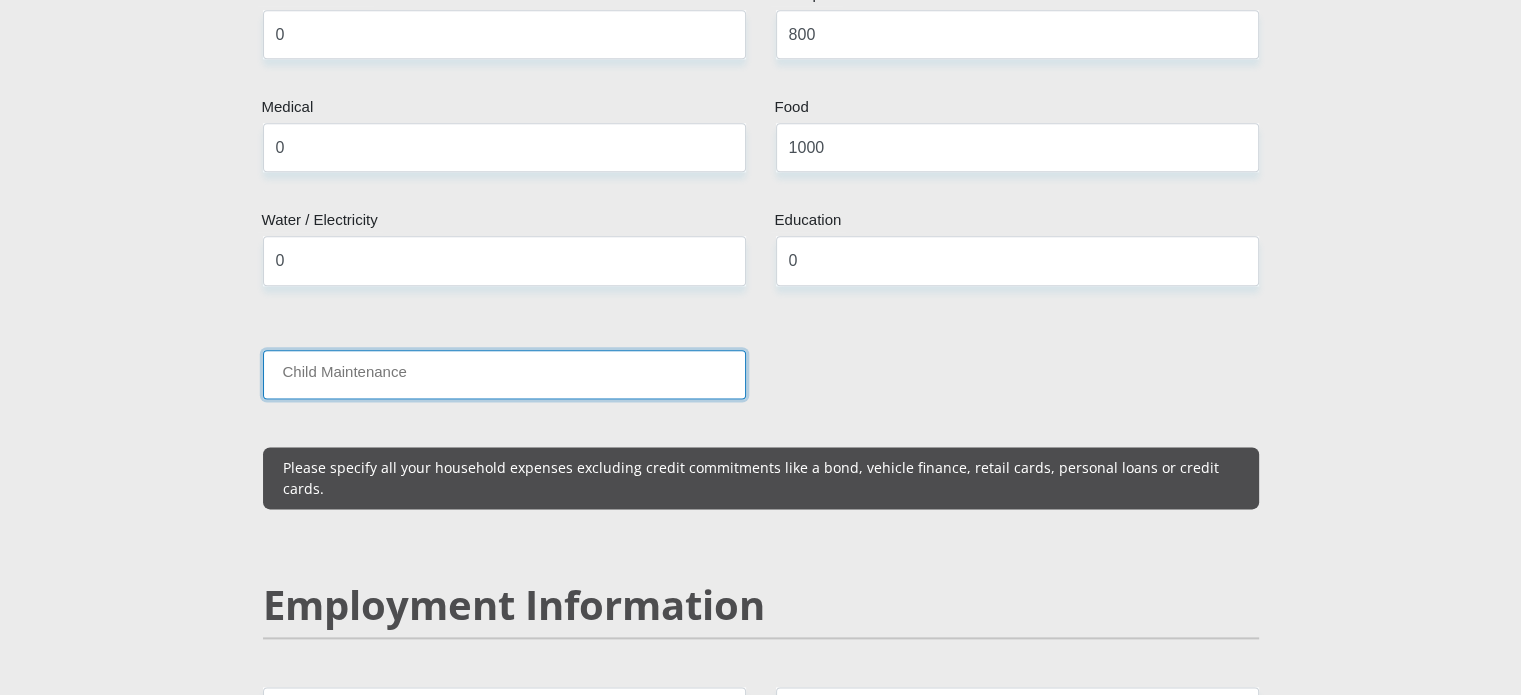 click on "Child Maintenance" at bounding box center [504, 374] 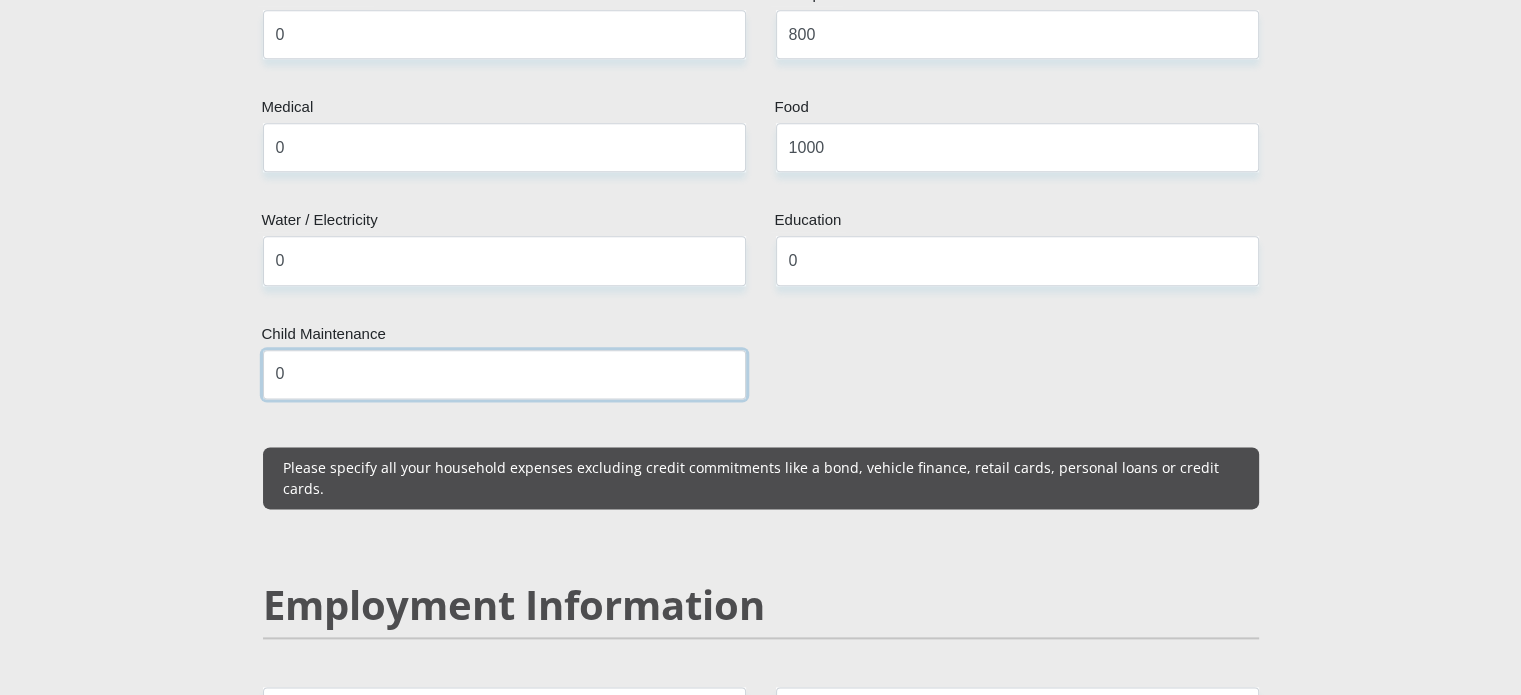 type on "0" 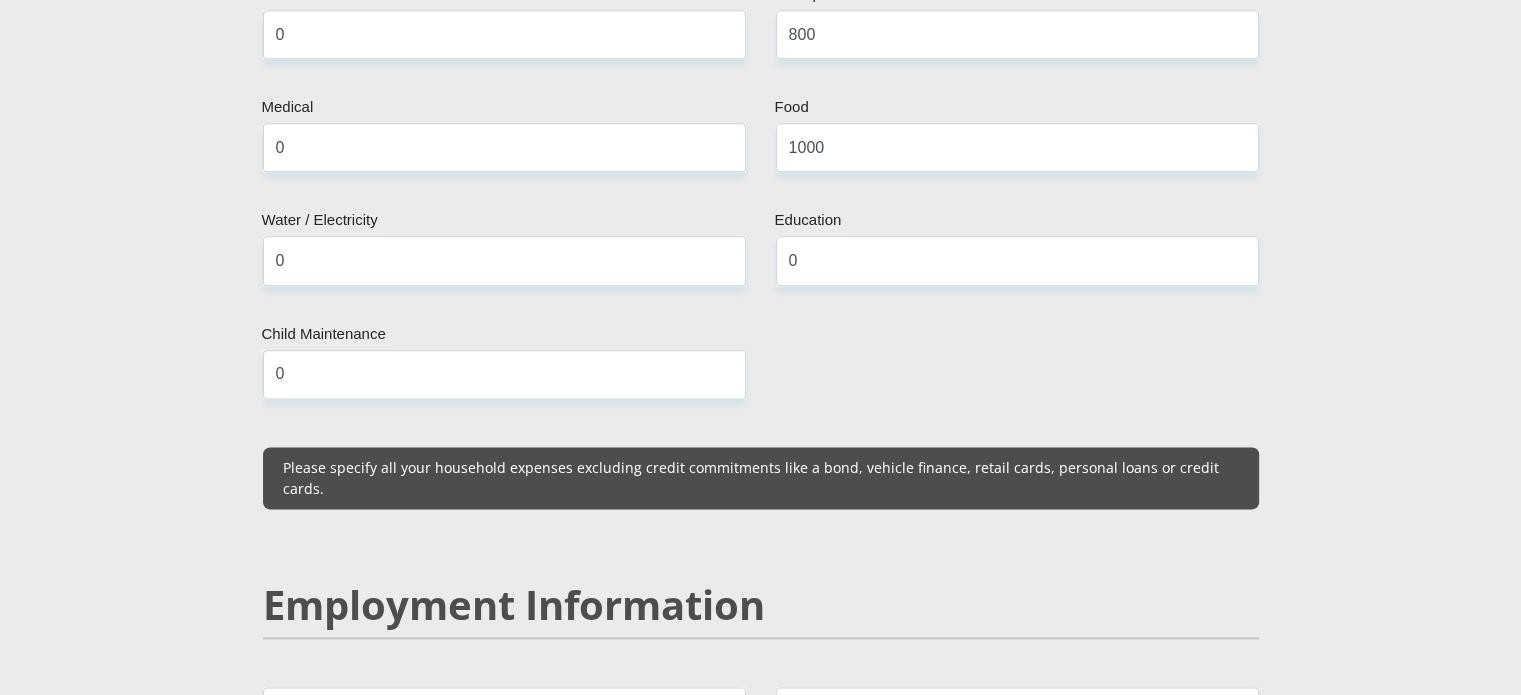 click on "Personal Details
Mr
Ms
Mrs
Dr
Other
Title
TIANA
First Name
VANSTADEN
Surname
0005170074081
South African ID Number
Please input valid ID number
South Africa
Afghanistan
Aland Islands
Albania
Algeria
America Samoa
American Virgin Islands
Andorra
Angola
Anguilla  Antarctica" at bounding box center (760, 692) 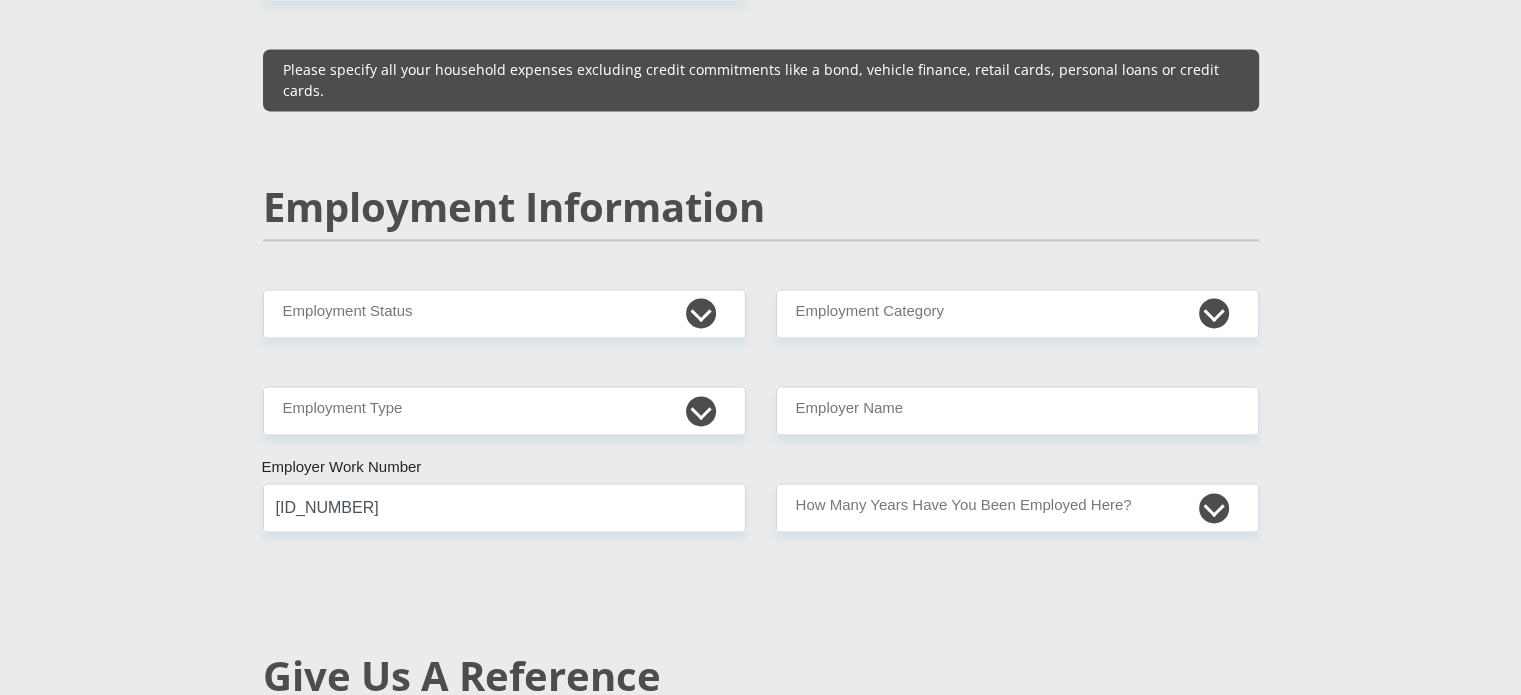scroll, scrollTop: 2900, scrollLeft: 0, axis: vertical 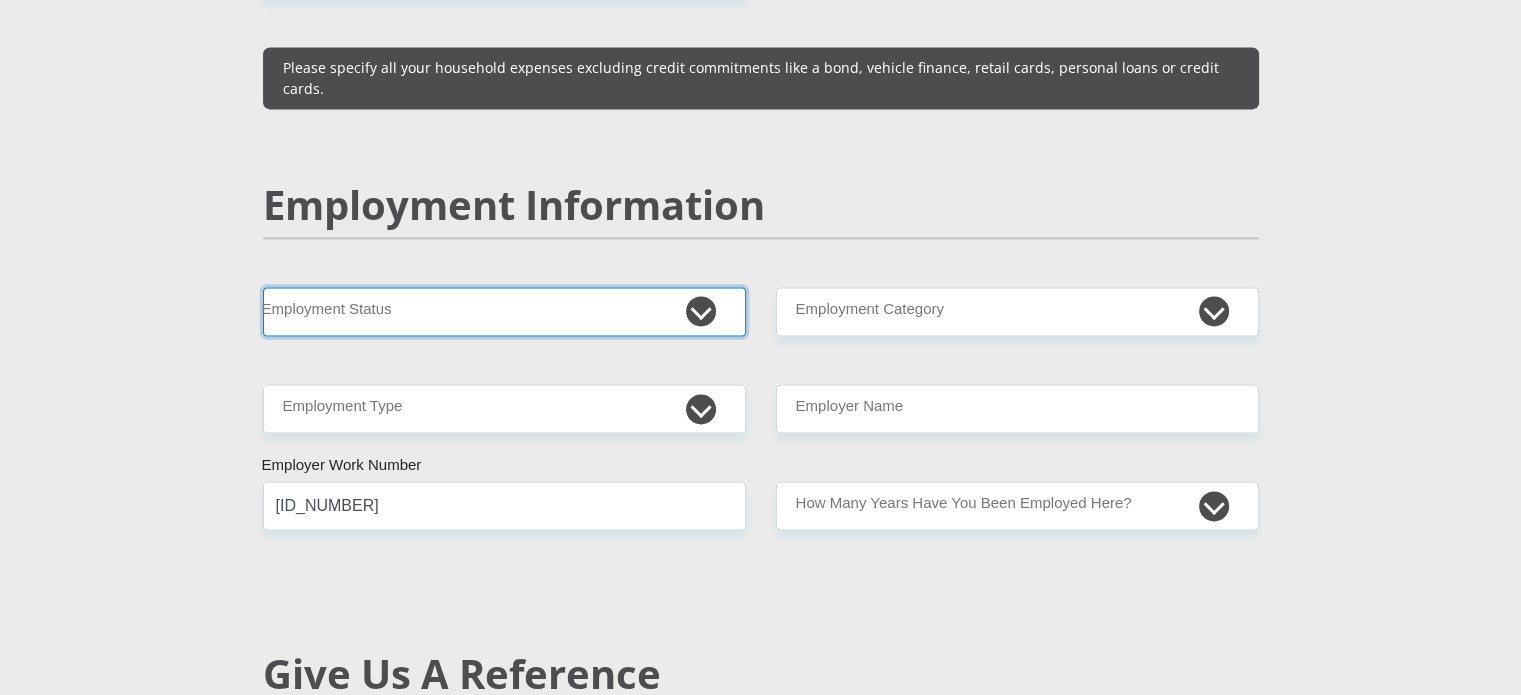 click on "Permanent/Full-time
Part-time/Casual
Contract Worker
Self-Employed
Housewife
Retired
Student
Medically Boarded
Disability
Unemployed" at bounding box center [504, 311] 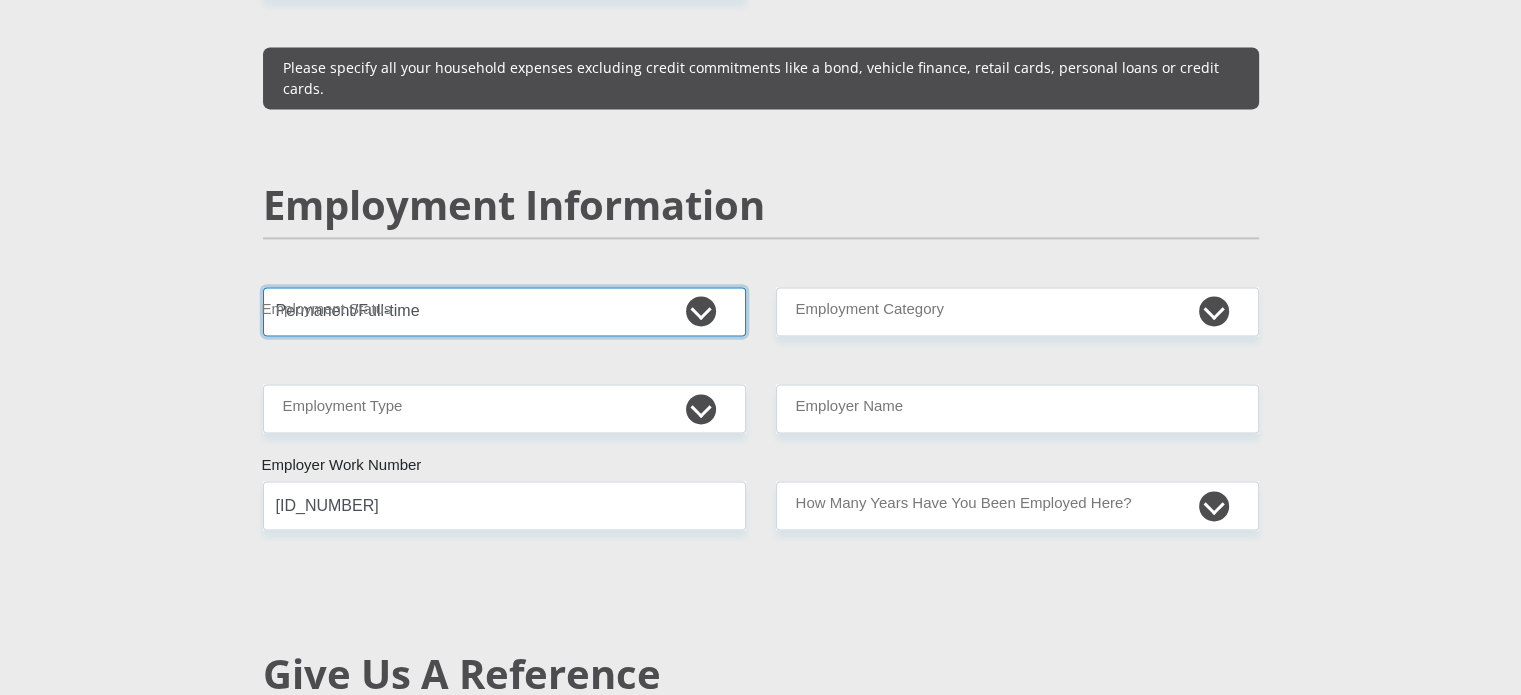 click on "Permanent/Full-time
Part-time/Casual
Contract Worker
Self-Employed
Housewife
Retired
Student
Medically Boarded
Disability
Unemployed" at bounding box center (504, 311) 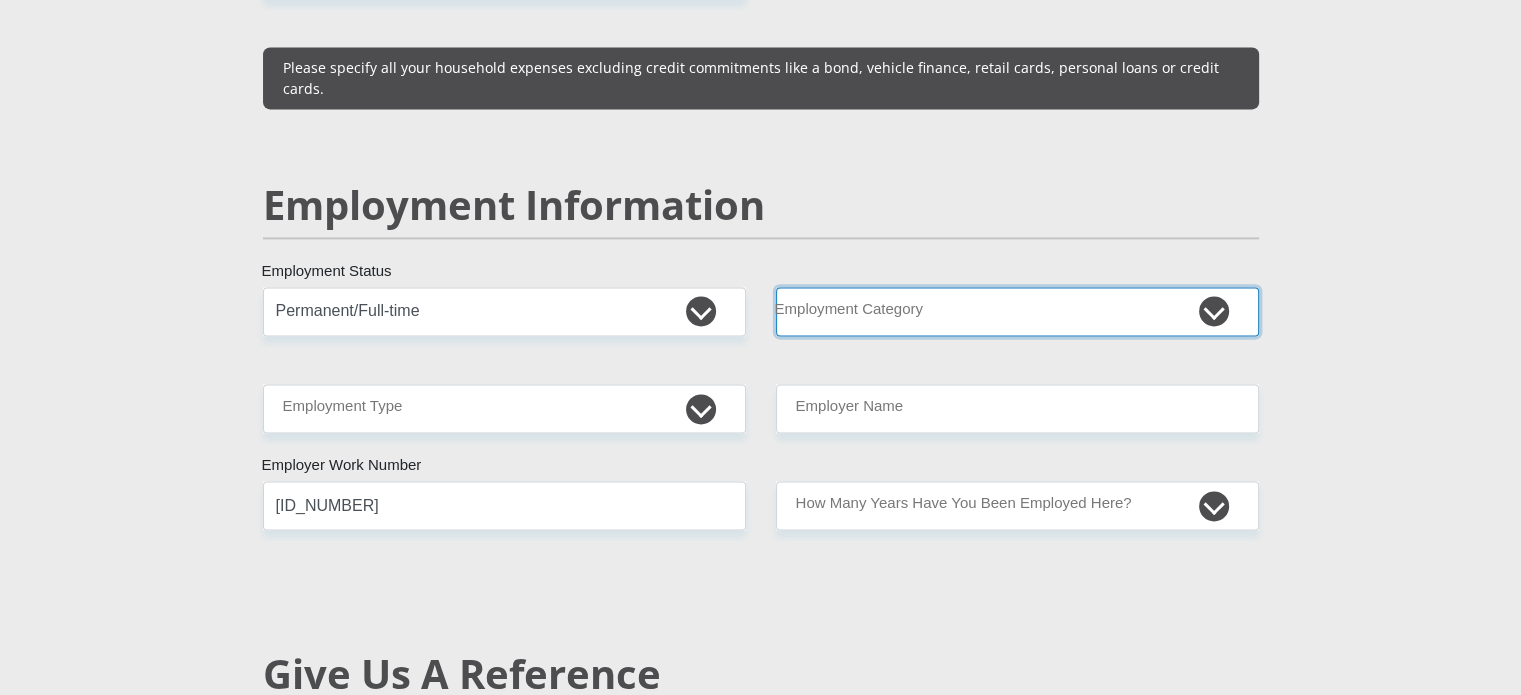 click on "AGRICULTURE
ALCOHOL & TOBACCO
CONSTRUCTION MATERIALS
METALLURGY
EQUIPMENT FOR RENEWABLE ENERGY
SPECIALIZED CONTRACTORS
CAR
GAMING (INCL. INTERNET
OTHER WHOLESALE
UNLICENSED PHARMACEUTICALS
CURRENCY EXCHANGE HOUSES
OTHER FINANCIAL INSTITUTIONS & INSURANCE
REAL ESTATE AGENTS
OIL & GAS
OTHER MATERIALS (E.G. IRON ORE)
PRECIOUS STONES & PRECIOUS METALS
POLITICAL ORGANIZATIONS
RELIGIOUS ORGANIZATIONS(NOT SECTS)
ACTI. HAVING BUSINESS DEAL WITH PUBLIC ADMINISTRATION
LAUNDROMATS" at bounding box center [1017, 311] 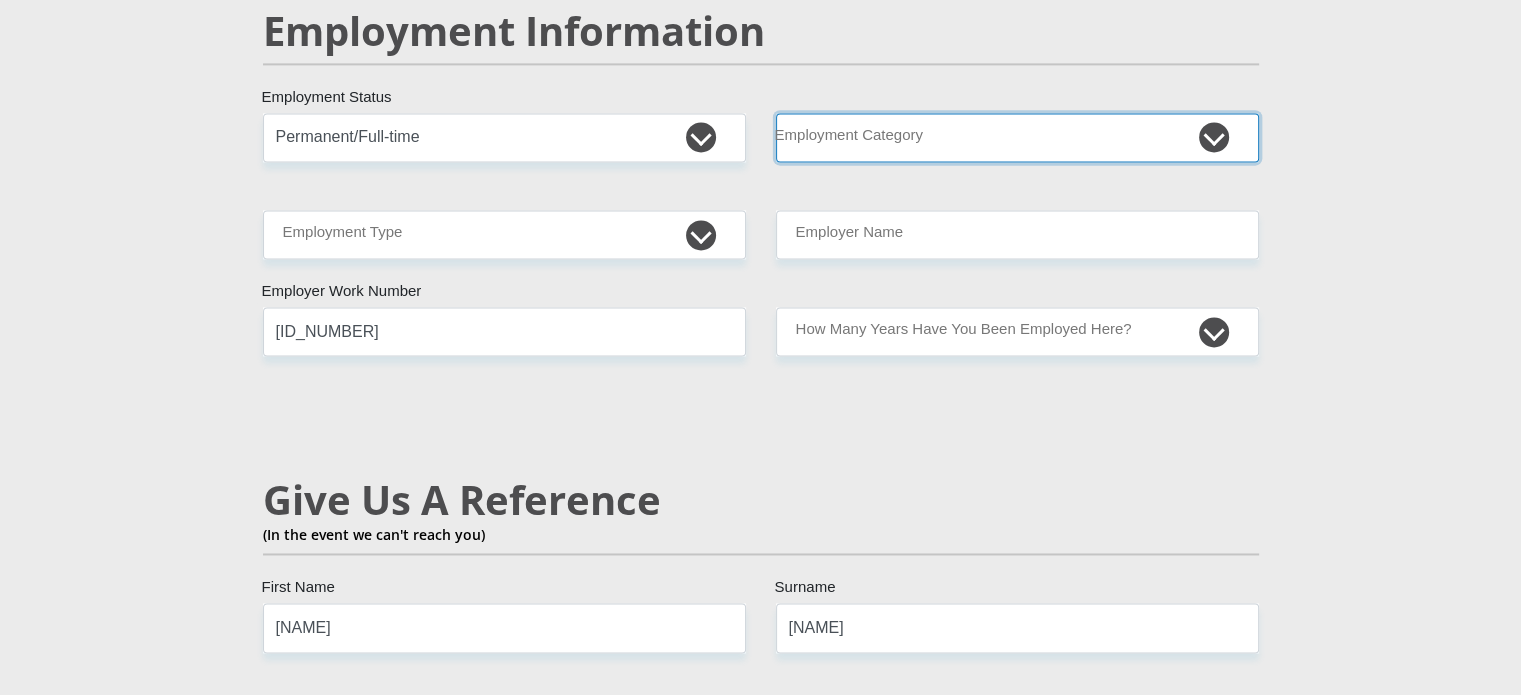 scroll, scrollTop: 3100, scrollLeft: 0, axis: vertical 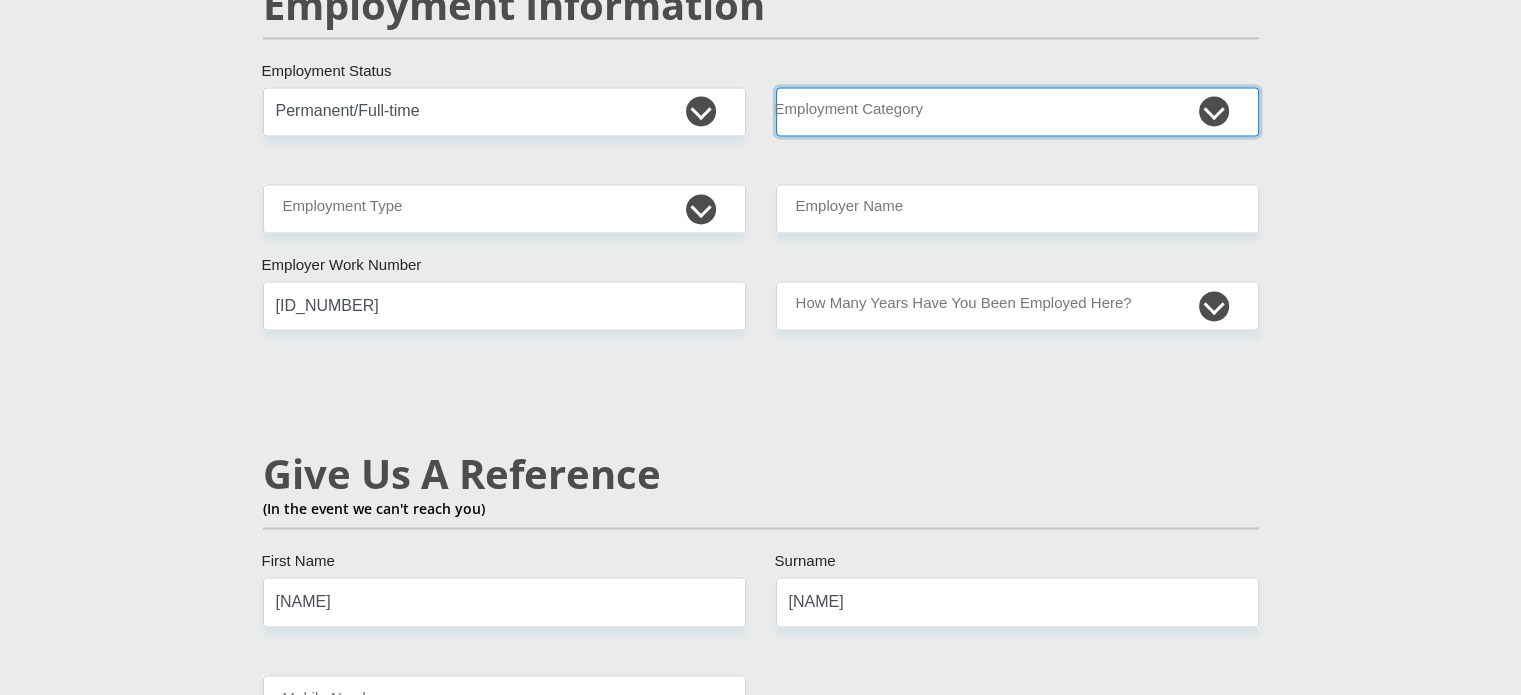 click on "AGRICULTURE
ALCOHOL & TOBACCO
CONSTRUCTION MATERIALS
METALLURGY
EQUIPMENT FOR RENEWABLE ENERGY
SPECIALIZED CONTRACTORS
CAR
GAMING (INCL. INTERNET
OTHER WHOLESALE
UNLICENSED PHARMACEUTICALS
CURRENCY EXCHANGE HOUSES
OTHER FINANCIAL INSTITUTIONS & INSURANCE
REAL ESTATE AGENTS
OIL & GAS
OTHER MATERIALS (E.G. IRON ORE)
PRECIOUS STONES & PRECIOUS METALS
POLITICAL ORGANIZATIONS
RELIGIOUS ORGANIZATIONS(NOT SECTS)
ACTI. HAVING BUSINESS DEAL WITH PUBLIC ADMINISTRATION
LAUNDROMATS" at bounding box center (1017, 111) 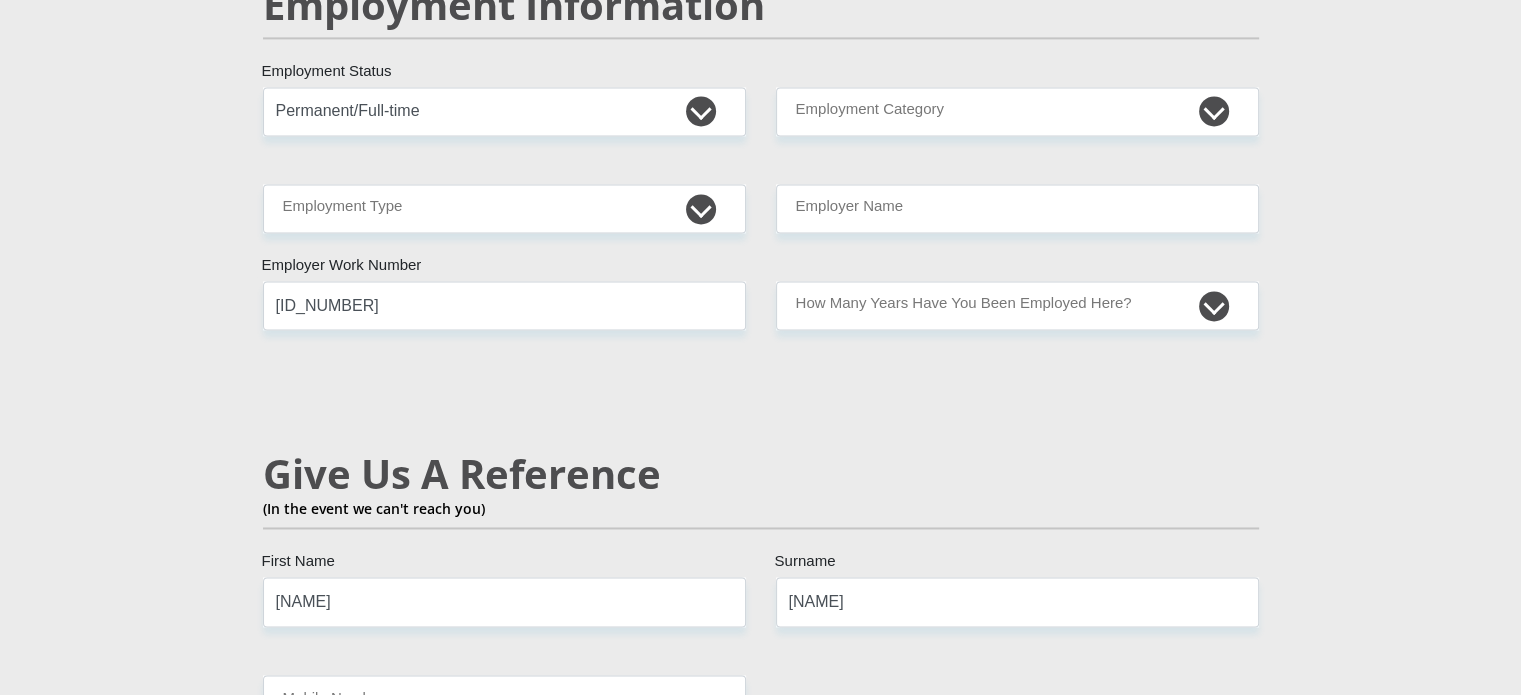 click on "Mr
Ms
Mrs
Dr
Other
Title
TIANA
First Name
VANSTADEN
Surname
0005170074081
South African ID Number
Please input valid ID number
South Africa
Afghanistan
Aland Islands
Albania
Algeria
America Samoa
American Virgin Islands
Andorra
Angola
Anguilla
Antarctica
Antigua and Barbuda
Argentina" at bounding box center (761, 78) 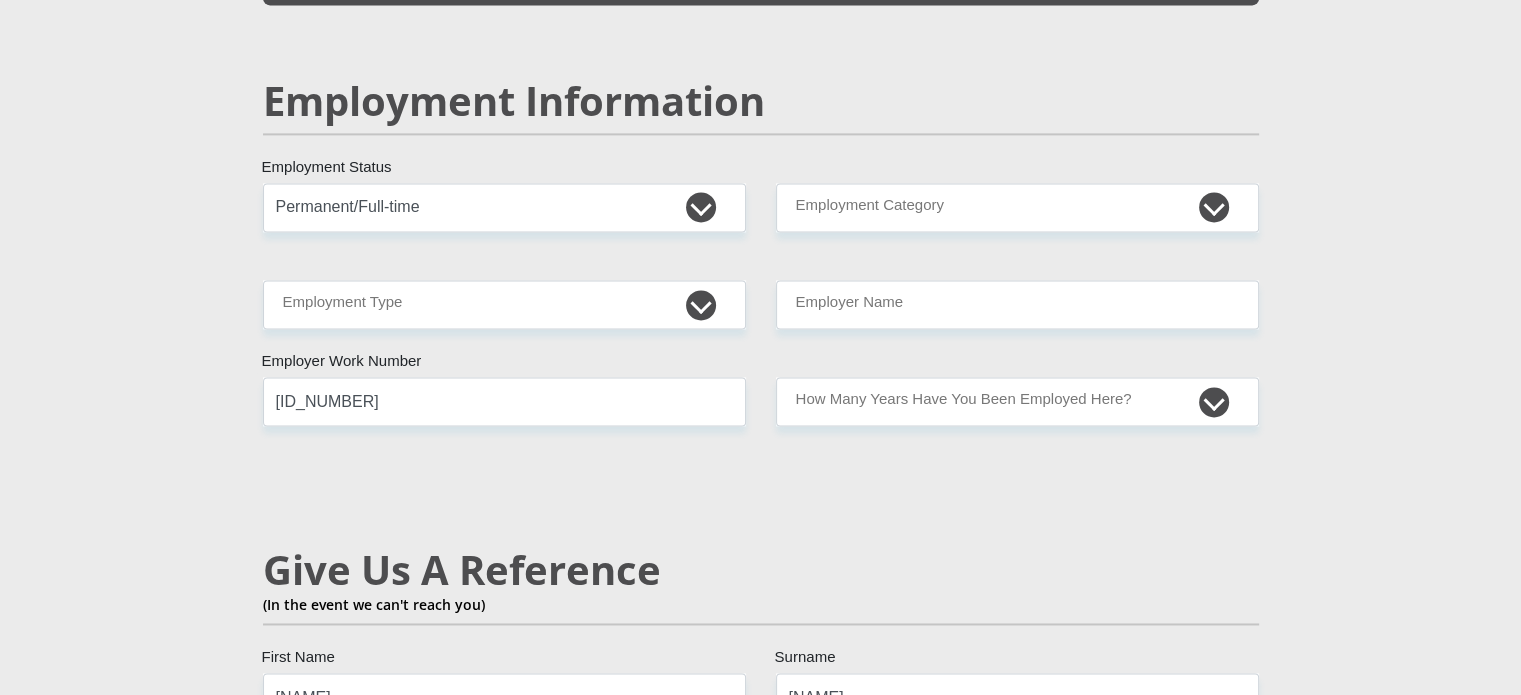 scroll, scrollTop: 3000, scrollLeft: 0, axis: vertical 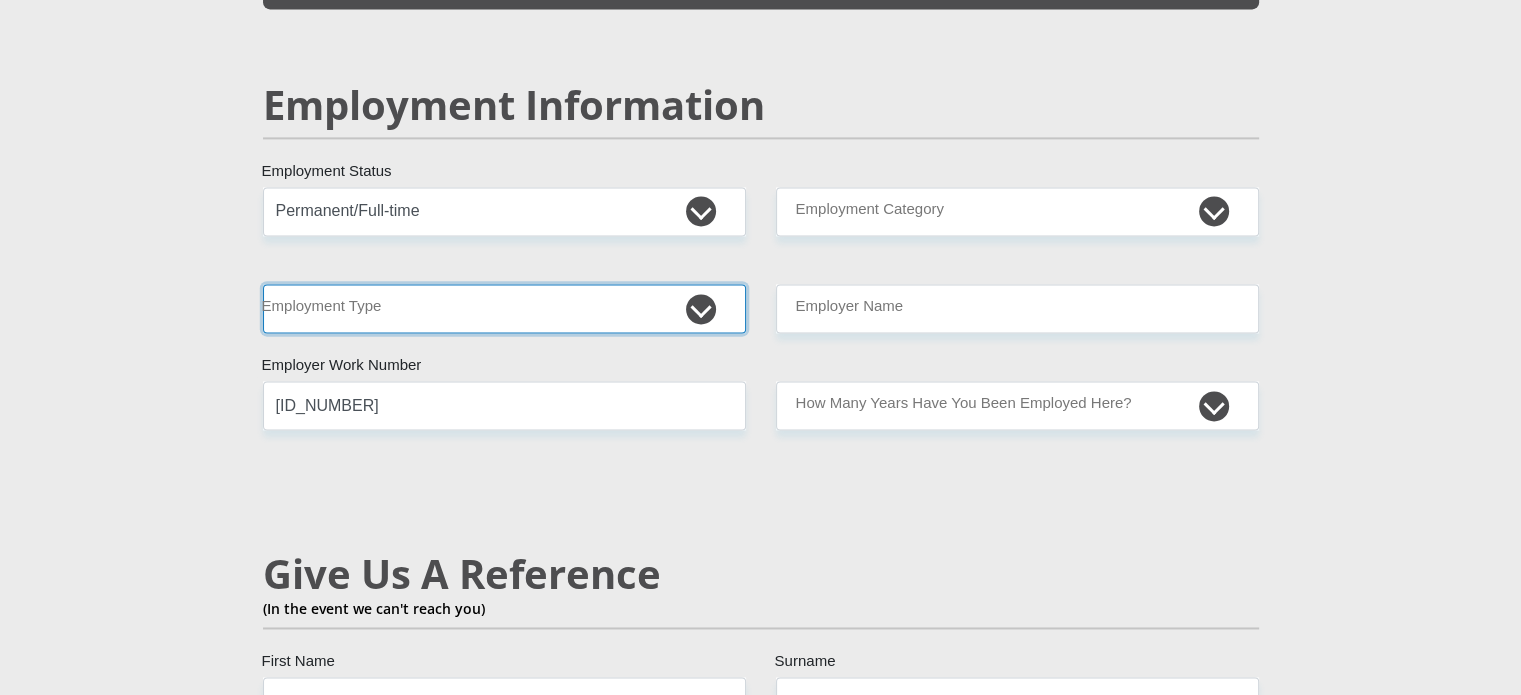 click on "College/Lecturer
Craft Seller
Creative
Driver
Executive
Farmer
Forces - Non Commissioned
Forces - Officer
Hawker
Housewife
Labourer
Licenced Professional
Manager
Miner
Non Licenced Professional
Office Staff/Clerk
Outside Worker
Pensioner
Permanent Teacher
Production/Manufacturing
Sales
Self-Employed
Semi-Professional Worker
Service Industry  Social Worker  Student" at bounding box center (504, 308) 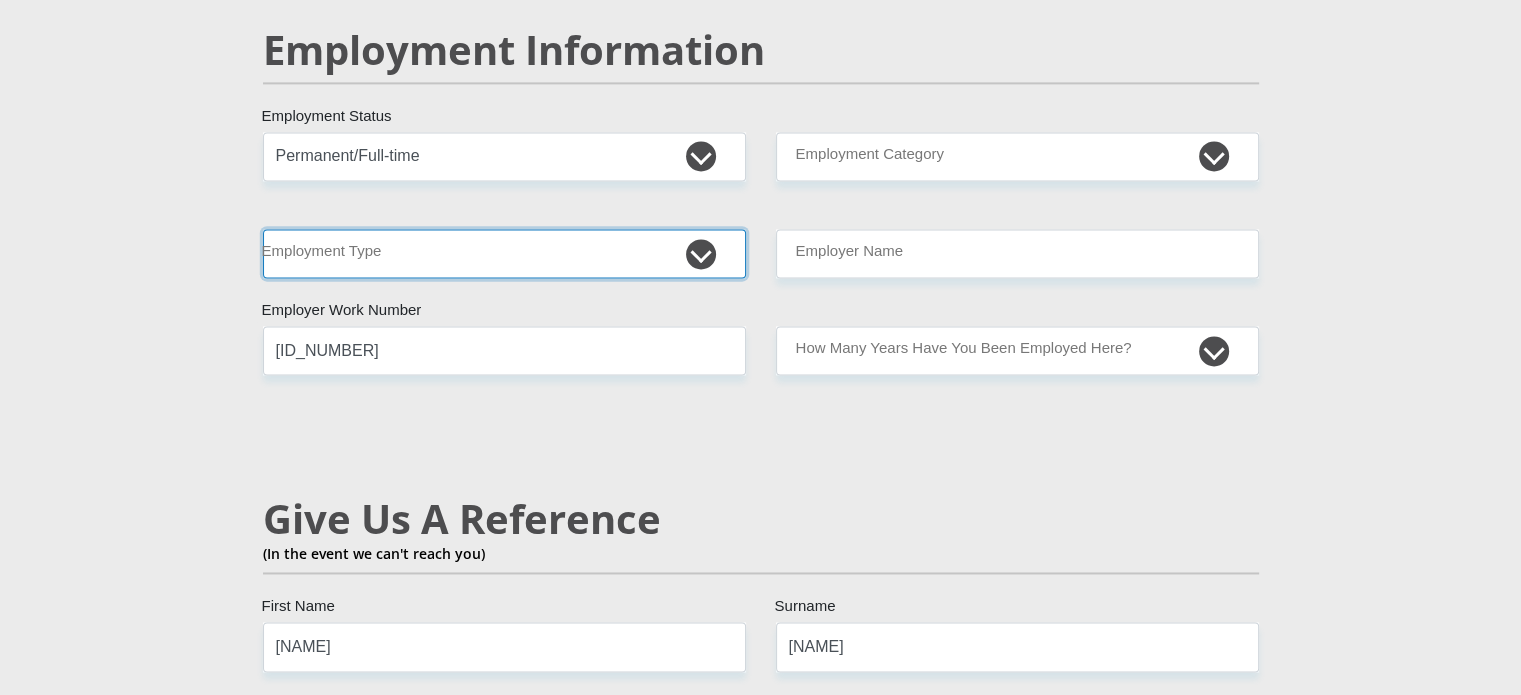 scroll, scrollTop: 3100, scrollLeft: 0, axis: vertical 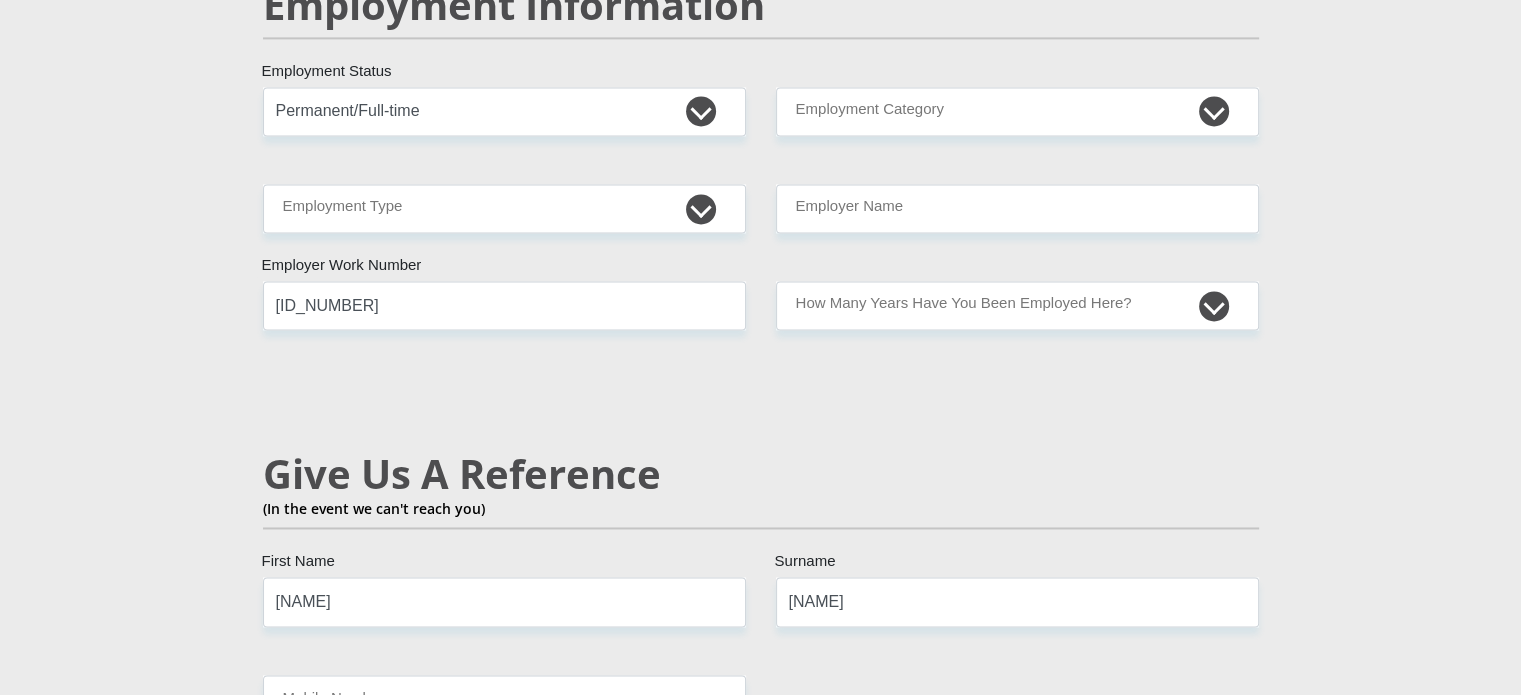 click on "Mr
Ms
Mrs
Dr
Other
Title
TIANA
First Name
VANSTADEN
Surname
0005170074081
South African ID Number
Please input valid ID number
South Africa
Afghanistan
Aland Islands
Albania
Algeria
America Samoa
American Virgin Islands
Andorra
Angola
Anguilla
Antarctica
Antigua and Barbuda
Argentina" at bounding box center (761, 78) 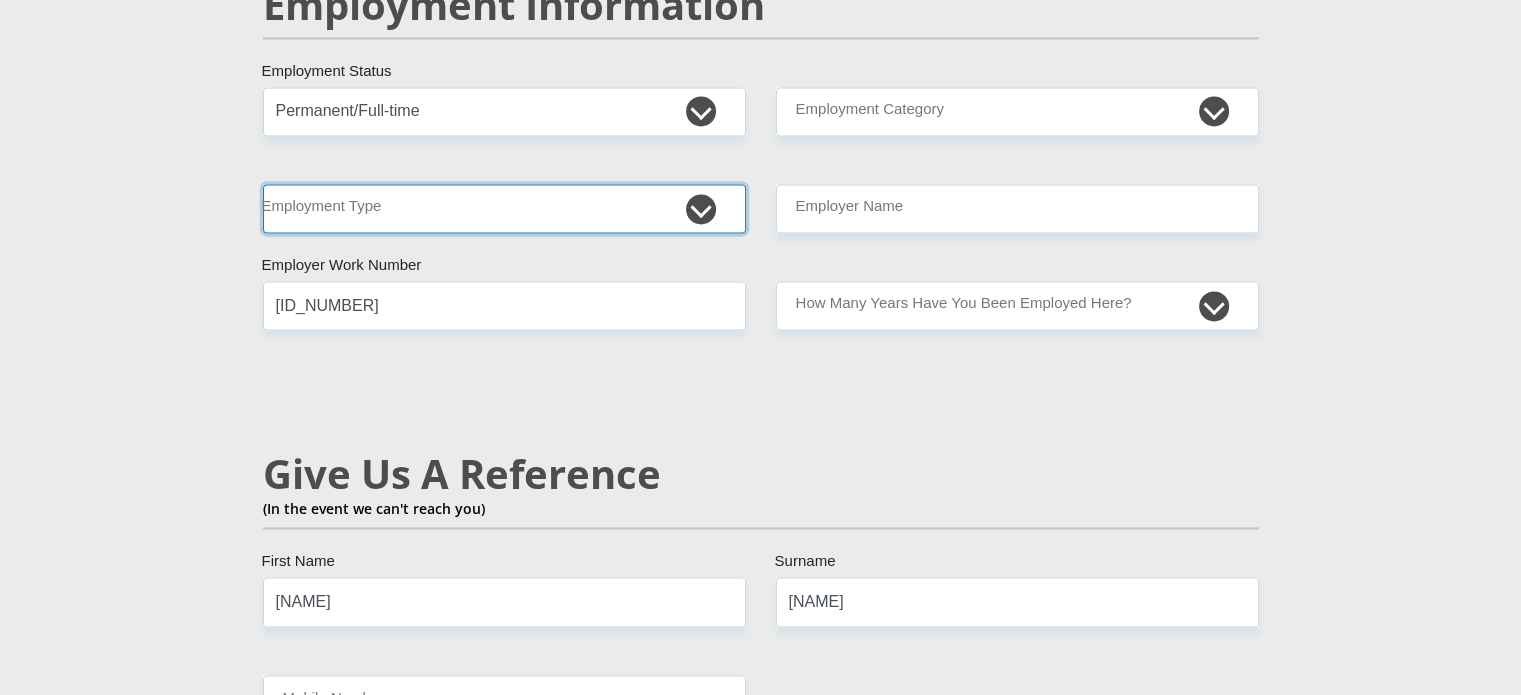 click on "College/Lecturer
Craft Seller
Creative
Driver
Executive
Farmer
Forces - Non Commissioned
Forces - Officer
Hawker
Housewife
Labourer
Licenced Professional
Manager
Miner
Non Licenced Professional
Office Staff/Clerk
Outside Worker
Pensioner
Permanent Teacher
Production/Manufacturing
Sales
Self-Employed
Semi-Professional Worker
Service Industry  Social Worker  Student" at bounding box center (504, 208) 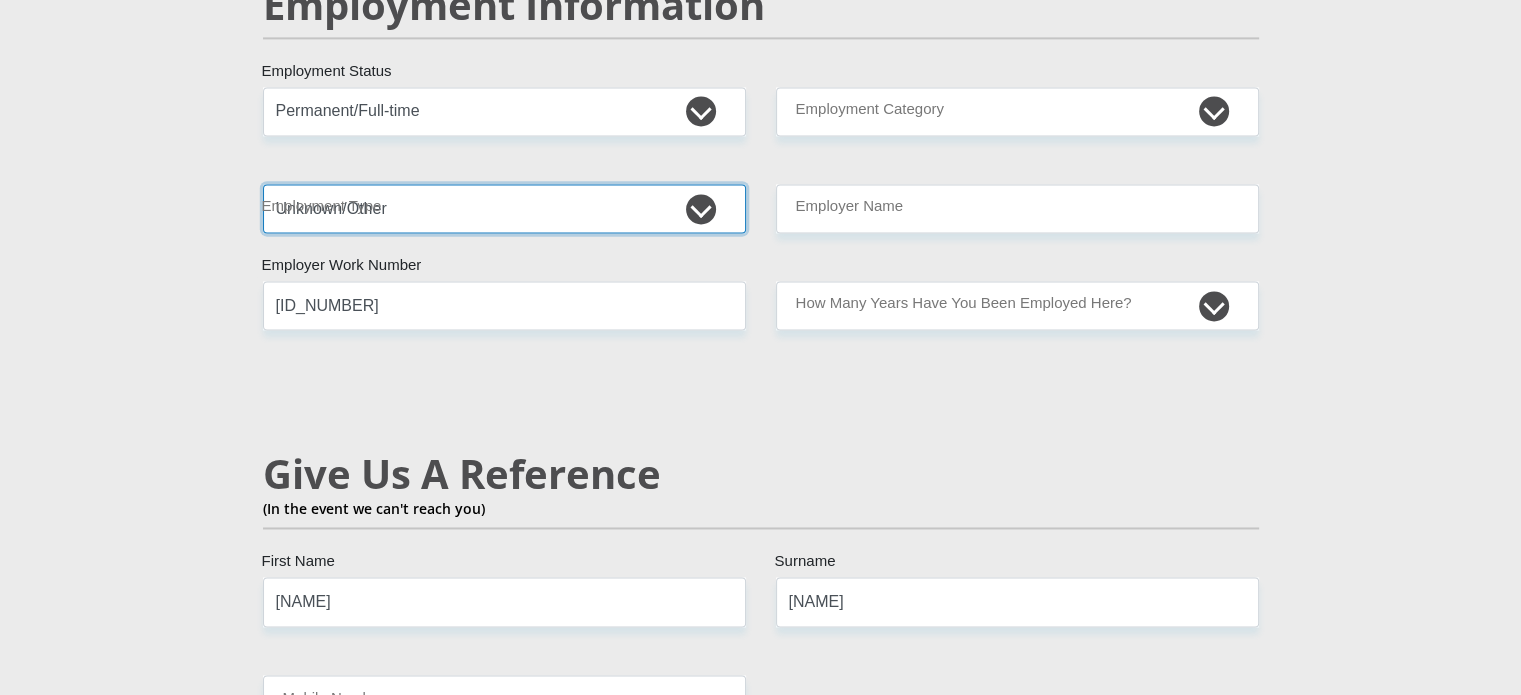 click on "College/Lecturer
Craft Seller
Creative
Driver
Executive
Farmer
Forces - Non Commissioned
Forces - Officer
Hawker
Housewife
Labourer
Licenced Professional
Manager
Miner
Non Licenced Professional
Office Staff/Clerk
Outside Worker
Pensioner
Permanent Teacher
Production/Manufacturing
Sales
Self-Employed
Semi-Professional Worker
Service Industry  Social Worker  Student" at bounding box center [504, 208] 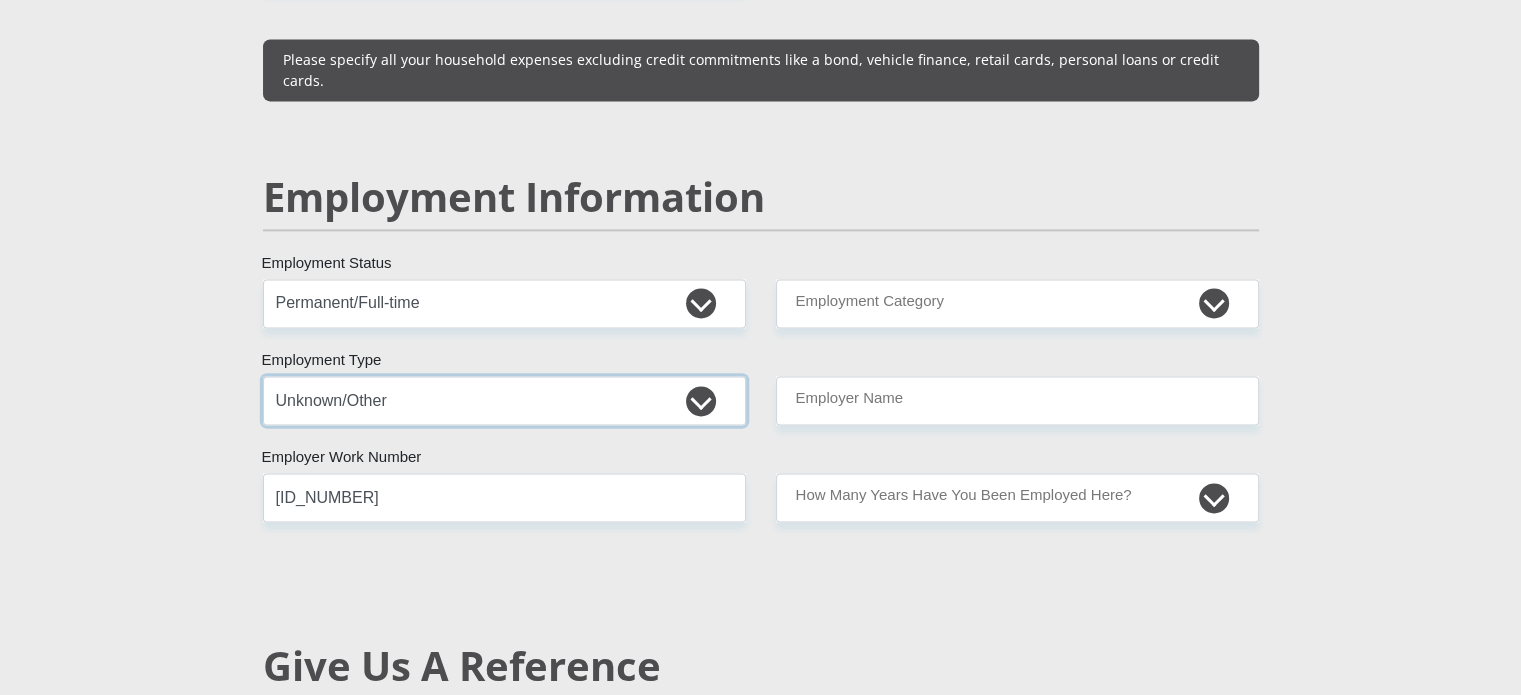 scroll, scrollTop: 2900, scrollLeft: 0, axis: vertical 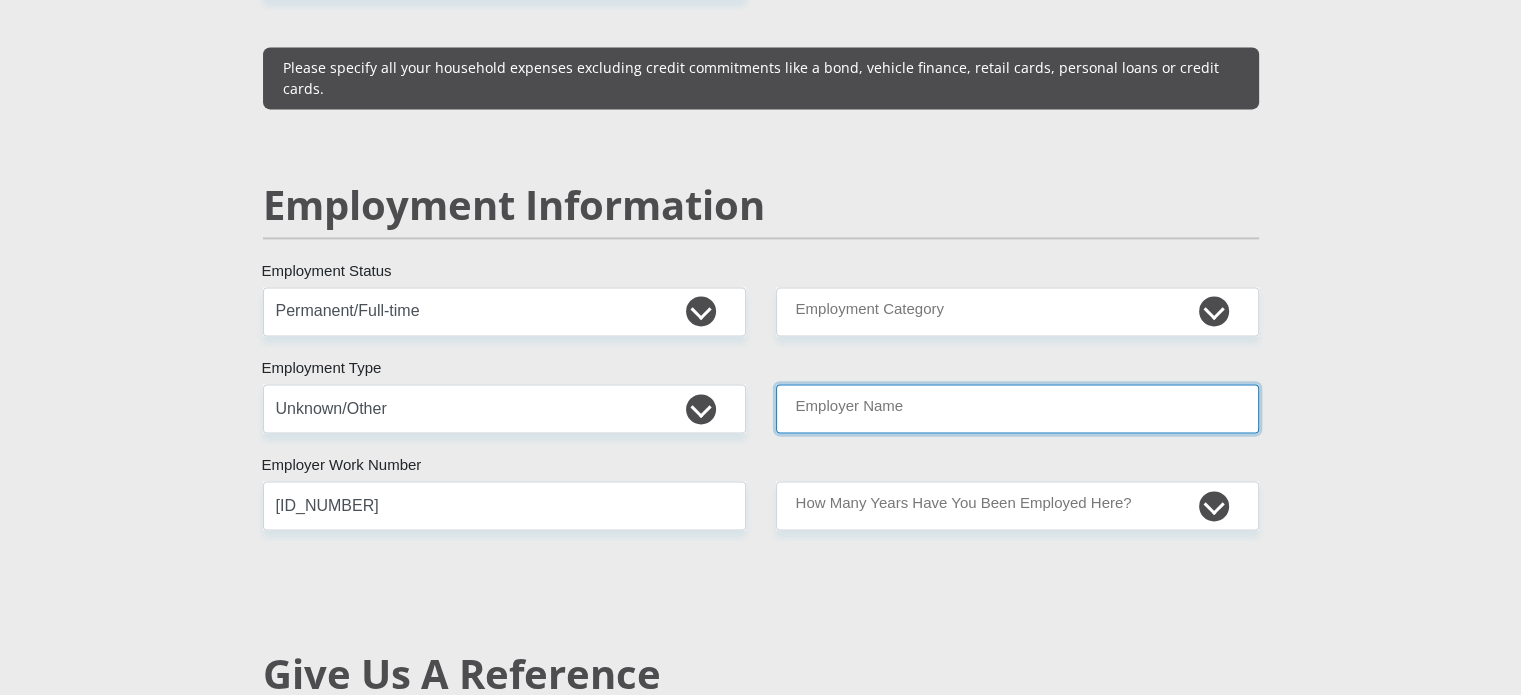 click on "Employer Name" at bounding box center [1017, 408] 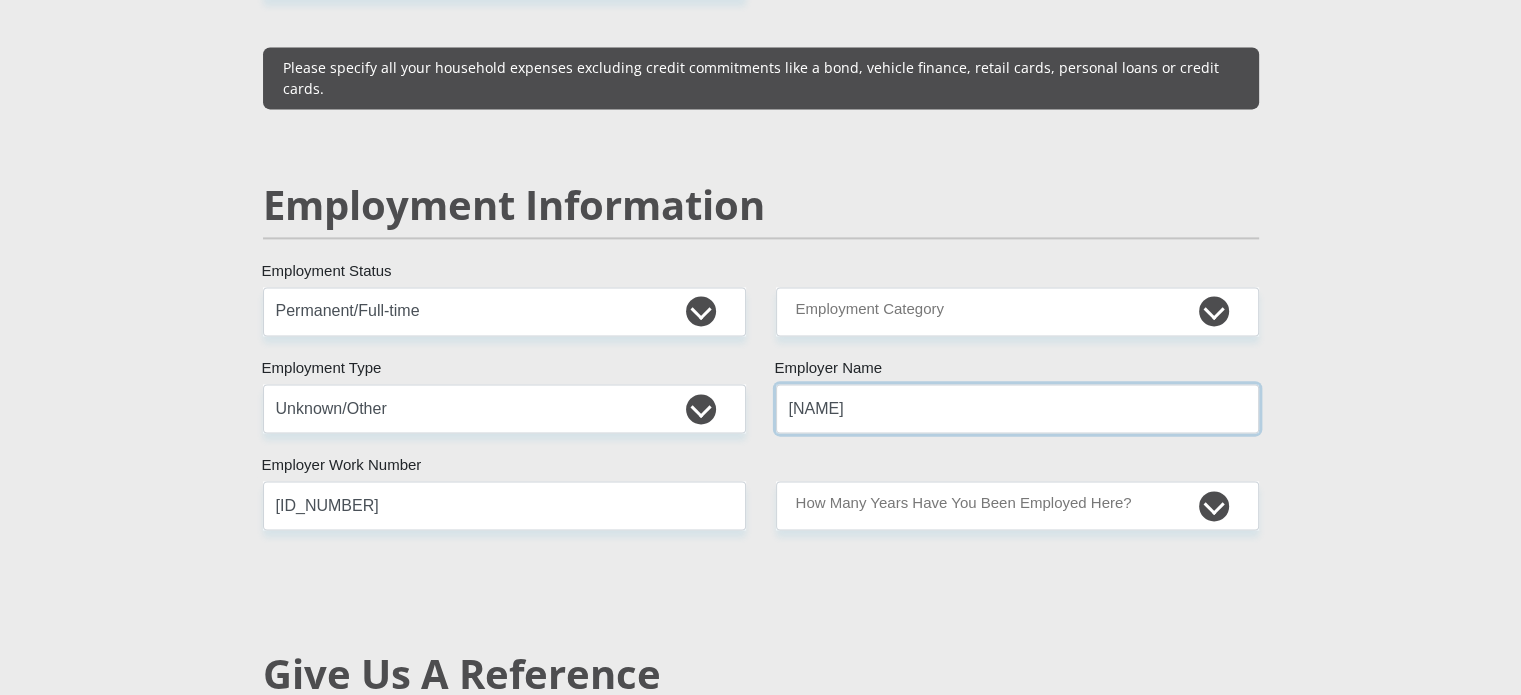 type on "[NAME]" 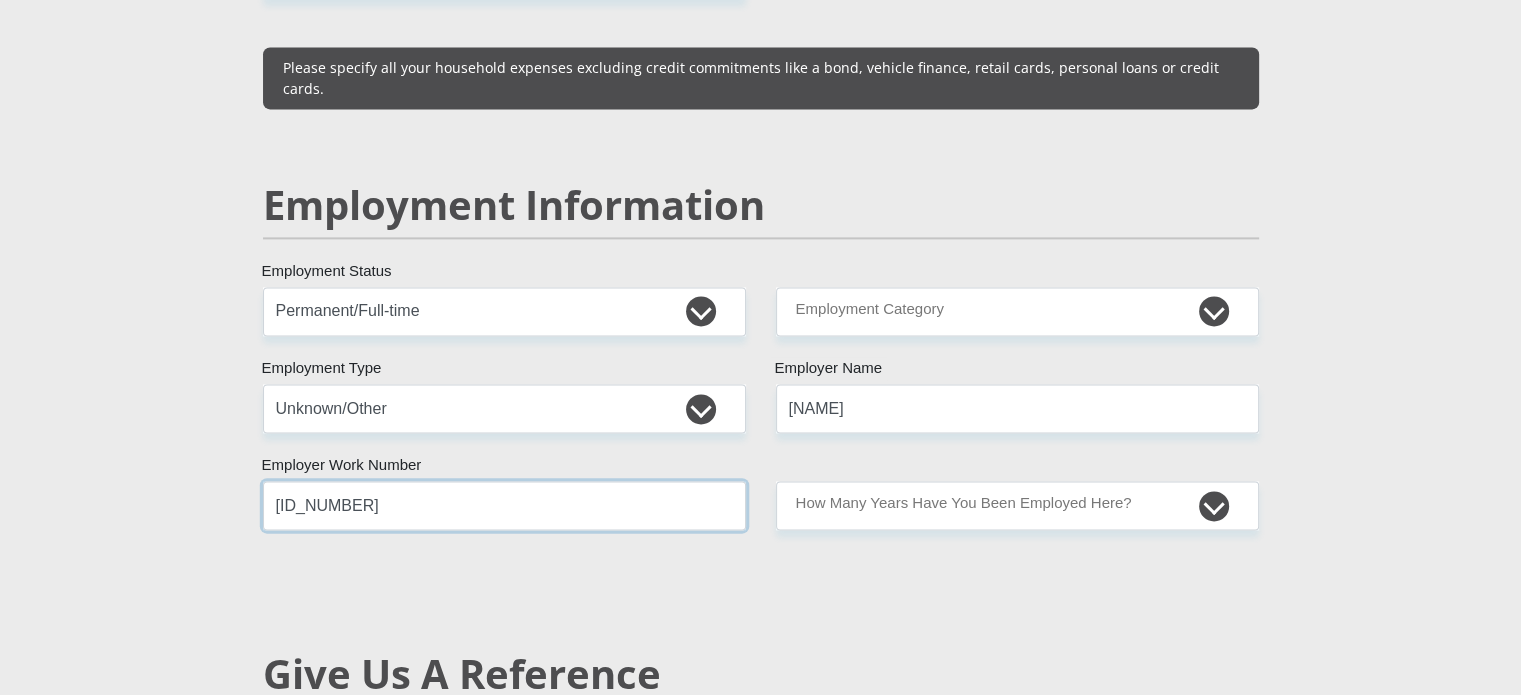 click on "[ID_NUMBER]" at bounding box center [504, 505] 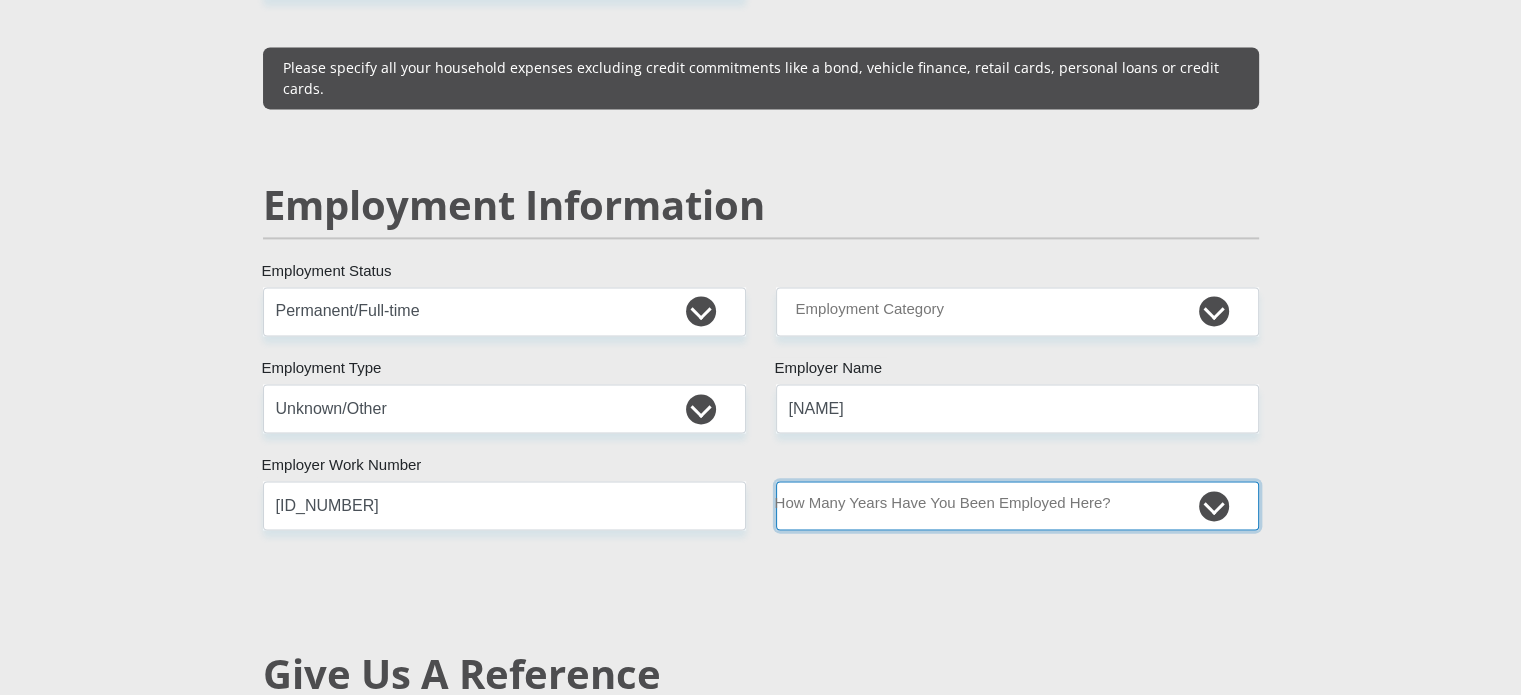 click on "less than 1 year
1-3 years
3-5 years
5+ years" at bounding box center (1017, 505) 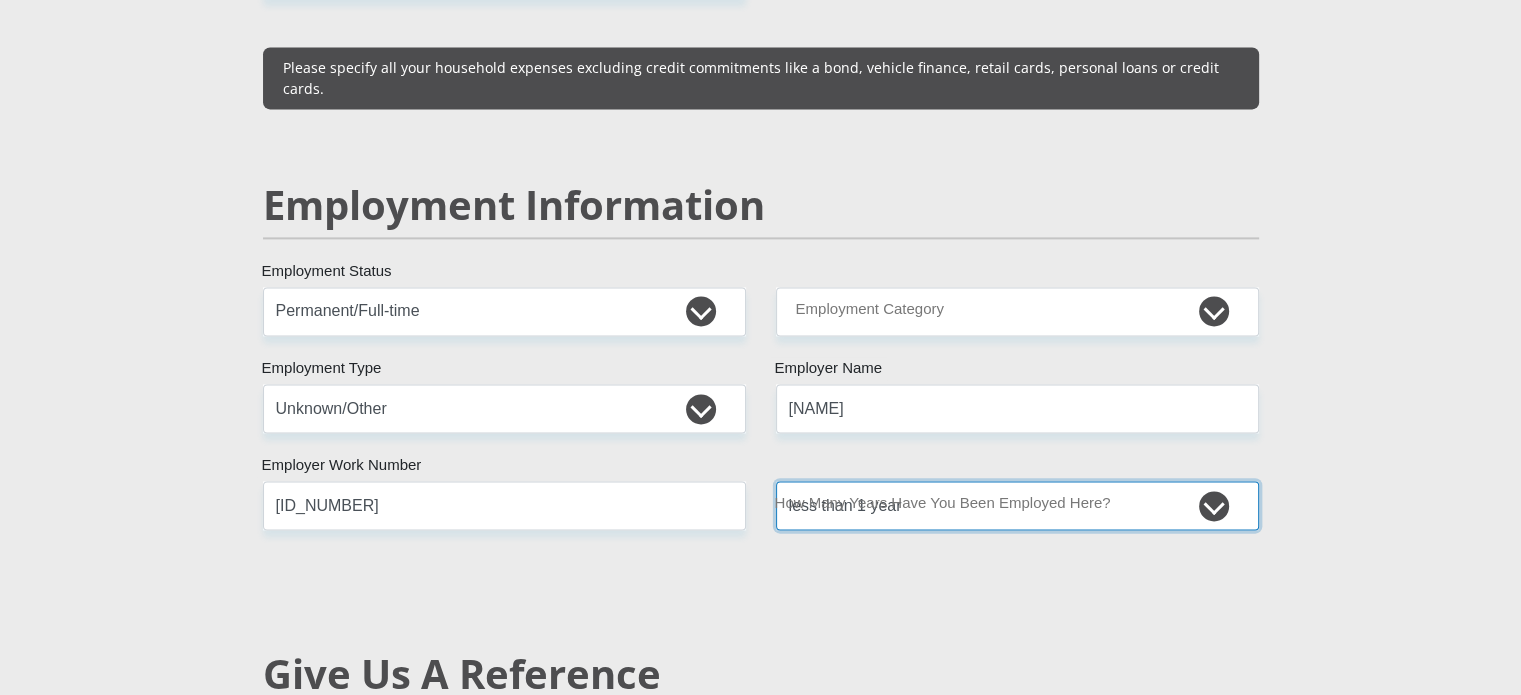 click on "less than 1 year
1-3 years
3-5 years
5+ years" at bounding box center [1017, 505] 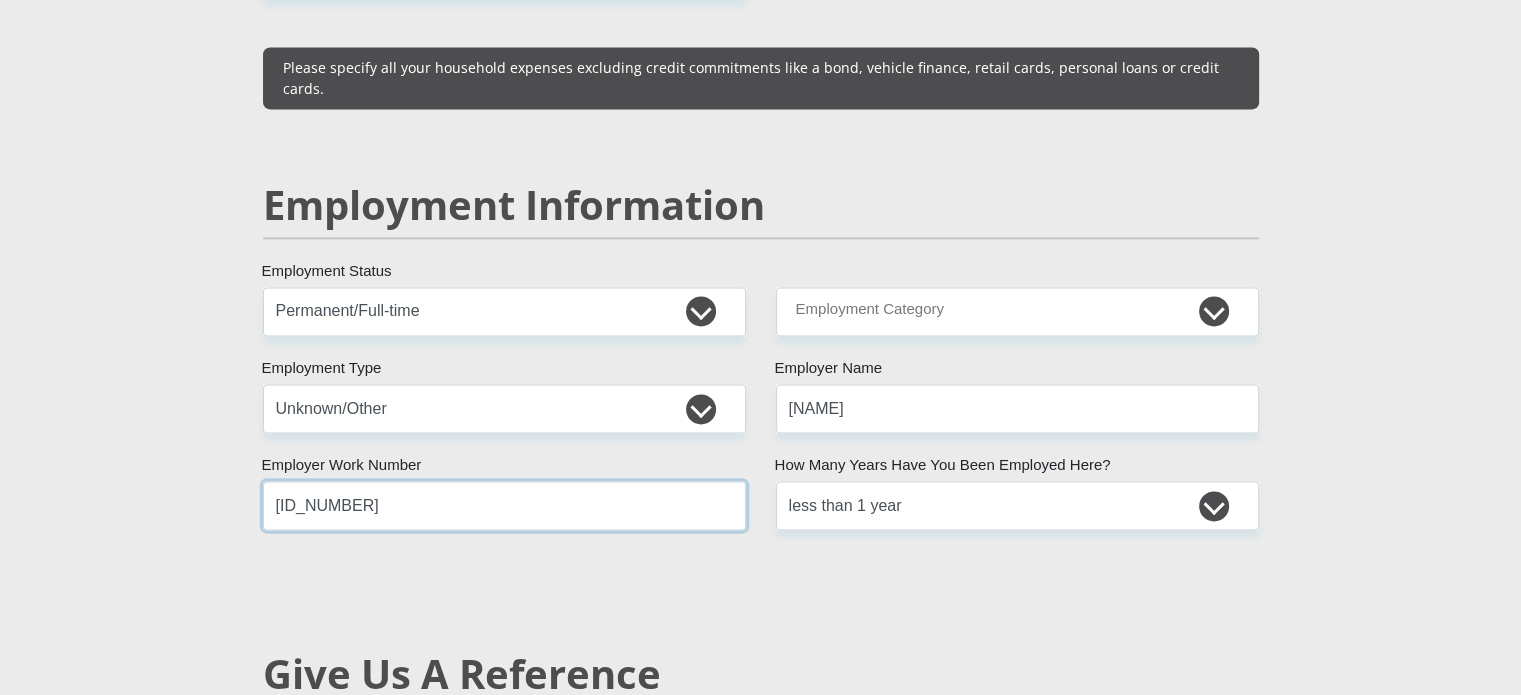 click on "[ID_NUMBER]" at bounding box center [504, 505] 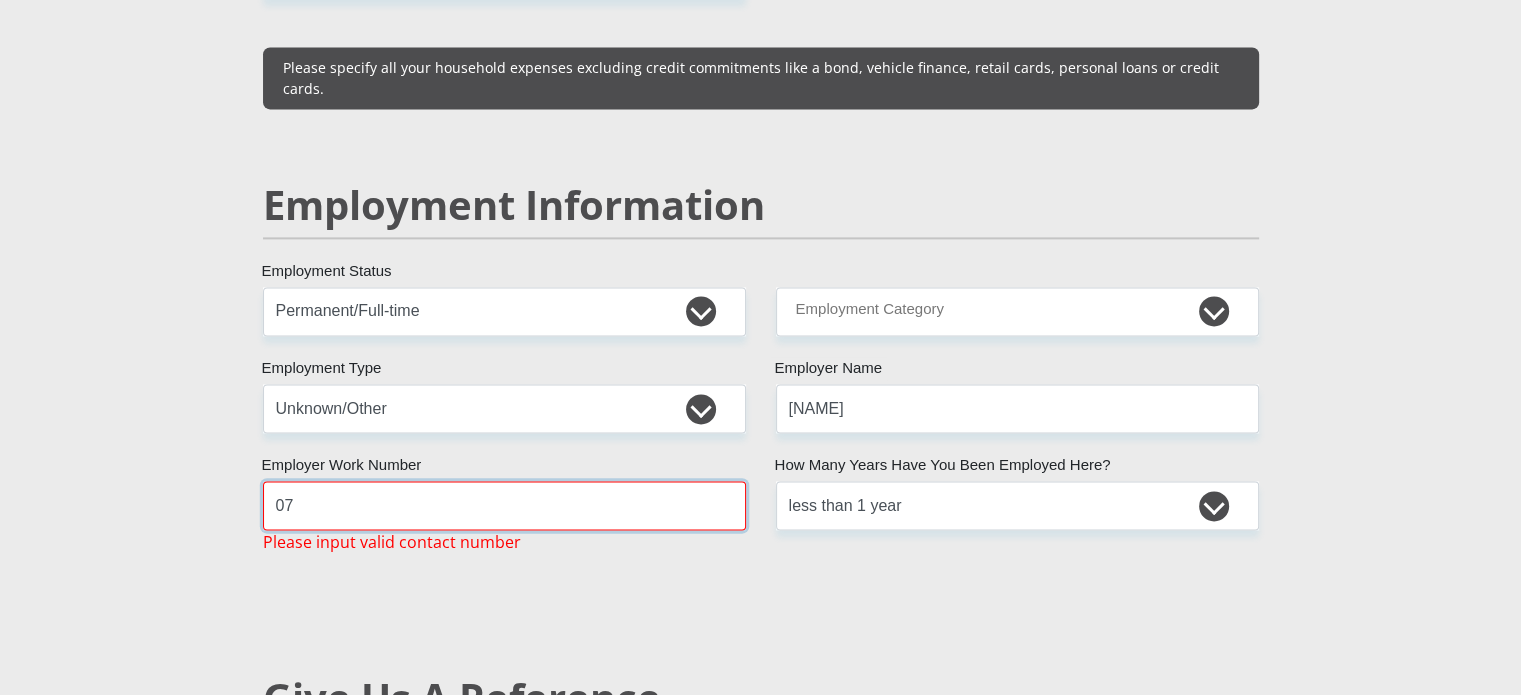 type on "0" 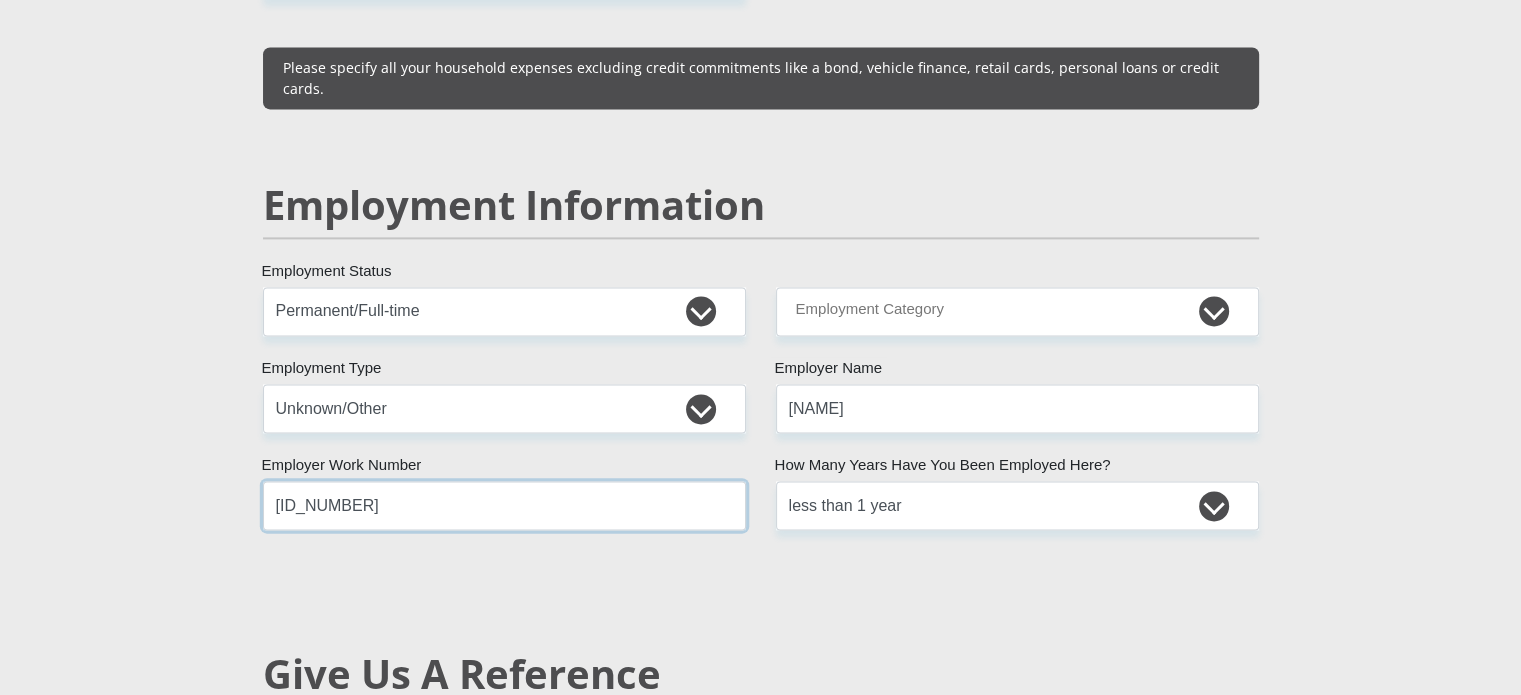 type on "[ID_NUMBER]" 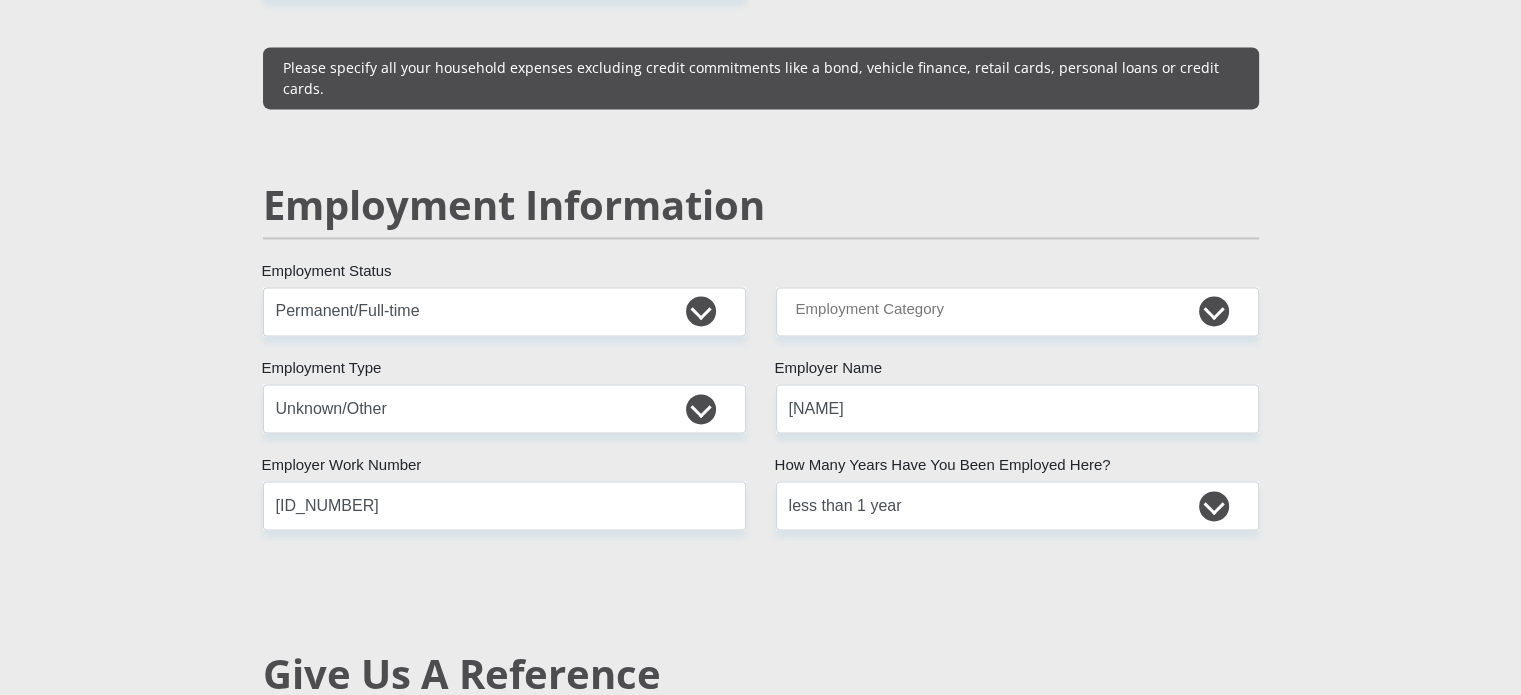 click on "Personal Details
Mr
Ms
Mrs
Dr
Other
Title
TIANA
First Name
VANSTADEN
Surname
0005170074081
South African ID Number
Please input valid ID number
South Africa
Afghanistan
Aland Islands
Albania
Algeria
America Samoa
American Virgin Islands
Andorra
Angola
Anguilla  Antarctica" at bounding box center (760, 292) 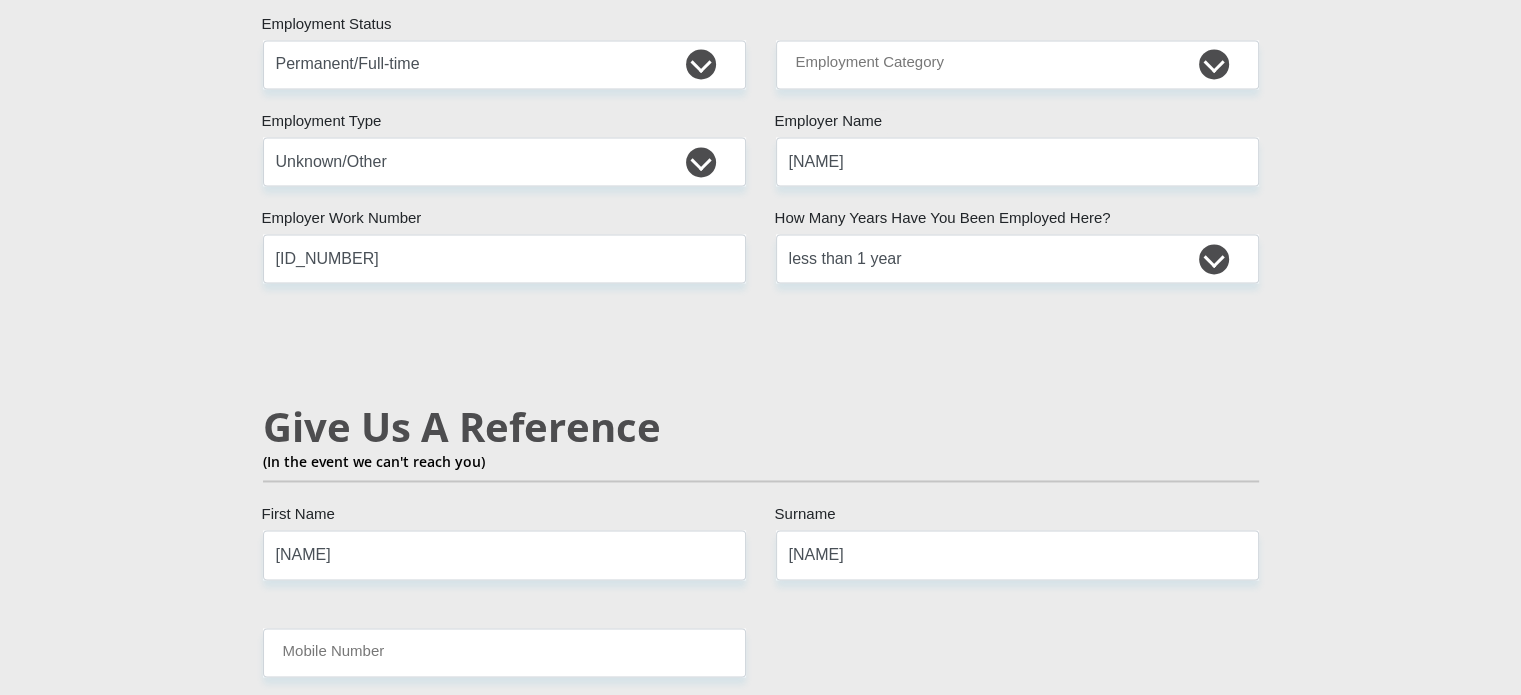 scroll, scrollTop: 3200, scrollLeft: 0, axis: vertical 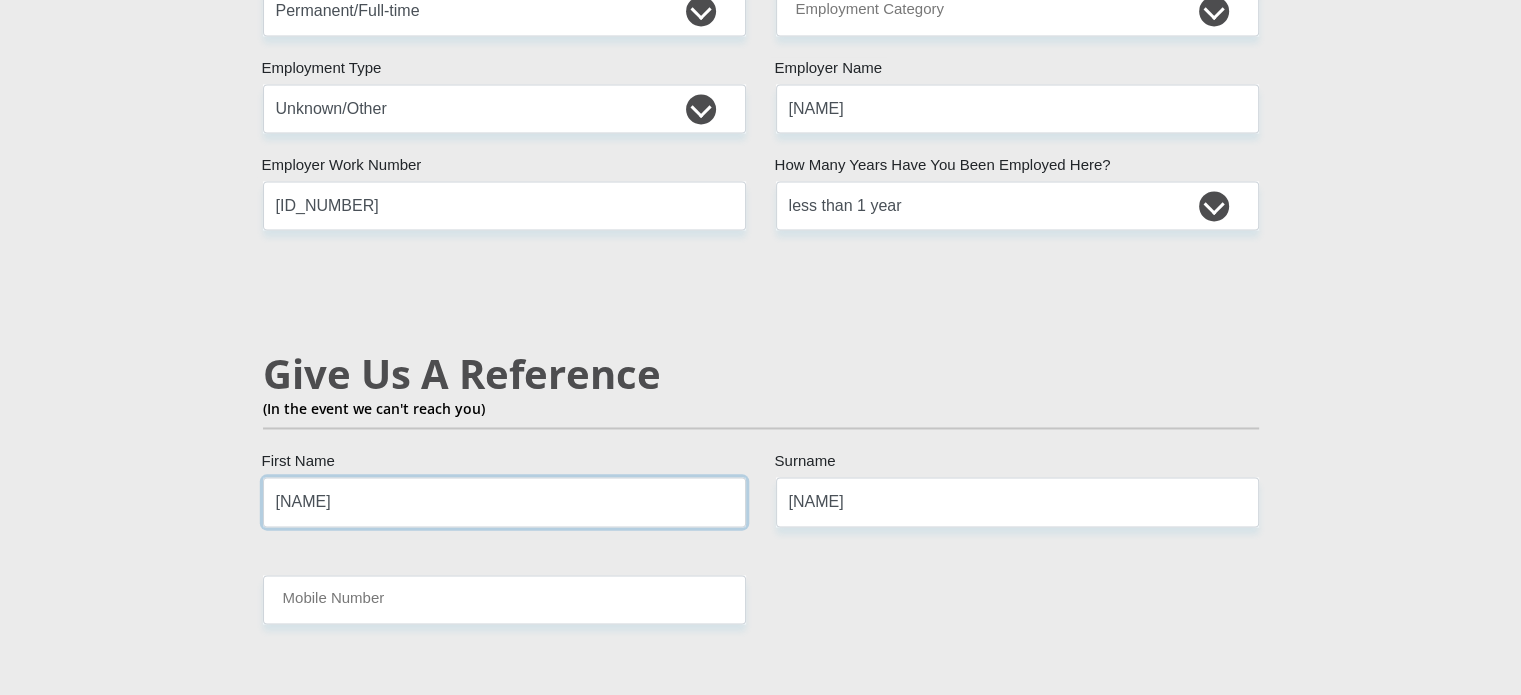 drag, startPoint x: 335, startPoint y: 471, endPoint x: 231, endPoint y: 481, distance: 104.47966 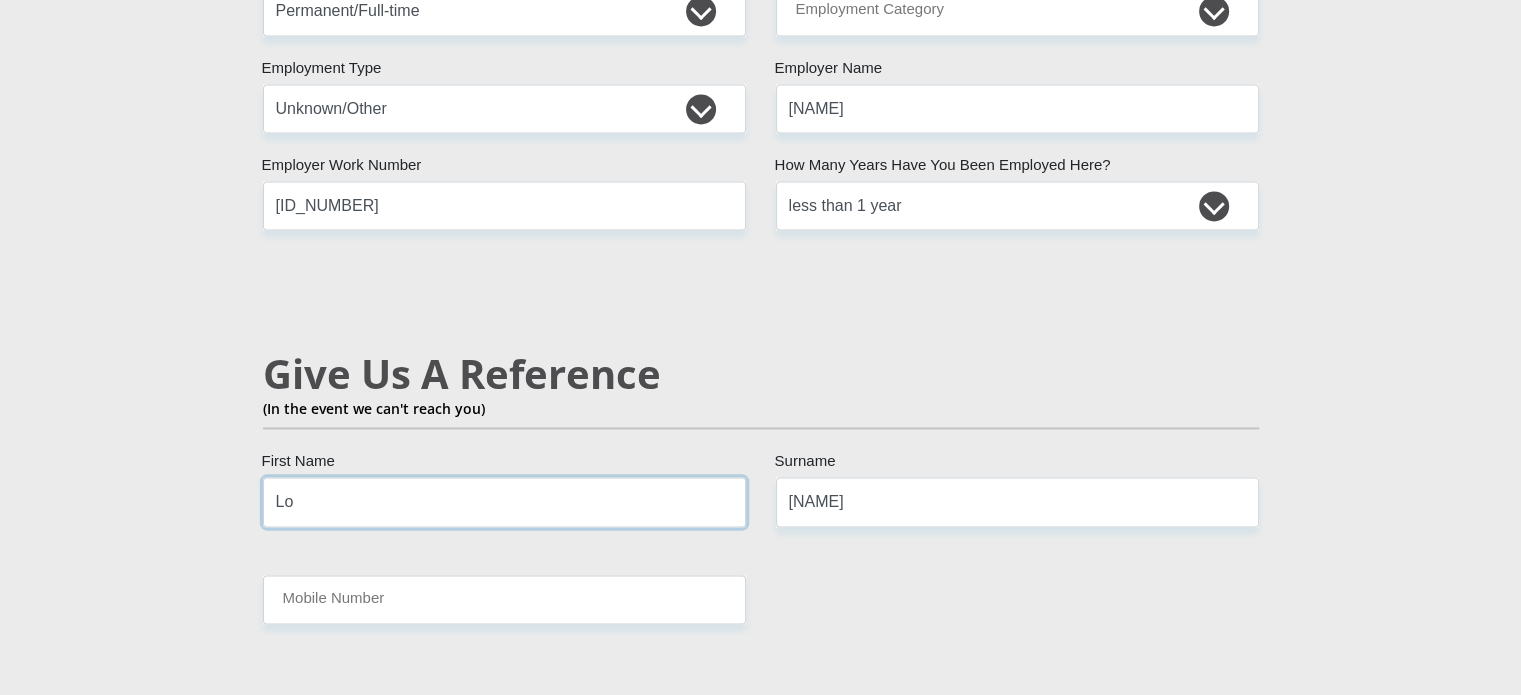 type on "L" 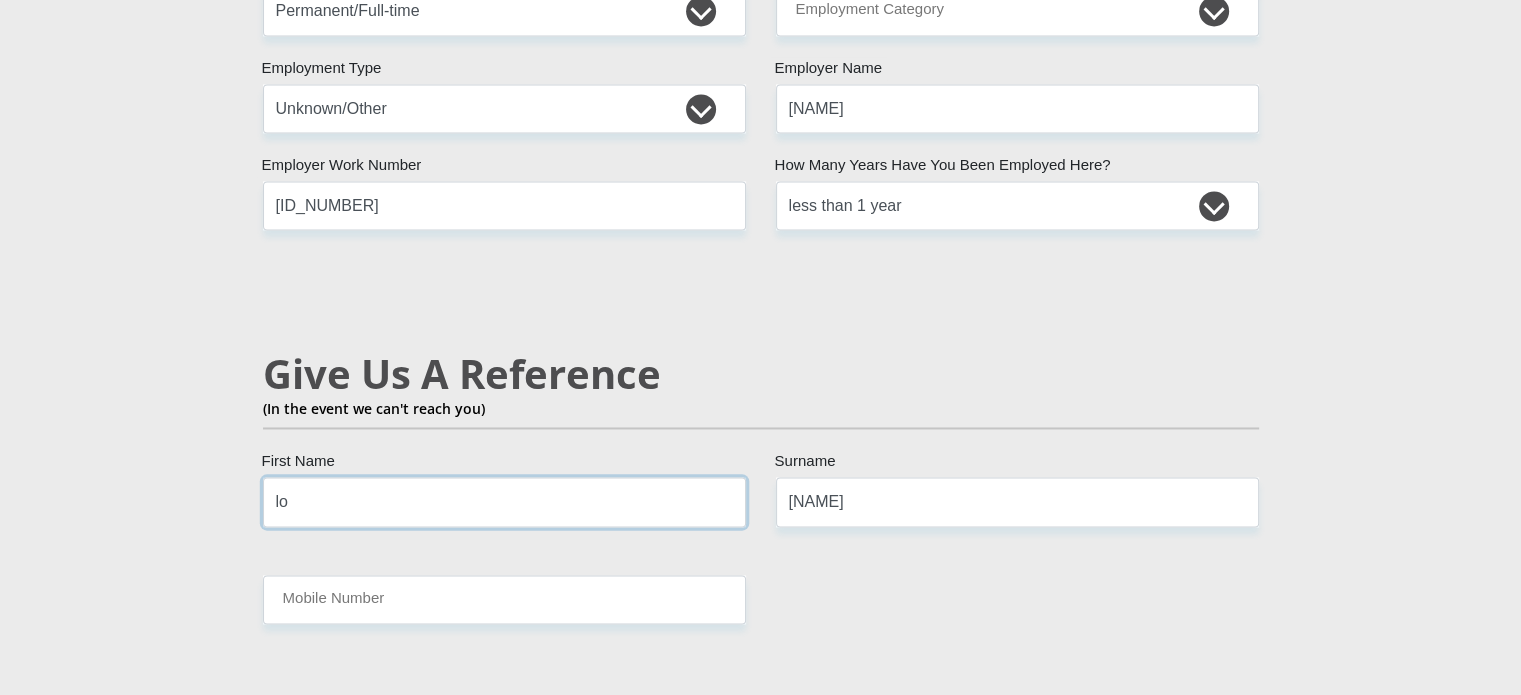 type on "l" 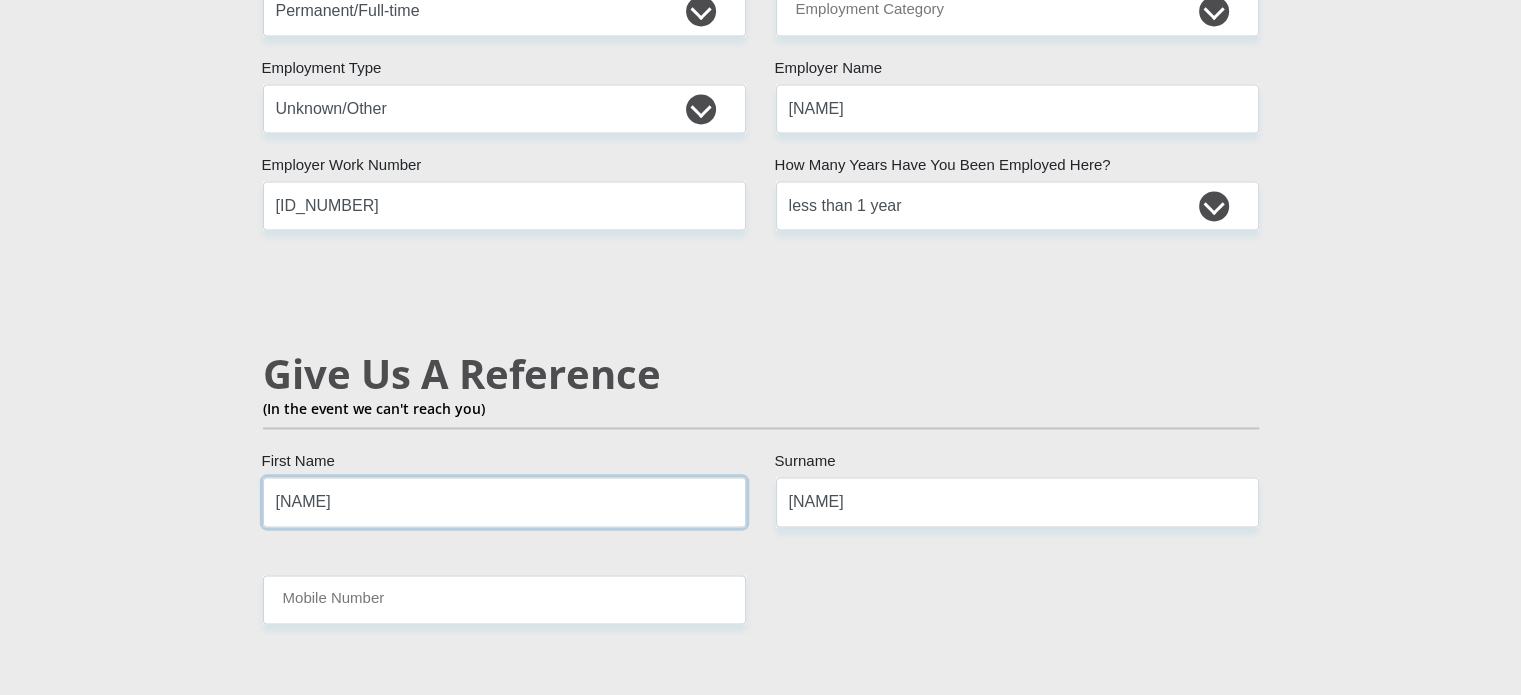 type on "[NAME]" 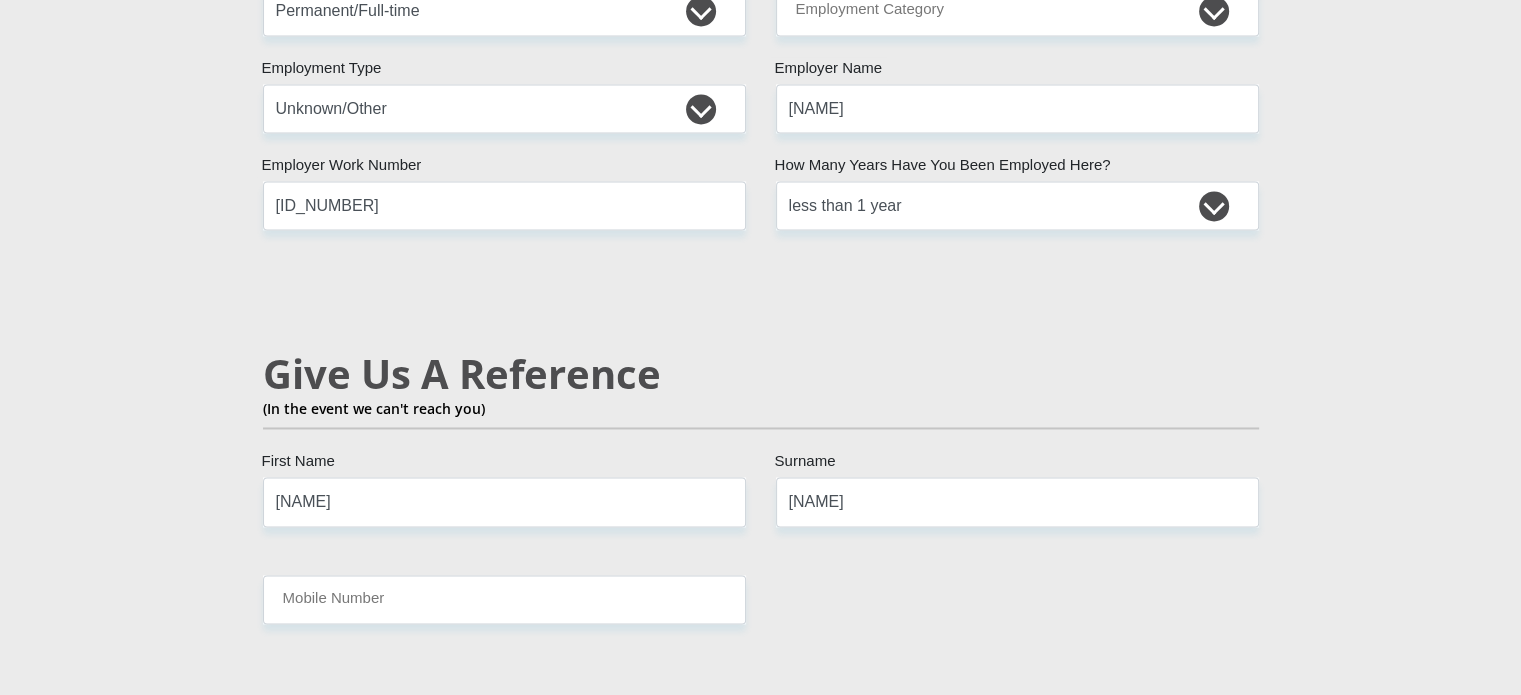 click on "Personal Details
Mr
Ms
Mrs
Dr
Other
Title
TIANA
First Name
VANSTADEN
Surname
0005170074081
South African ID Number
Please input valid ID number
South Africa
Afghanistan
Aland Islands
Albania
Algeria
America Samoa
American Virgin Islands
Andorra
Angola
Anguilla  Antarctica" at bounding box center (760, -8) 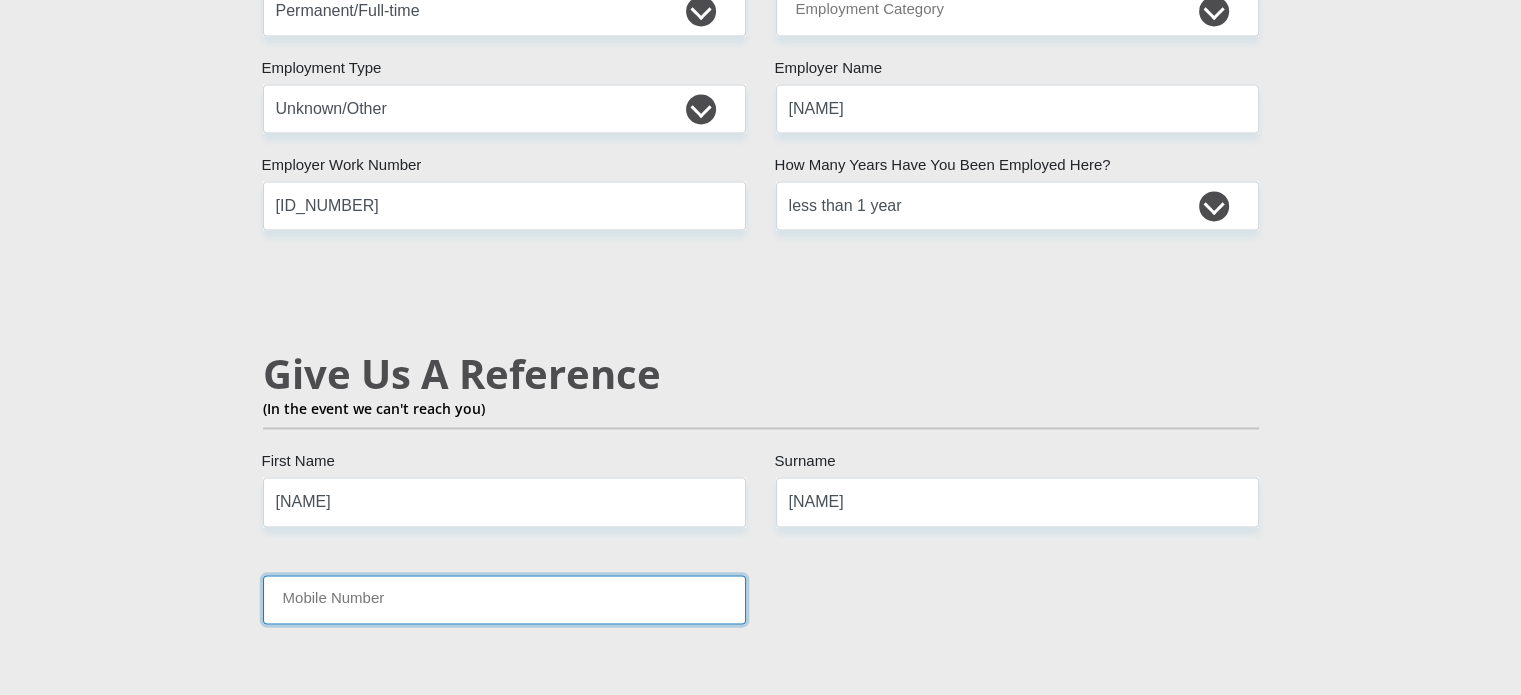 click on "Mobile Number" at bounding box center [504, 599] 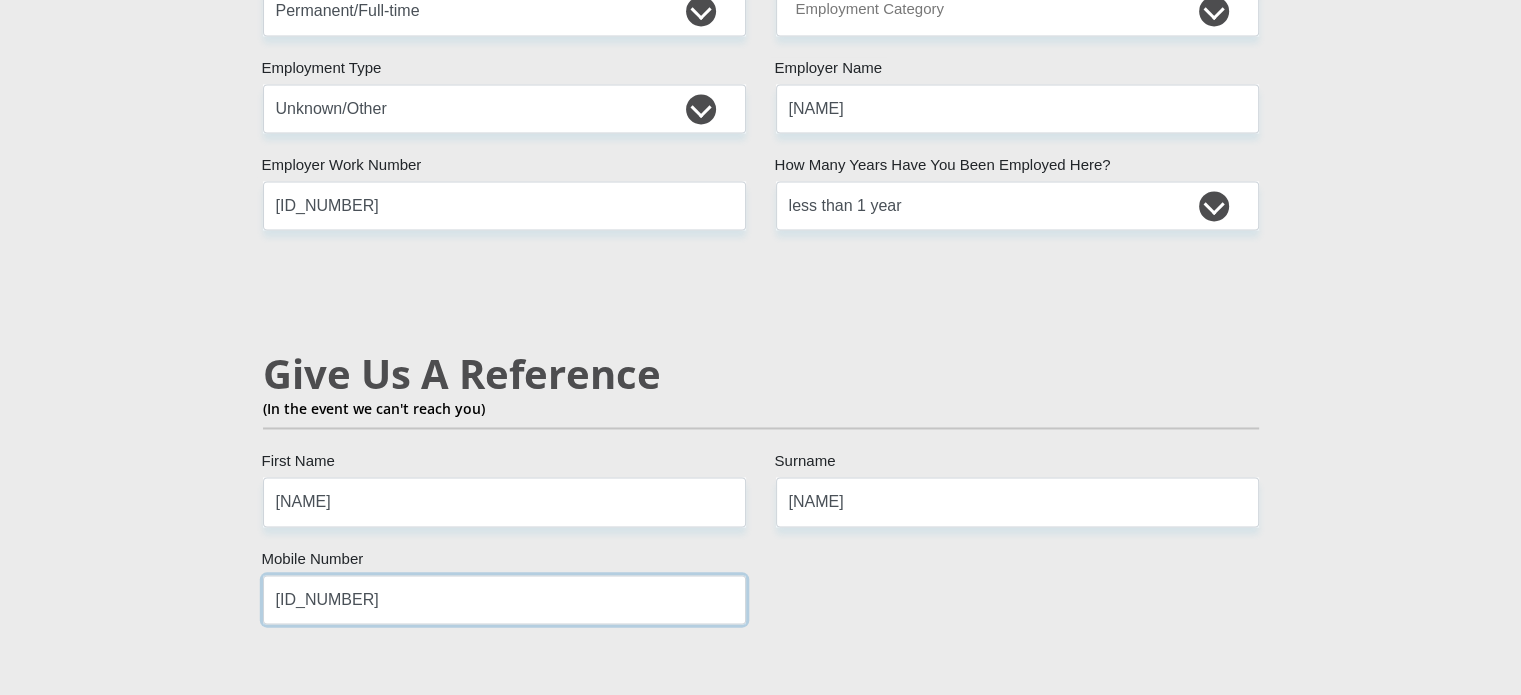 type on "[ID_NUMBER]" 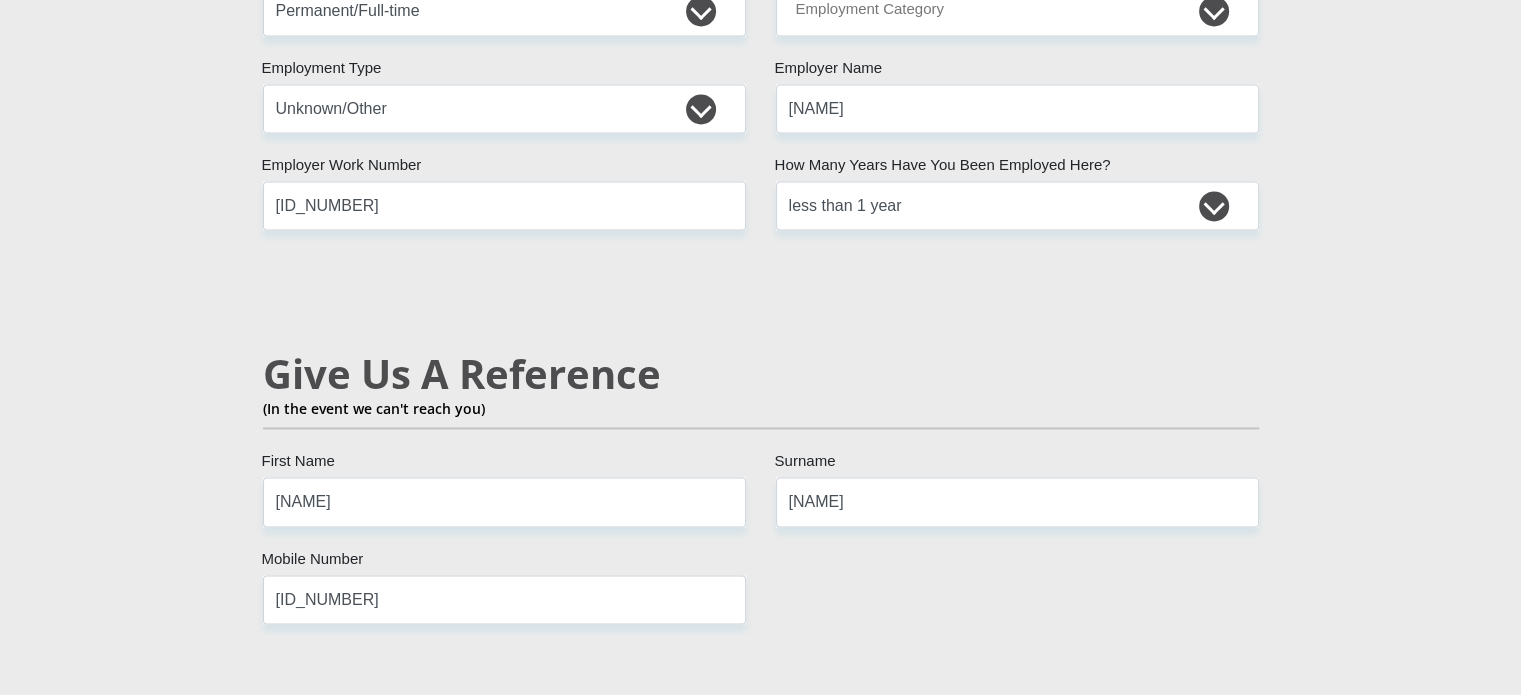 click on "Personal Details
Mr
Ms
Mrs
Dr
Other
Title
TIANA
First Name
VANSTADEN
Surname
0005170074081
South African ID Number
Please input valid ID number
South Africa
Afghanistan
Aland Islands
Albania
Algeria
America Samoa
American Virgin Islands
Andorra
Angola
Anguilla  Antarctica" at bounding box center (760, -8) 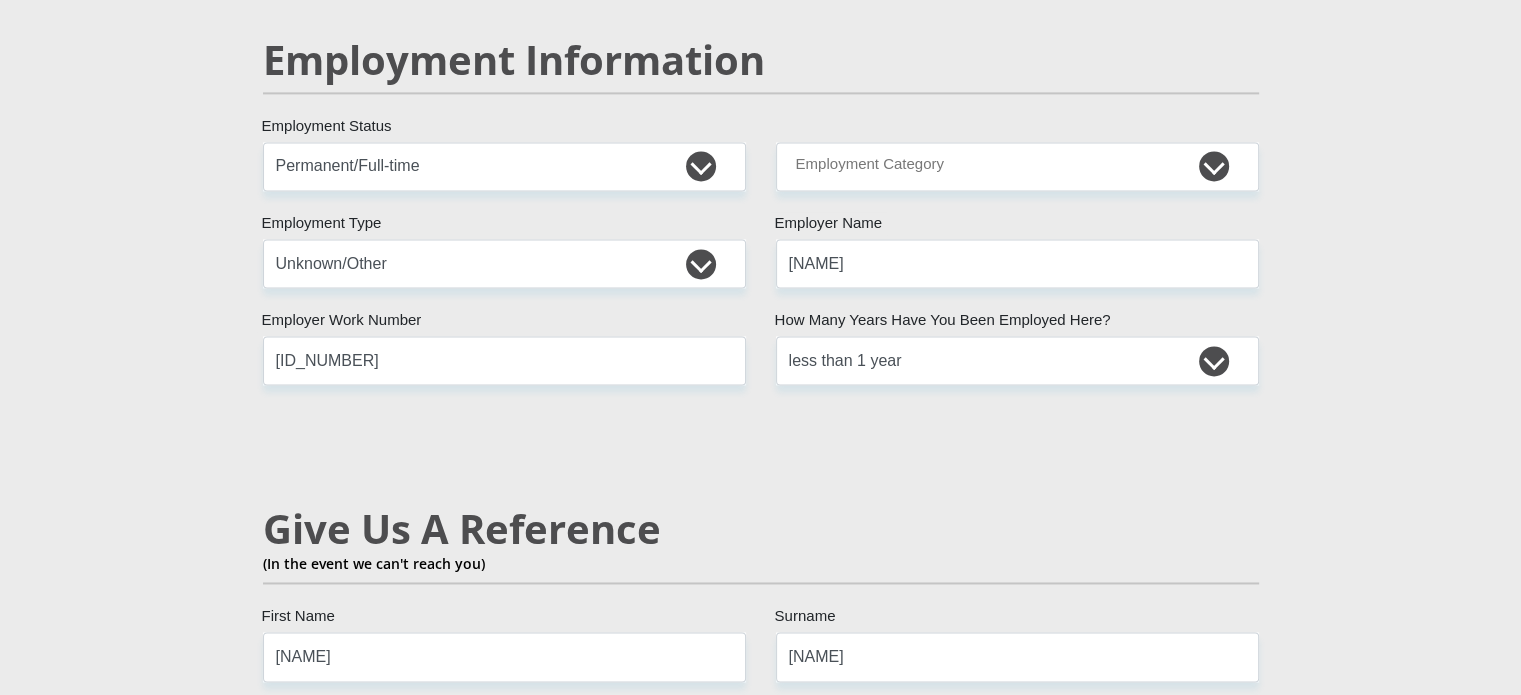 scroll, scrollTop: 3000, scrollLeft: 0, axis: vertical 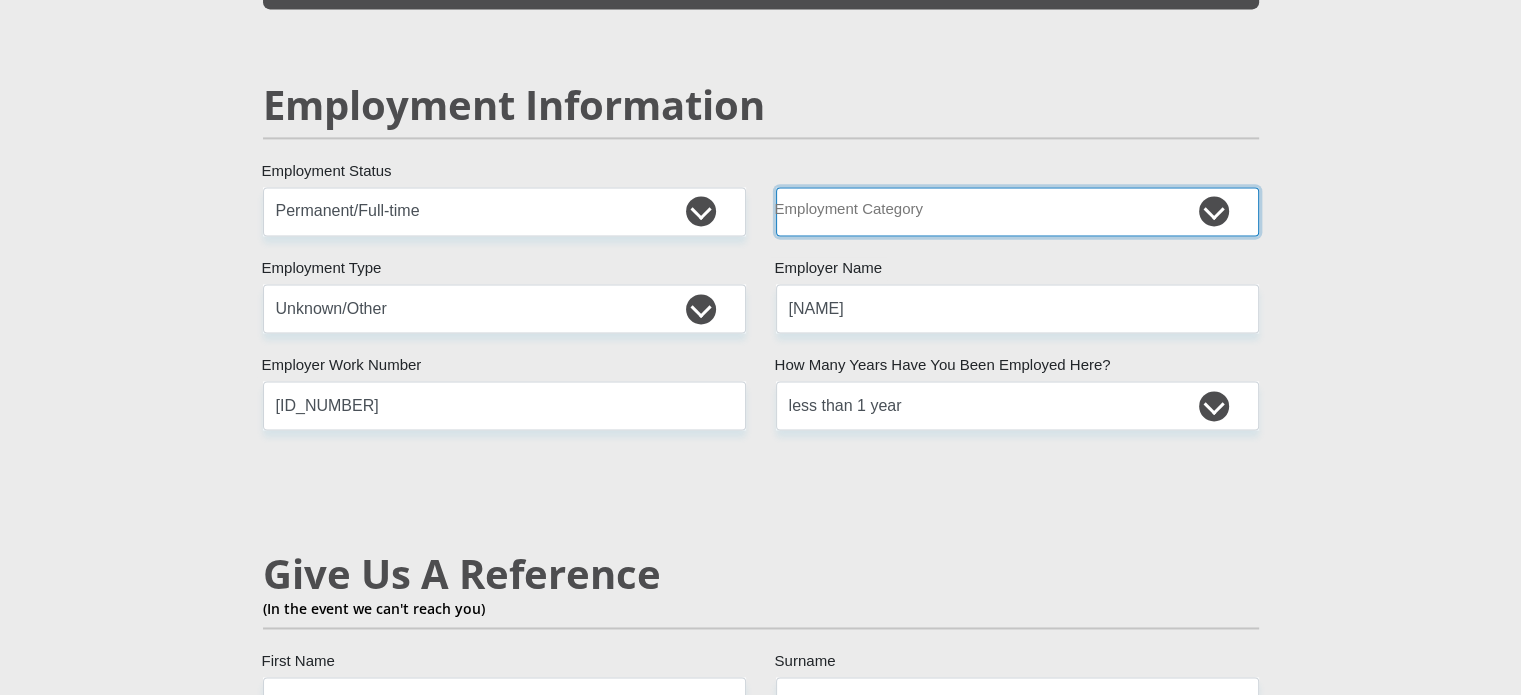 click on "AGRICULTURE
ALCOHOL & TOBACCO
CONSTRUCTION MATERIALS
METALLURGY
EQUIPMENT FOR RENEWABLE ENERGY
SPECIALIZED CONTRACTORS
CAR
GAMING (INCL. INTERNET
OTHER WHOLESALE
UNLICENSED PHARMACEUTICALS
CURRENCY EXCHANGE HOUSES
OTHER FINANCIAL INSTITUTIONS & INSURANCE
REAL ESTATE AGENTS
OIL & GAS
OTHER MATERIALS (E.G. IRON ORE)
PRECIOUS STONES & PRECIOUS METALS
POLITICAL ORGANIZATIONS
RELIGIOUS ORGANIZATIONS(NOT SECTS)
ACTI. HAVING BUSINESS DEAL WITH PUBLIC ADMINISTRATION
LAUNDROMATS" at bounding box center (1017, 211) 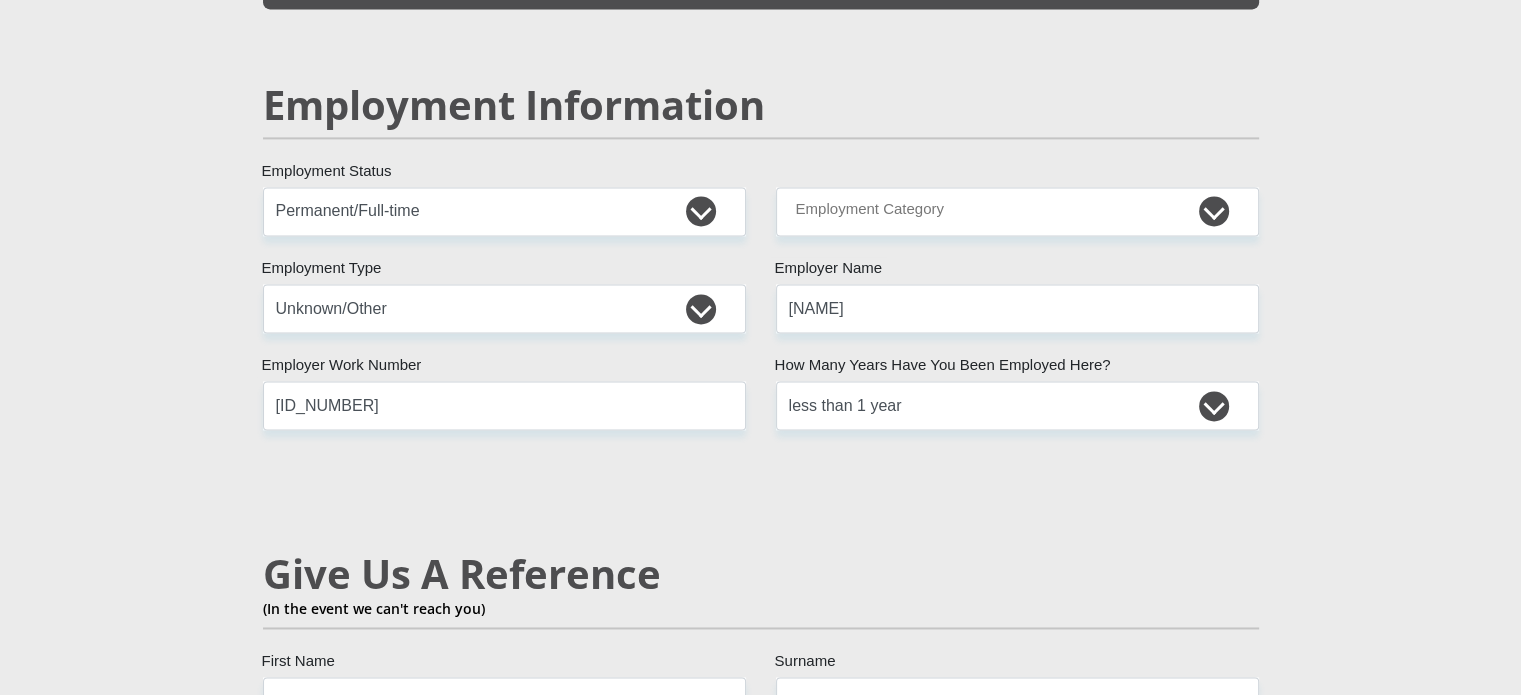 click on "Mr
Ms
Mrs
Dr
Other
Title
TIANA
First Name
VANSTADEN
Surname
0005170074081
South African ID Number
Please input valid ID number
South Africa
Afghanistan
Aland Islands
Albania
Algeria
America Samoa
American Virgin Islands
Andorra
Angola
Anguilla
Antarctica
Antigua and Barbuda
Argentina" at bounding box center [761, 178] 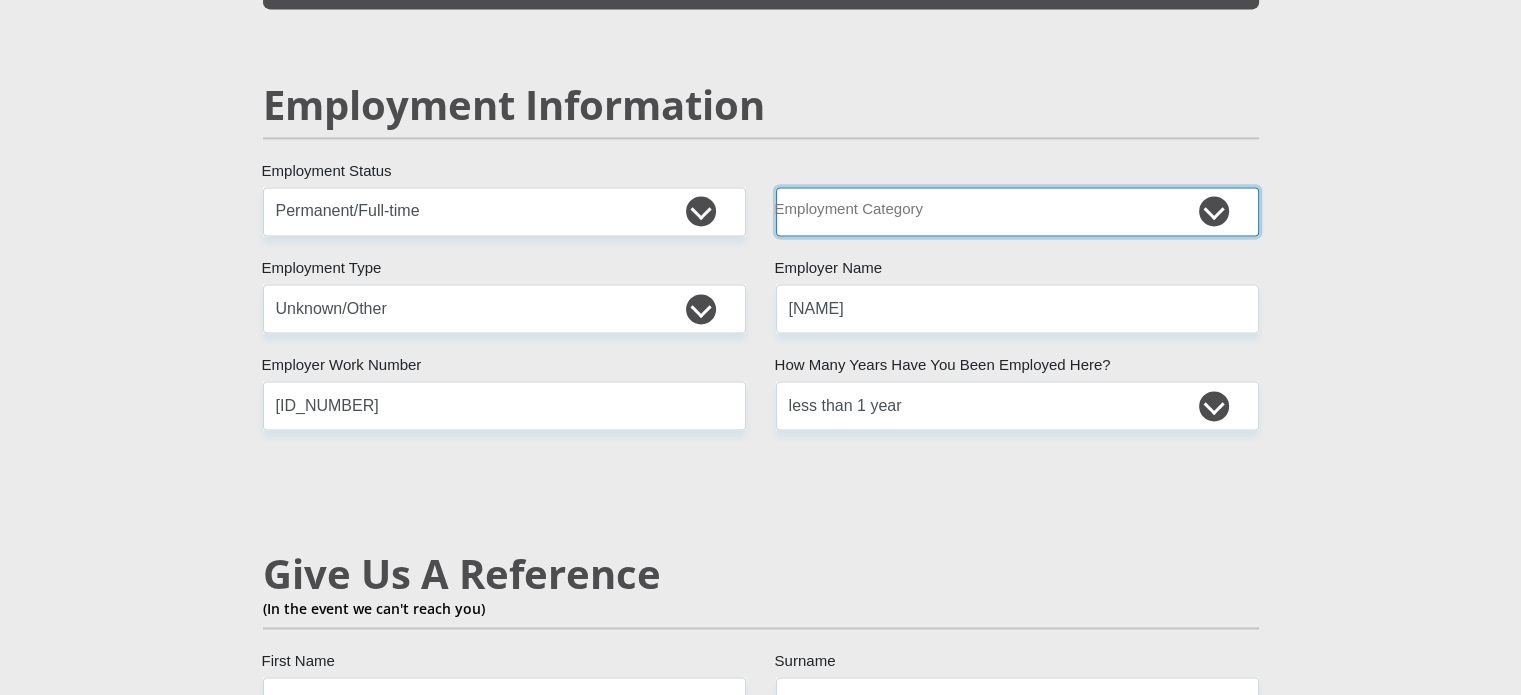 click on "AGRICULTURE
ALCOHOL & TOBACCO
CONSTRUCTION MATERIALS
METALLURGY
EQUIPMENT FOR RENEWABLE ENERGY
SPECIALIZED CONTRACTORS
CAR
GAMING (INCL. INTERNET
OTHER WHOLESALE
UNLICENSED PHARMACEUTICALS
CURRENCY EXCHANGE HOUSES
OTHER FINANCIAL INSTITUTIONS & INSURANCE
REAL ESTATE AGENTS
OIL & GAS
OTHER MATERIALS (E.G. IRON ORE)
PRECIOUS STONES & PRECIOUS METALS
POLITICAL ORGANIZATIONS
RELIGIOUS ORGANIZATIONS(NOT SECTS)
ACTI. HAVING BUSINESS DEAL WITH PUBLIC ADMINISTRATION
LAUNDROMATS" at bounding box center [1017, 211] 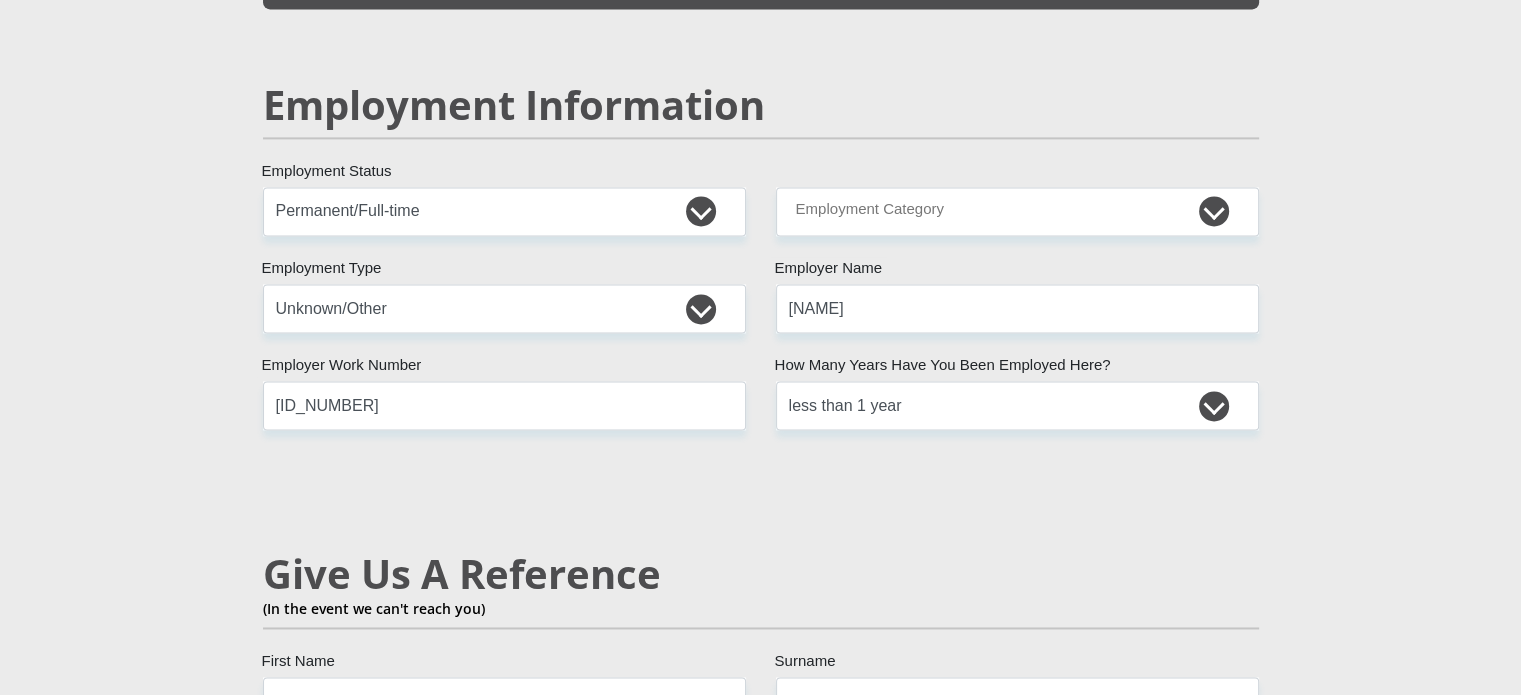 click on "Mr
Ms
Mrs
Dr
Other
Title
TIANA
First Name
VANSTADEN
Surname
0005170074081
South African ID Number
Please input valid ID number
South Africa
Afghanistan
Aland Islands
Albania
Algeria
America Samoa
American Virgin Islands
Andorra
Angola
Anguilla
Antarctica
Antigua and Barbuda
Argentina" at bounding box center [761, 178] 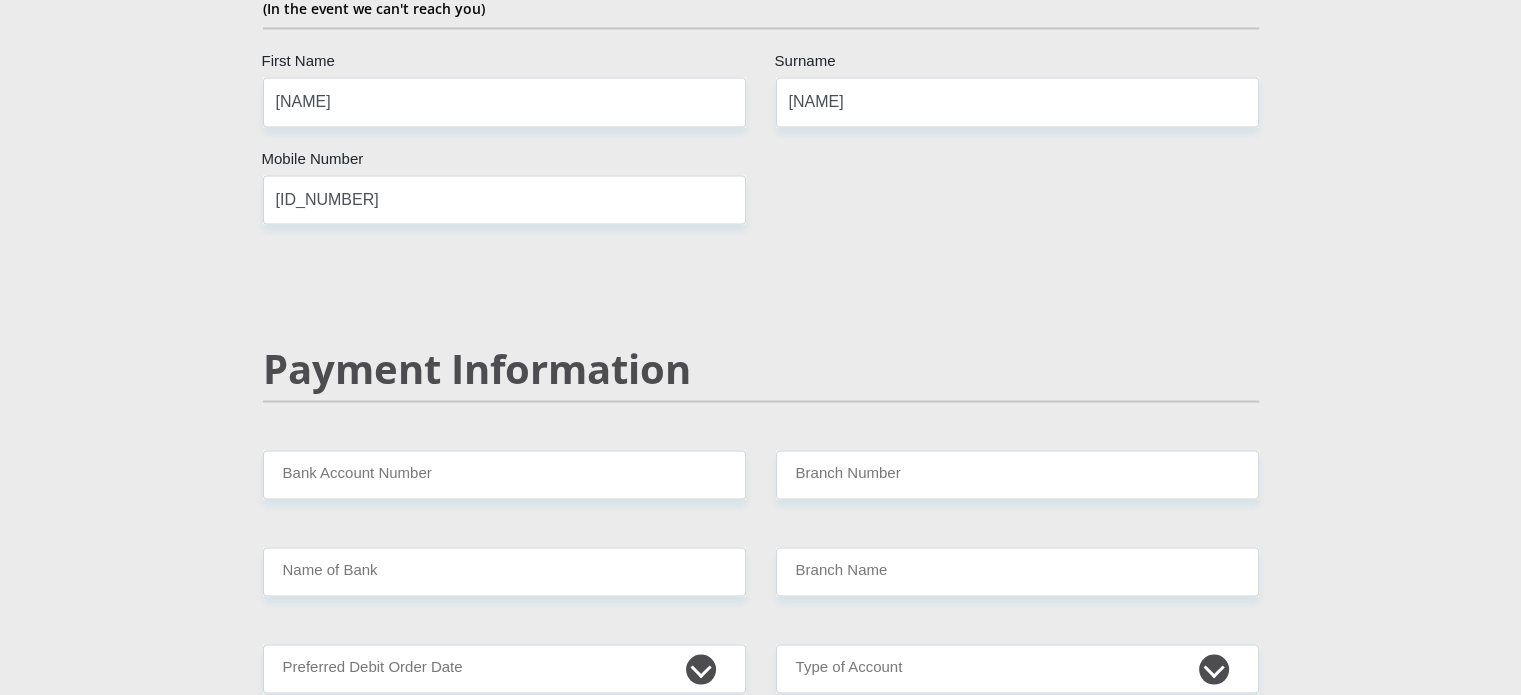 scroll, scrollTop: 3700, scrollLeft: 0, axis: vertical 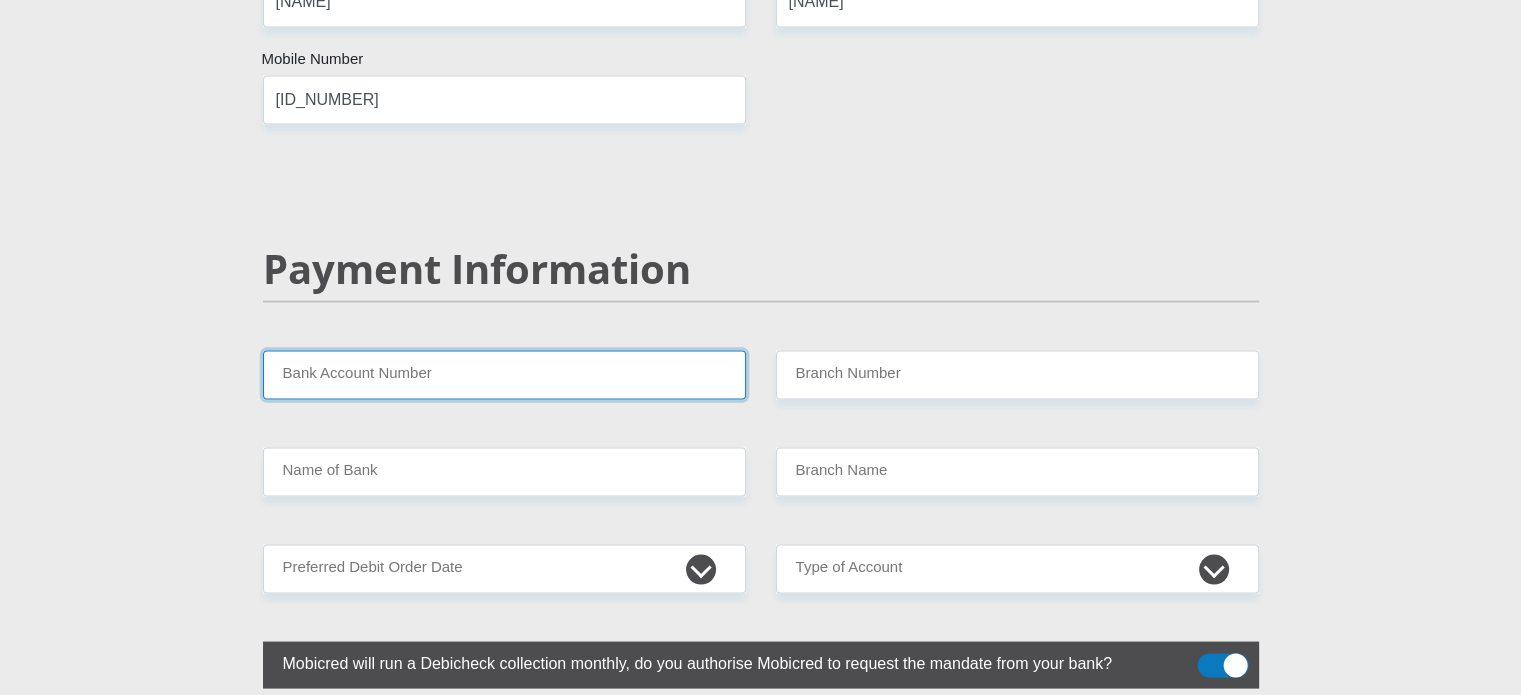 click on "Bank Account Number" at bounding box center [504, 374] 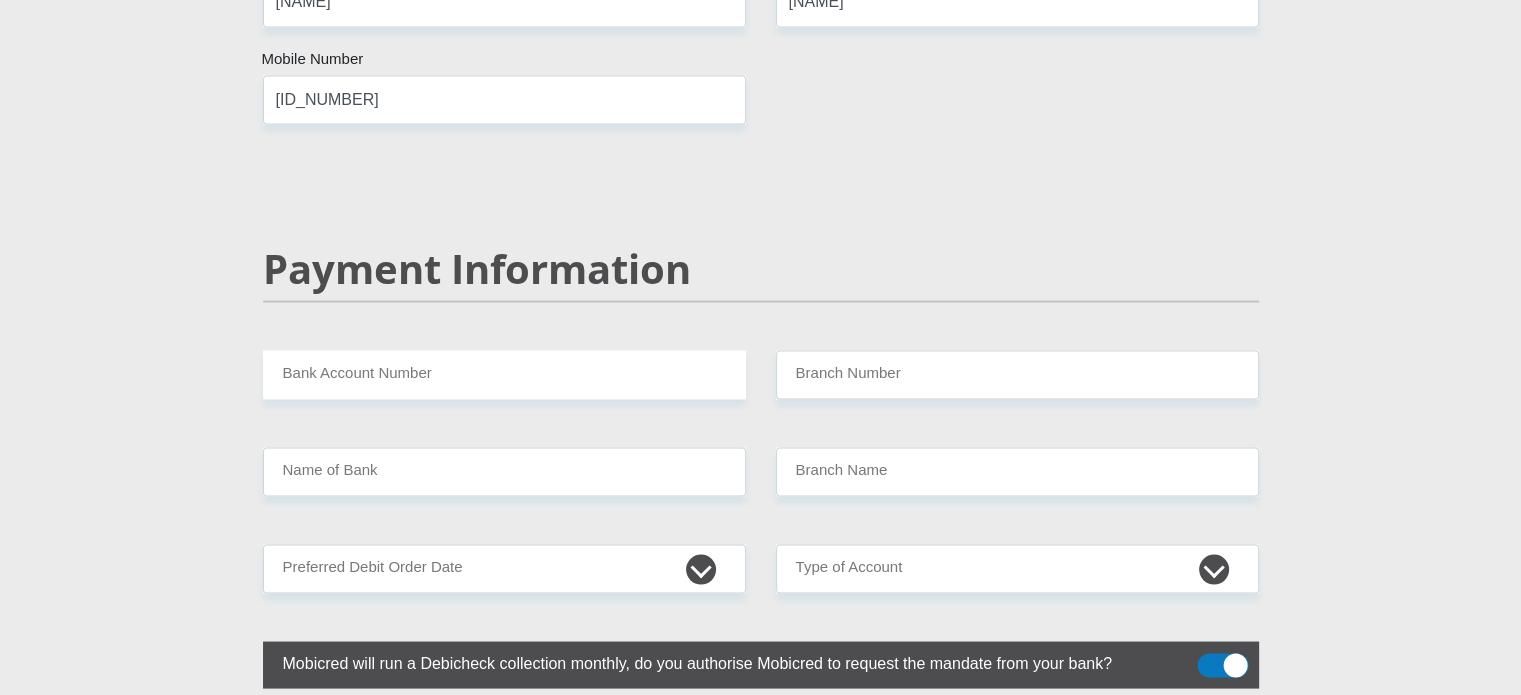 click on "Mr
Ms
Mrs
Dr
Other
Title
TIANA
First Name
VANSTADEN
Surname
0005170074081
South African ID Number
Please input valid ID number
South Africa
Afghanistan
Aland Islands
Albania
Algeria
America Samoa
American Virgin Islands
Andorra
Angola
Anguilla
Antarctica
Antigua and Barbuda
Argentina" at bounding box center [761, -522] 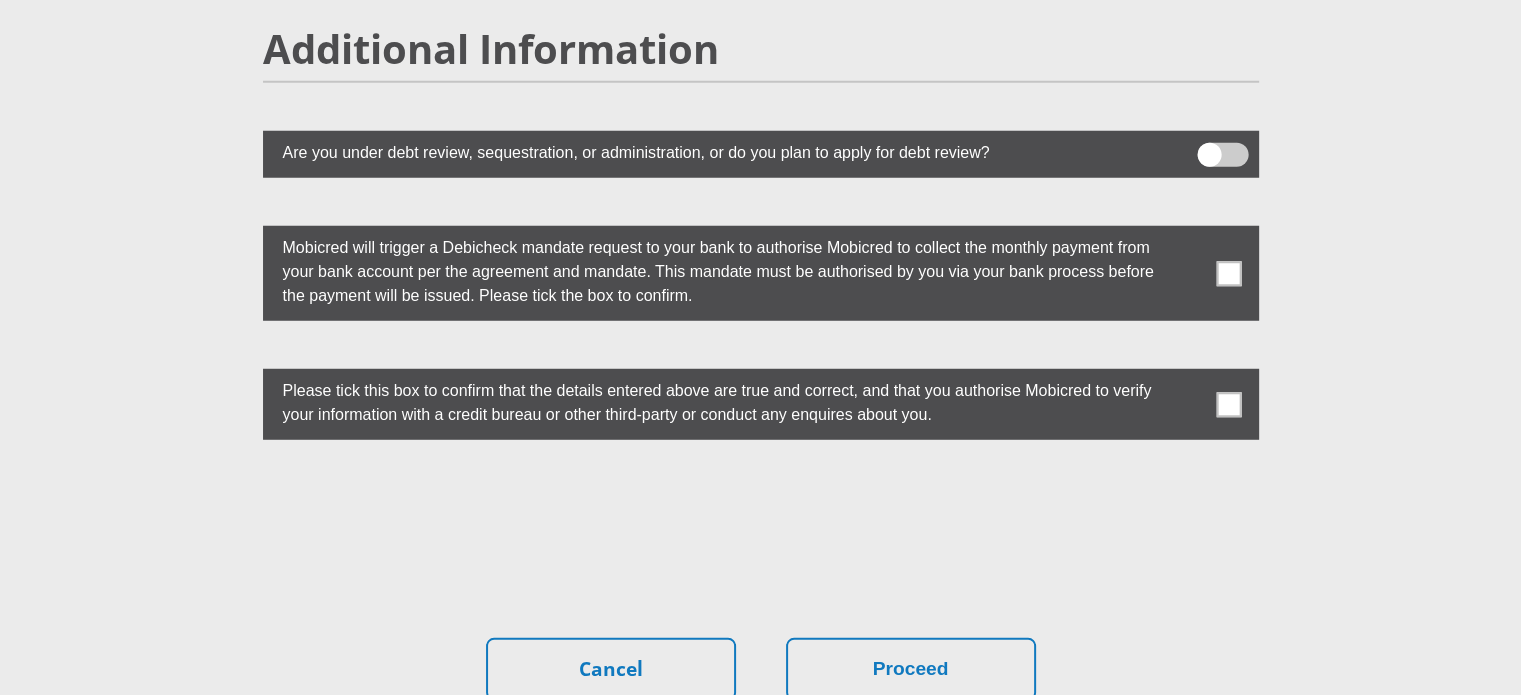 scroll, scrollTop: 5500, scrollLeft: 0, axis: vertical 